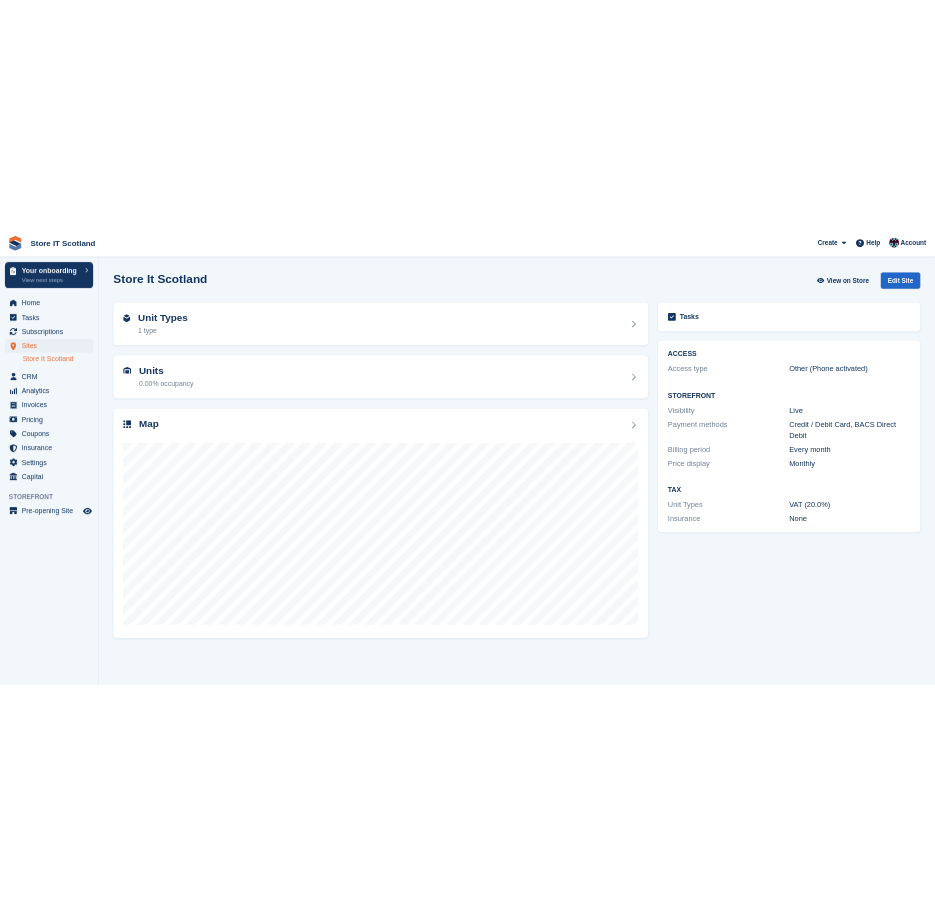 scroll, scrollTop: 0, scrollLeft: 0, axis: both 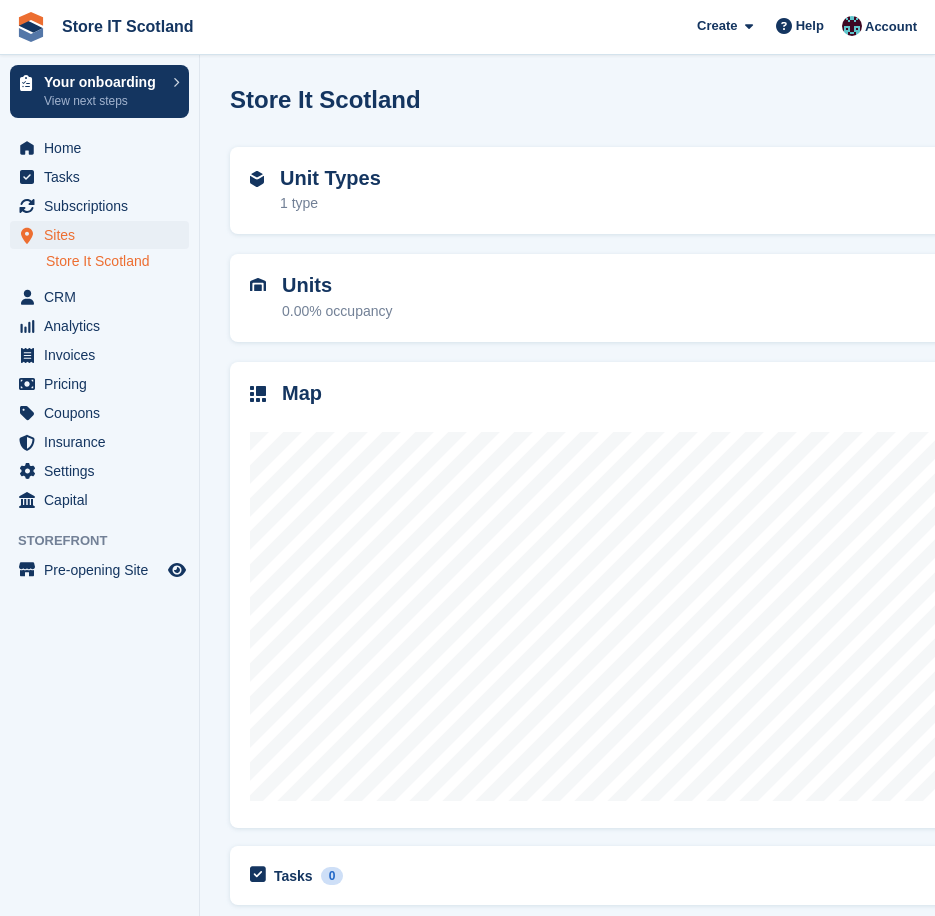 click on "Map" at bounding box center (772, 595) 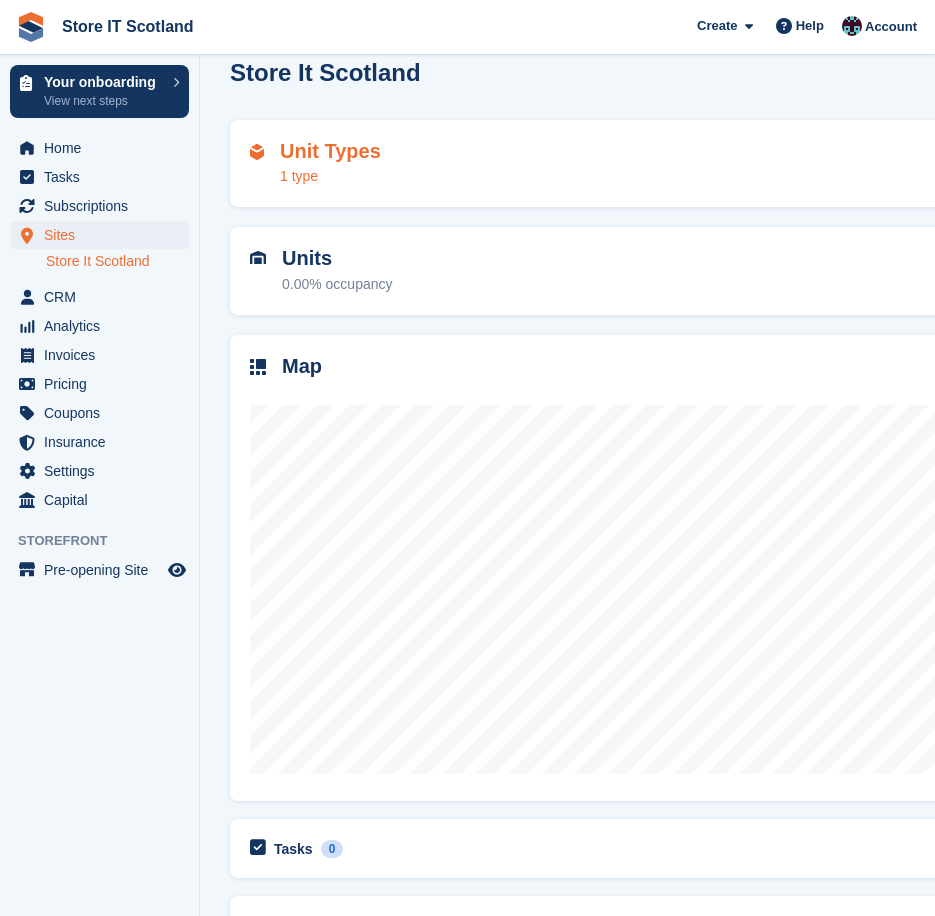 scroll, scrollTop: 0, scrollLeft: 0, axis: both 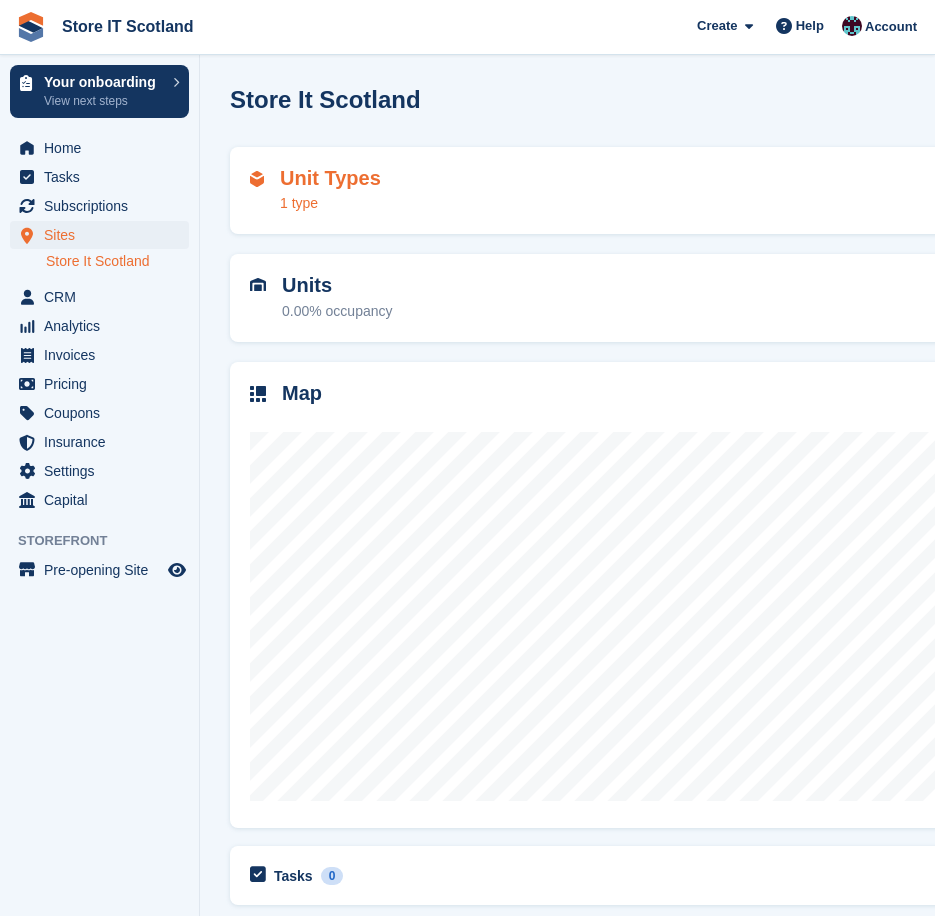 click on "Unit Types
1 type" at bounding box center [772, 191] 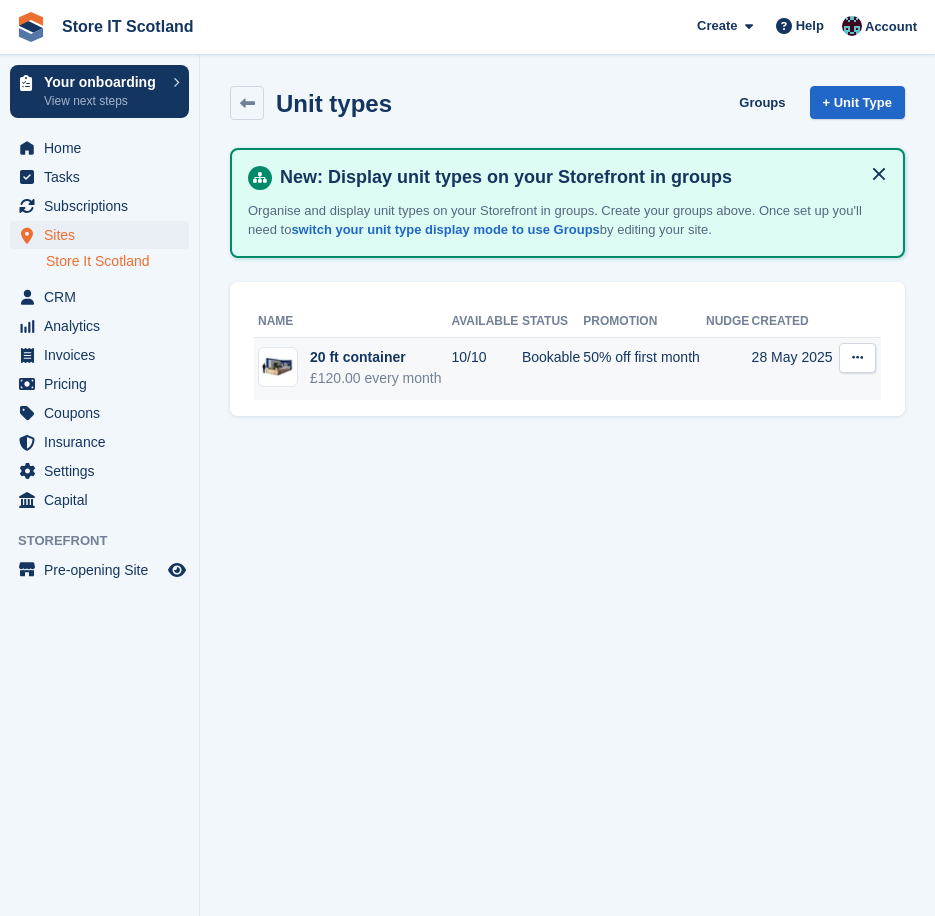 scroll, scrollTop: 0, scrollLeft: 0, axis: both 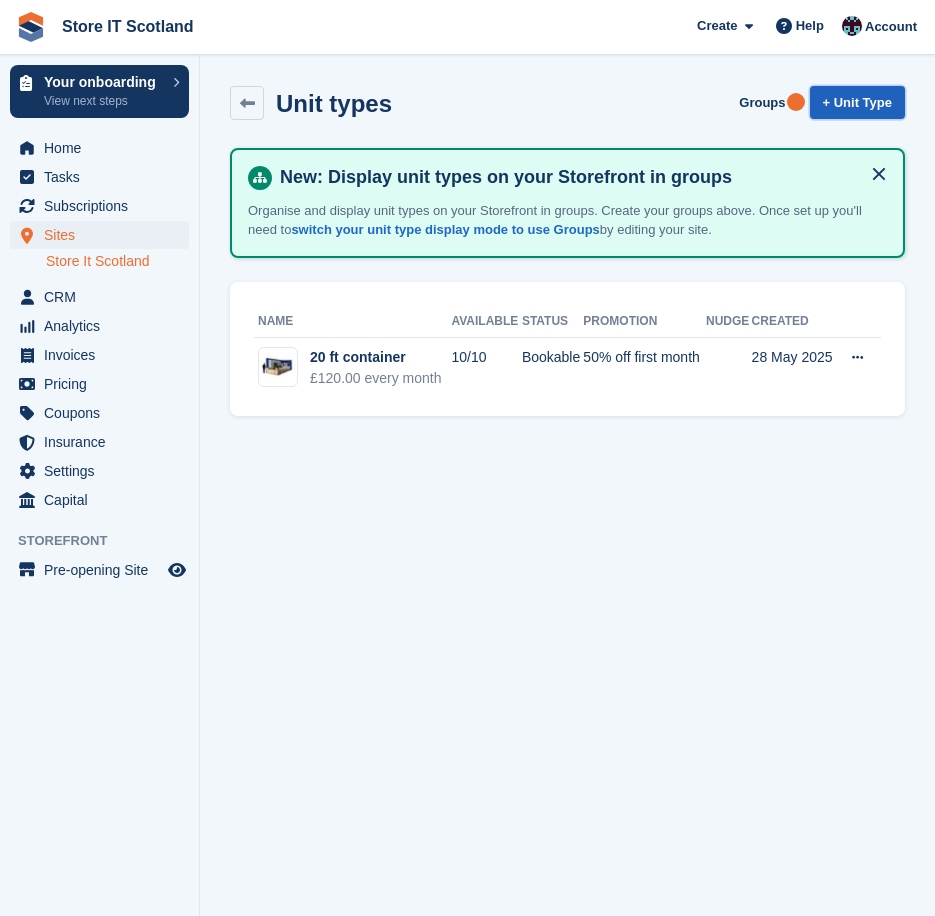 click on "+ Unit Type" at bounding box center (857, 102) 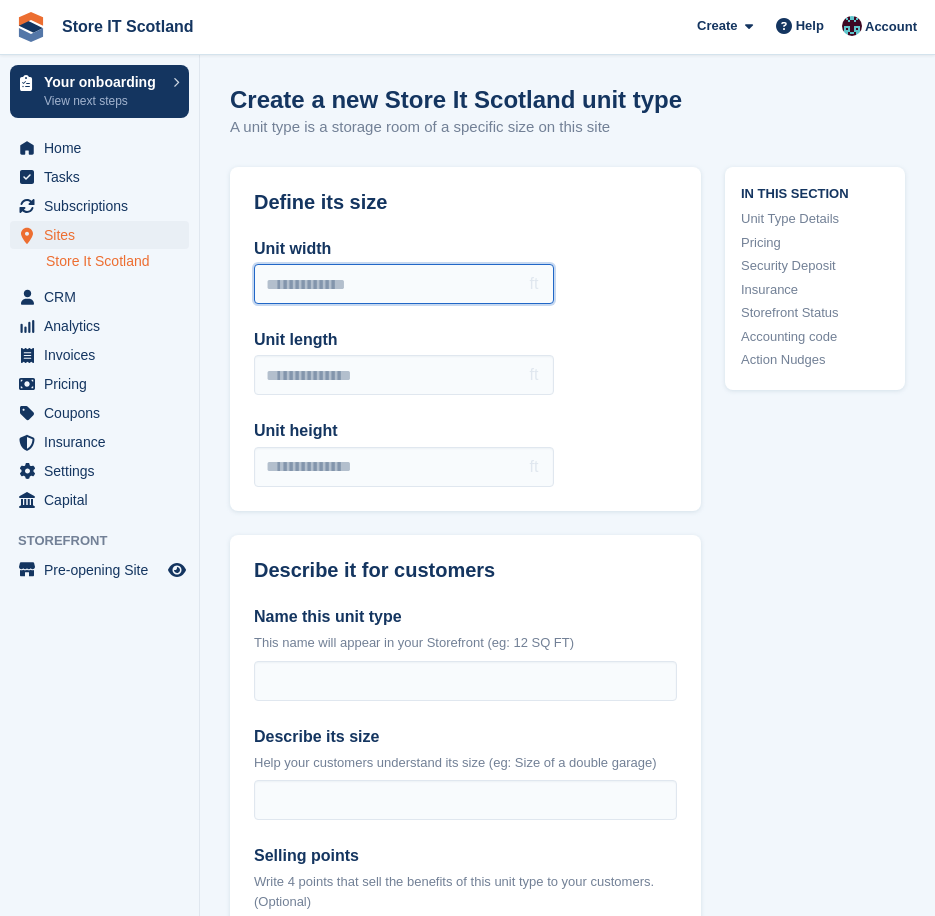 click on "Unit width" at bounding box center (404, 284) 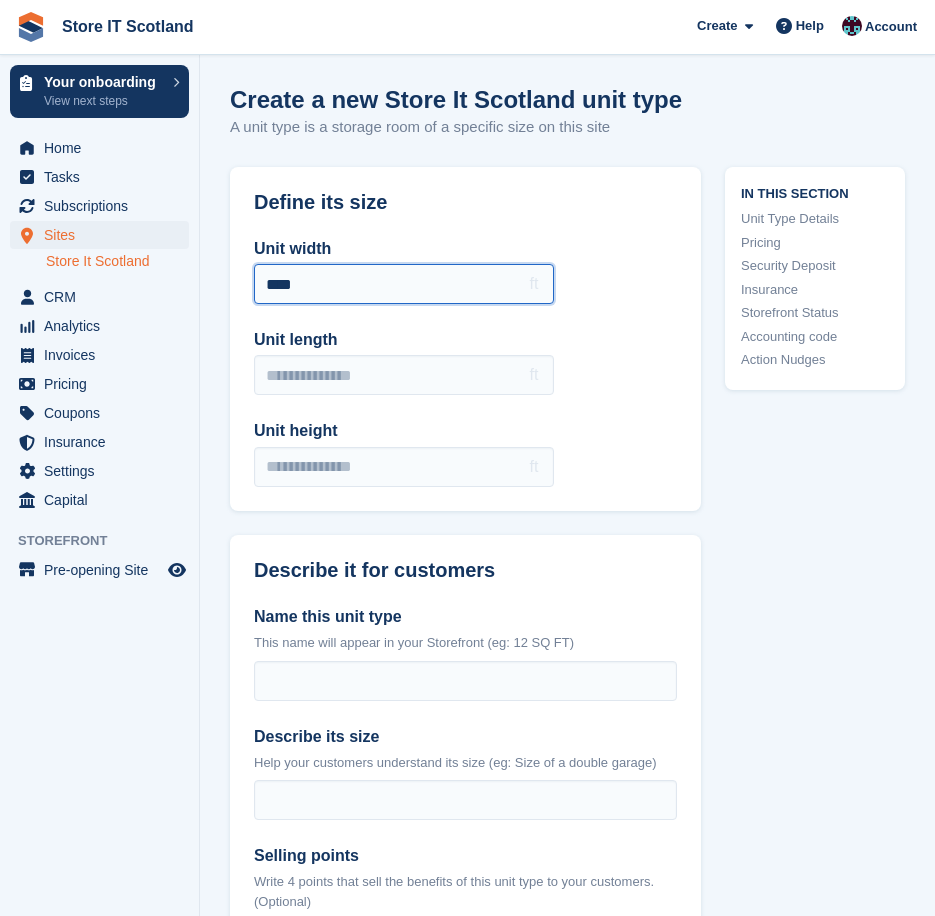 drag, startPoint x: 381, startPoint y: 296, endPoint x: 360, endPoint y: 295, distance: 21.023796 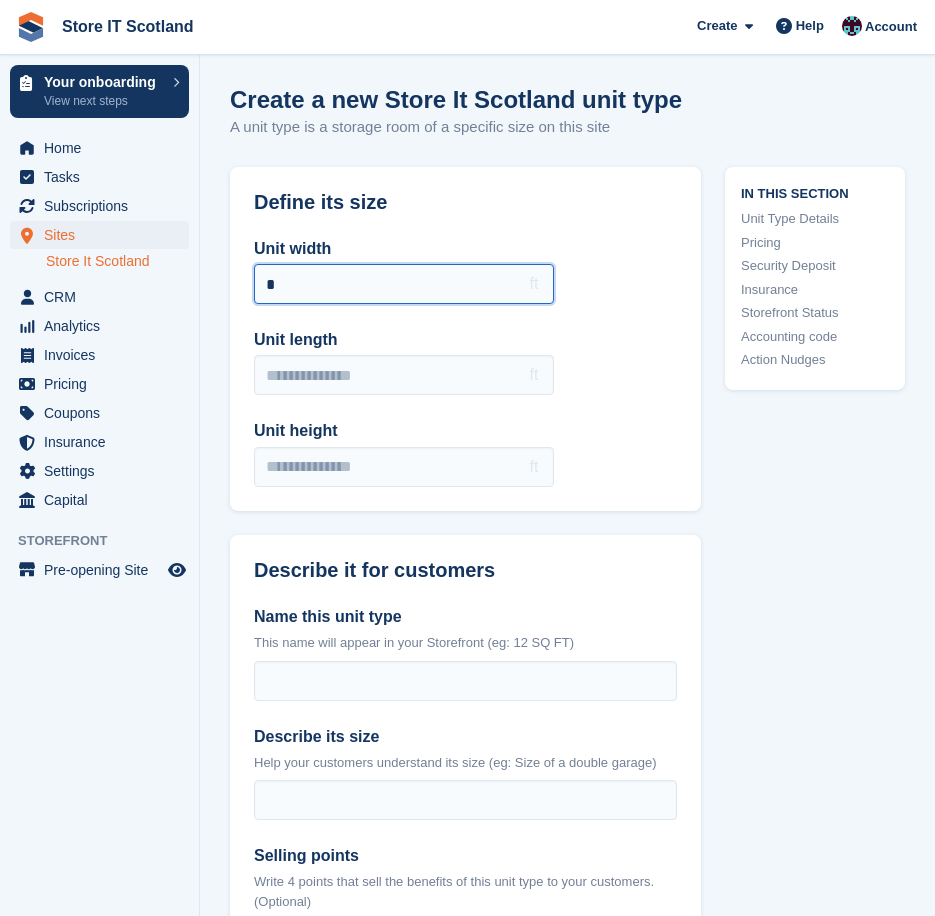 type on "***" 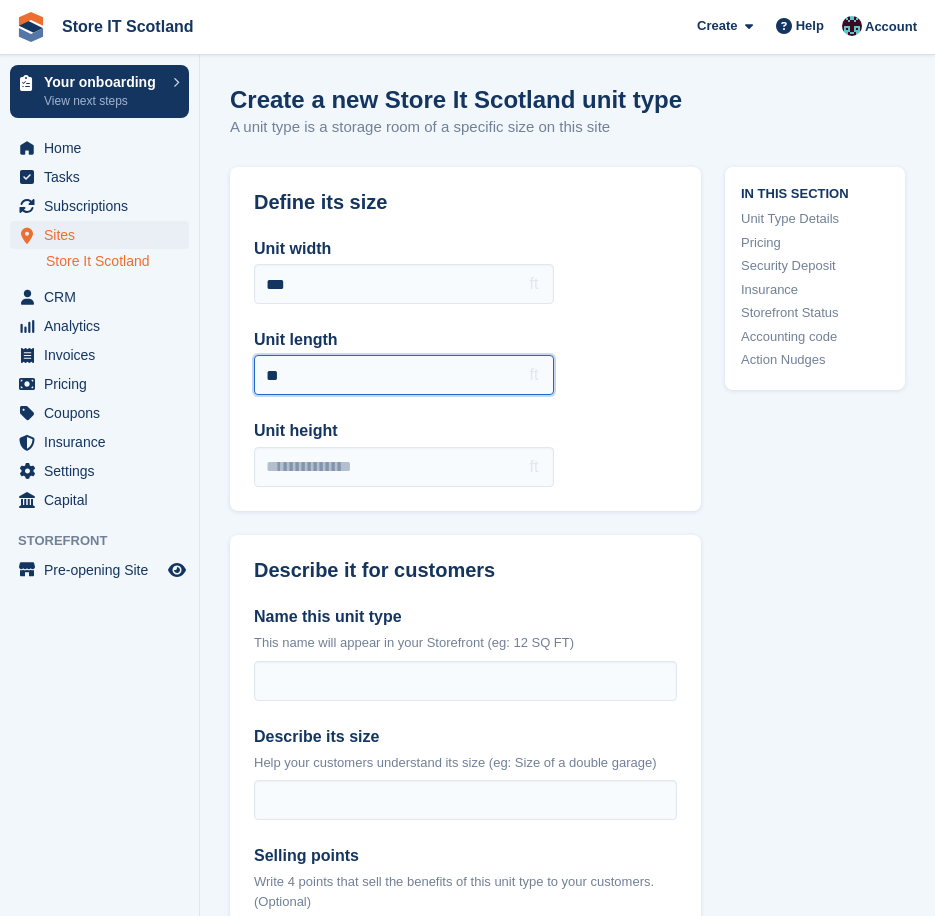 type on "**" 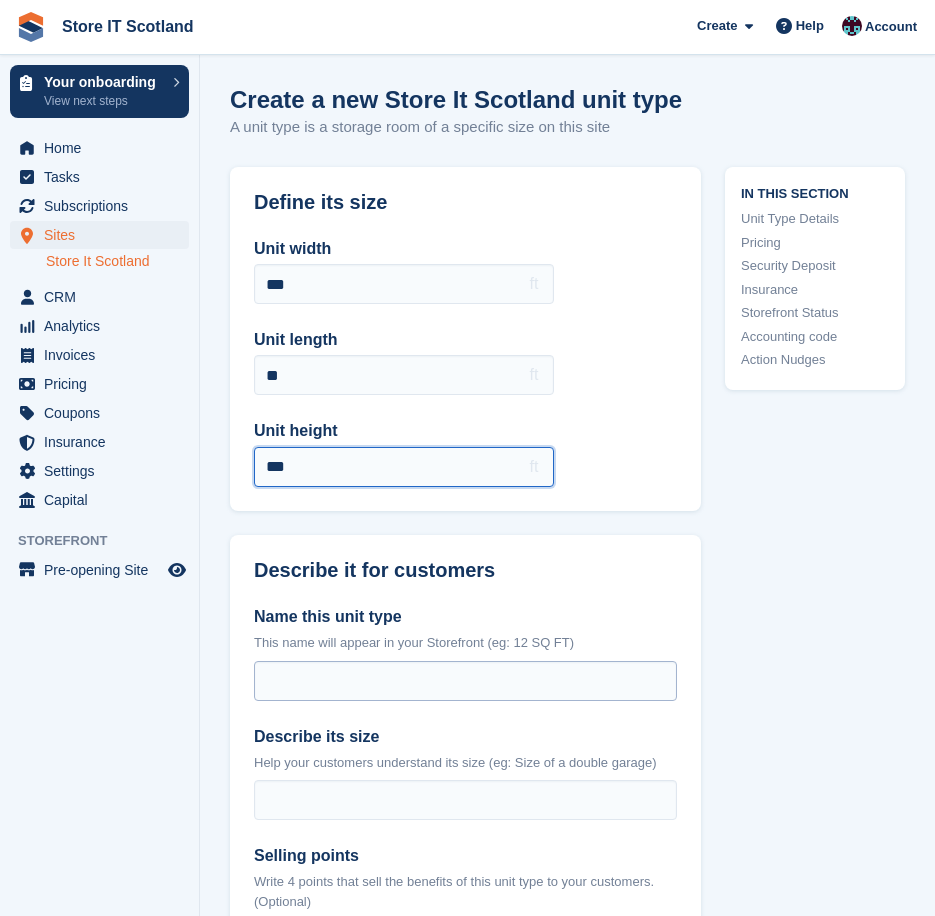 type on "***" 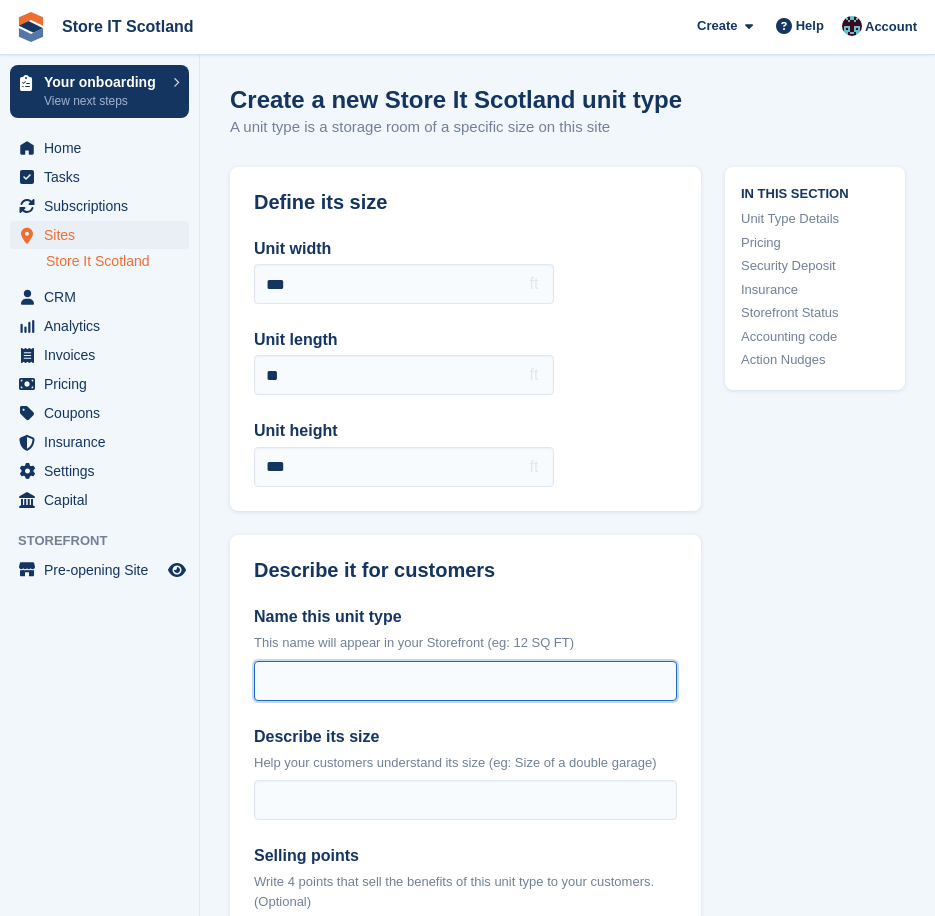 click on "Name this unit type" at bounding box center [465, 681] 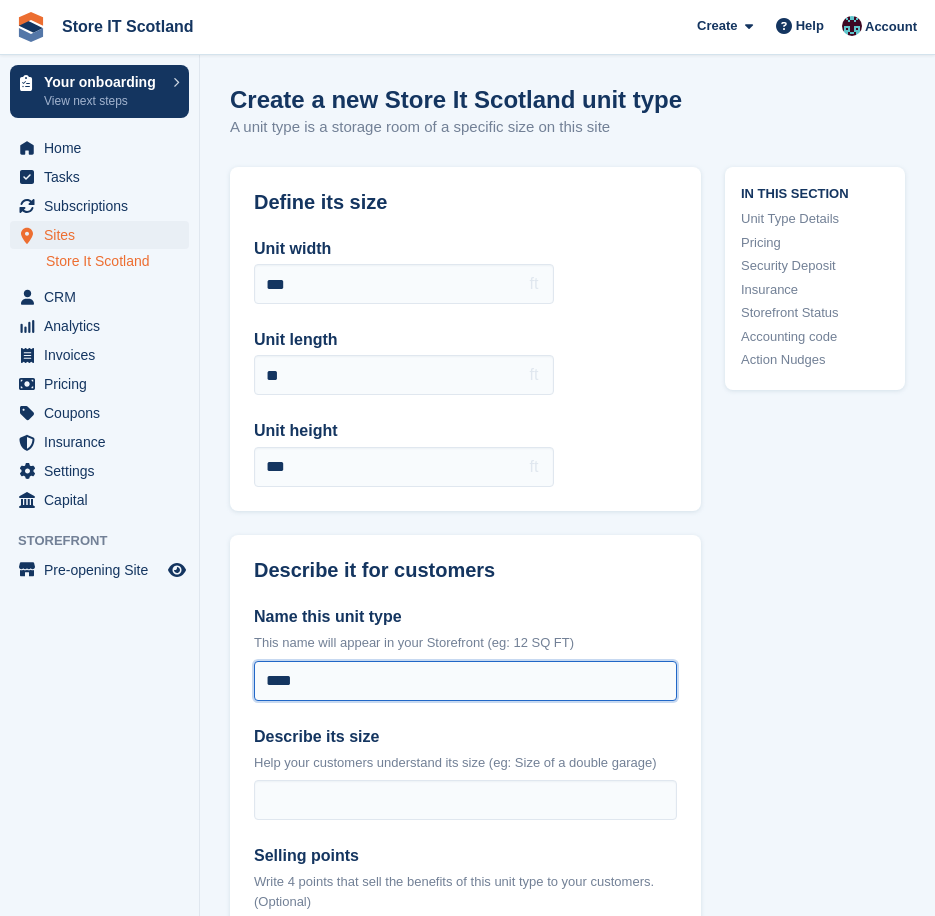 scroll, scrollTop: 100, scrollLeft: 0, axis: vertical 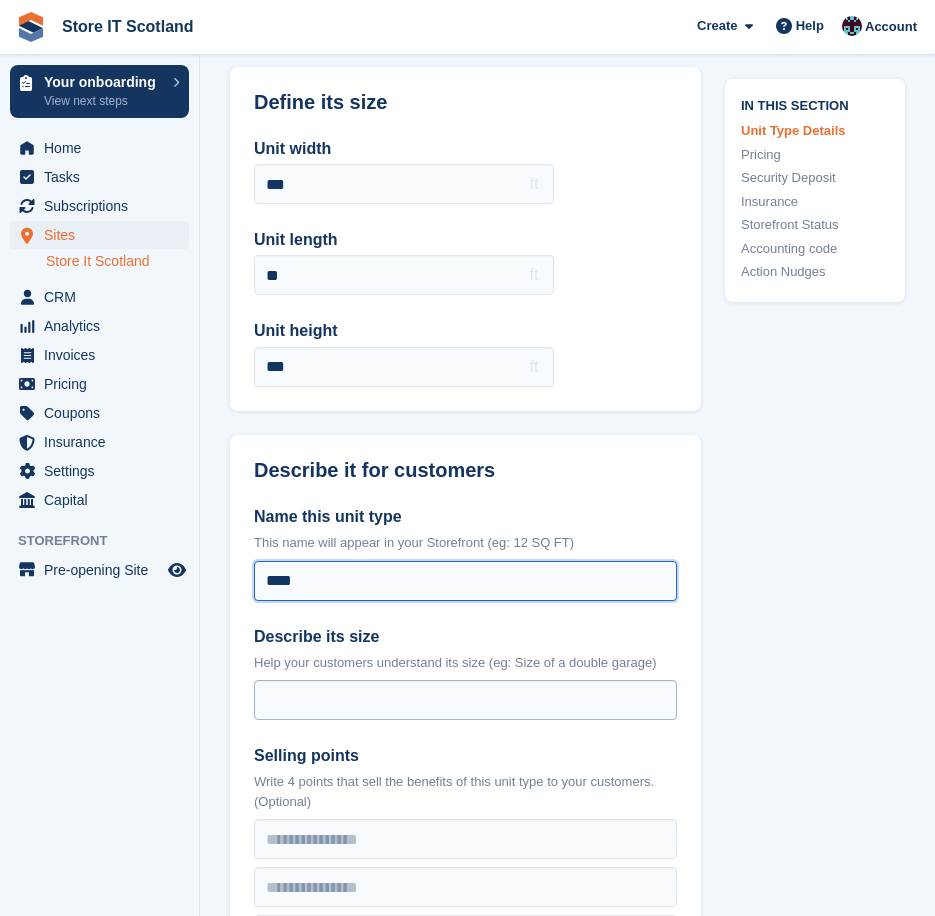 type on "****" 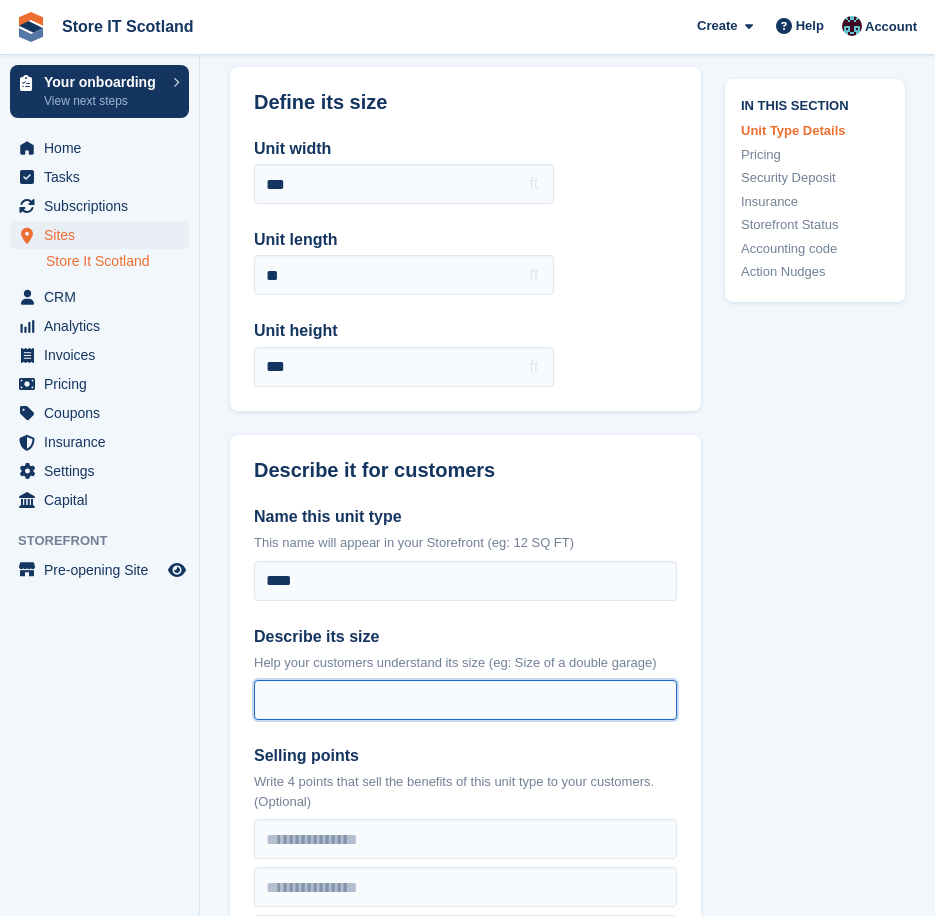 click on "Describe its size" at bounding box center (465, 700) 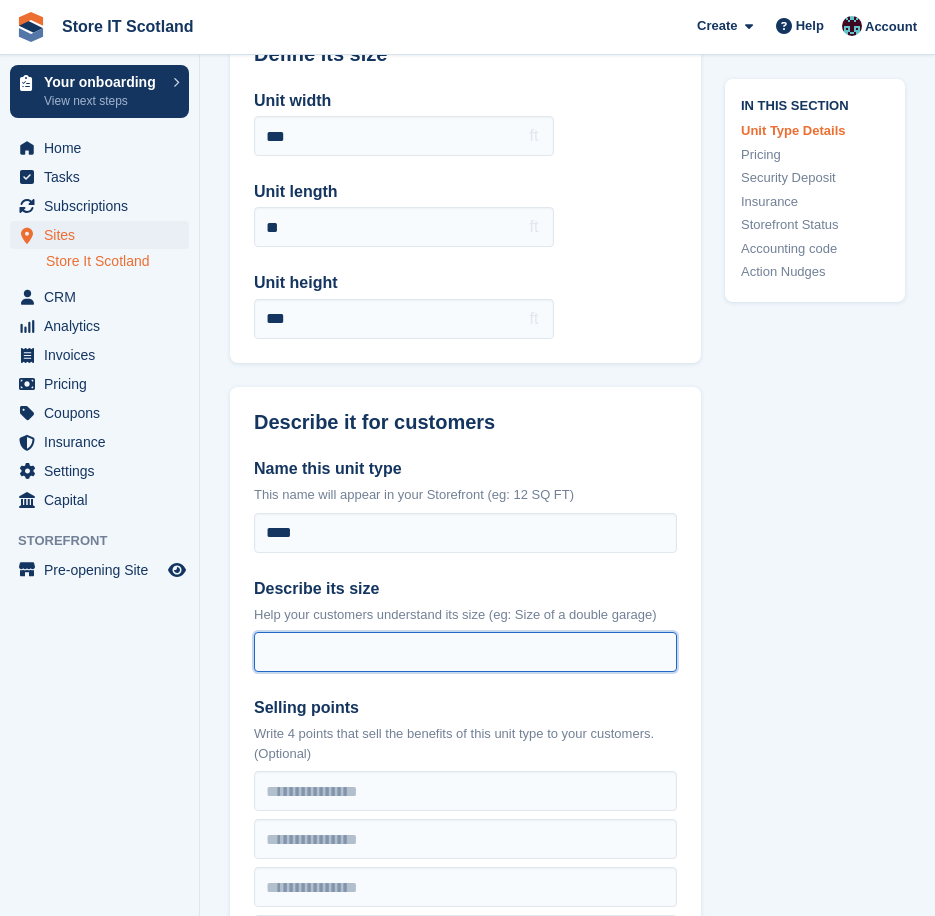 scroll, scrollTop: 200, scrollLeft: 0, axis: vertical 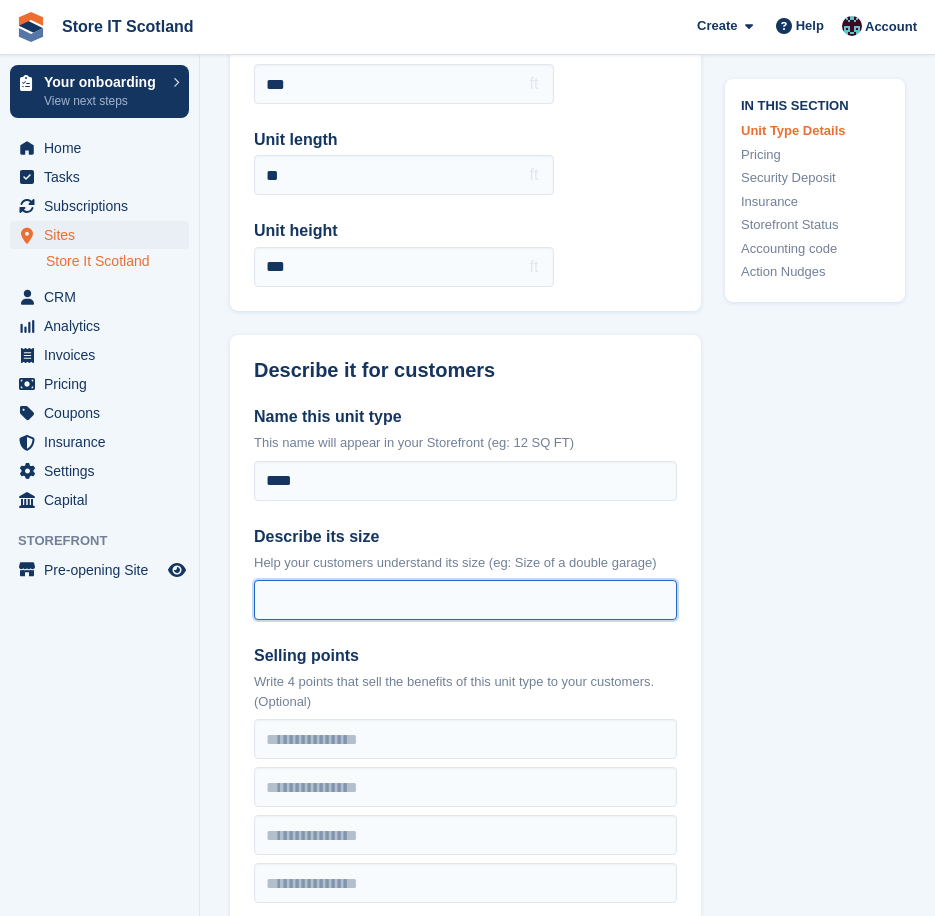 click on "Describe its size" at bounding box center [465, 600] 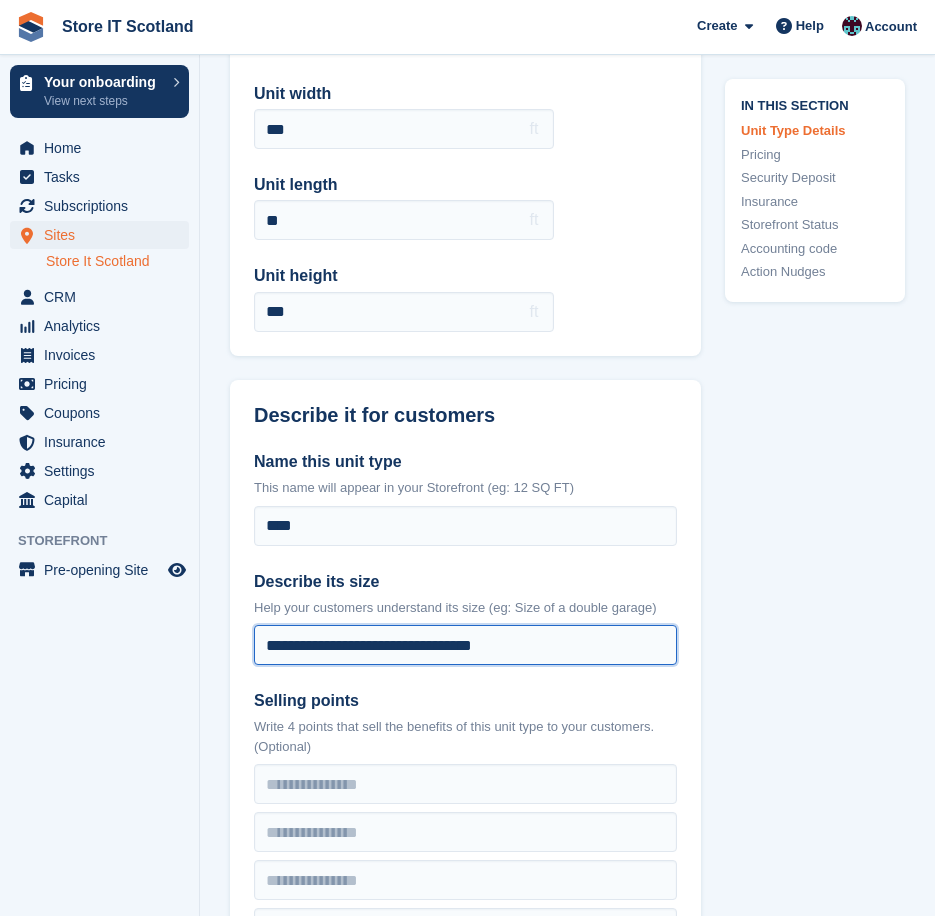 scroll, scrollTop: 100, scrollLeft: 0, axis: vertical 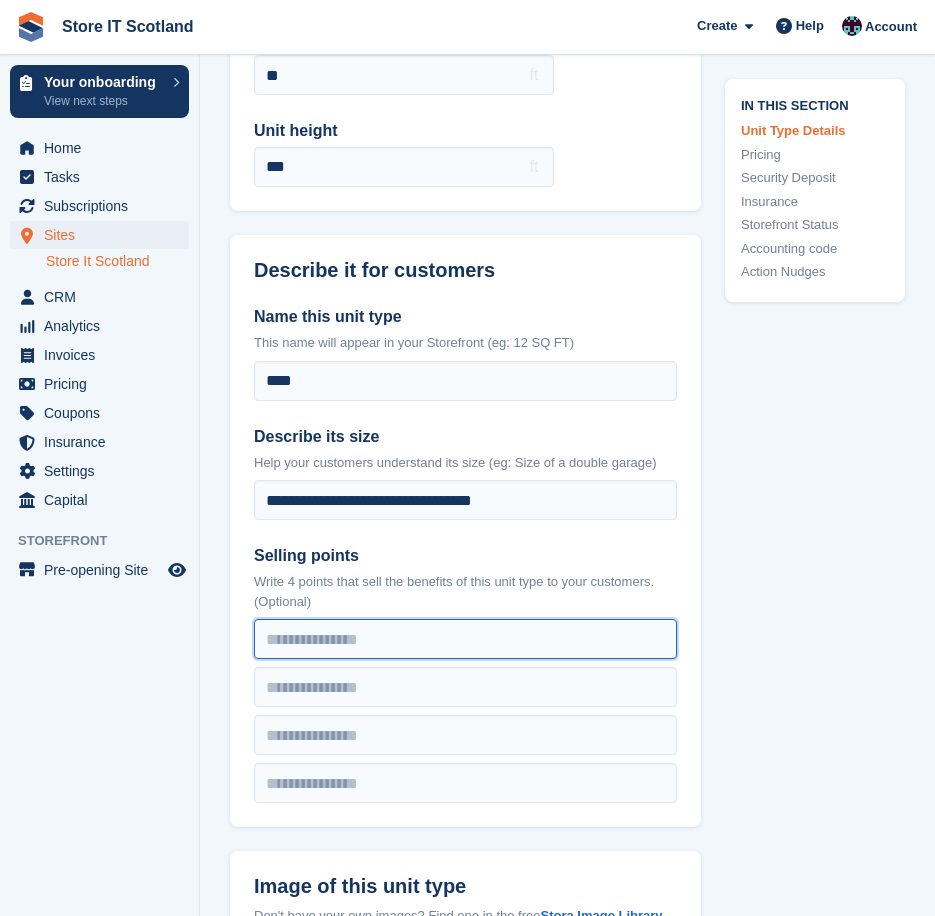 click at bounding box center [465, 639] 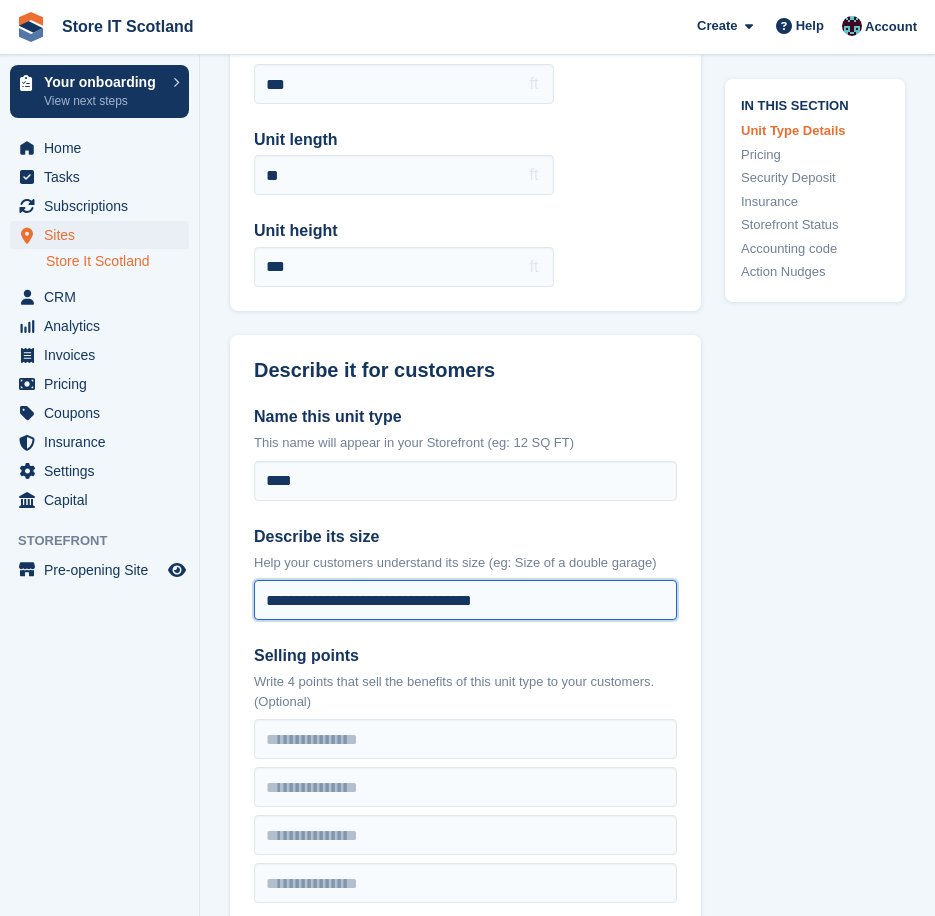 drag, startPoint x: 512, startPoint y: 606, endPoint x: -5, endPoint y: 557, distance: 519.31683 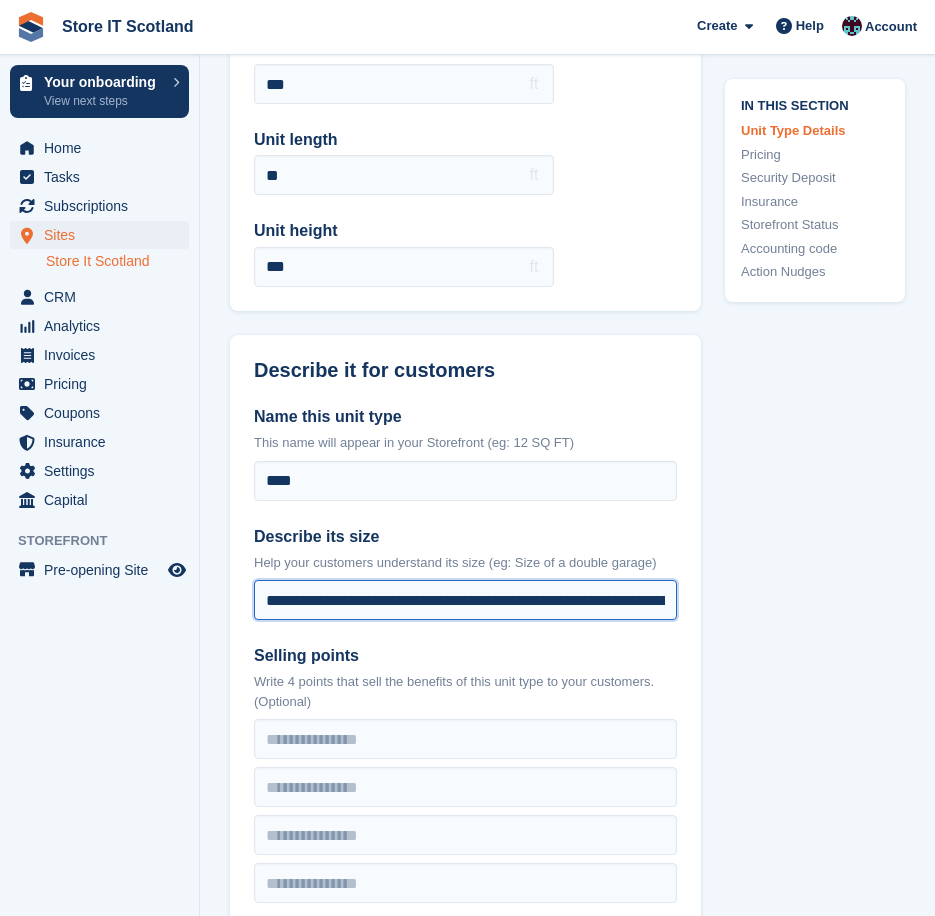 scroll, scrollTop: 0, scrollLeft: 486, axis: horizontal 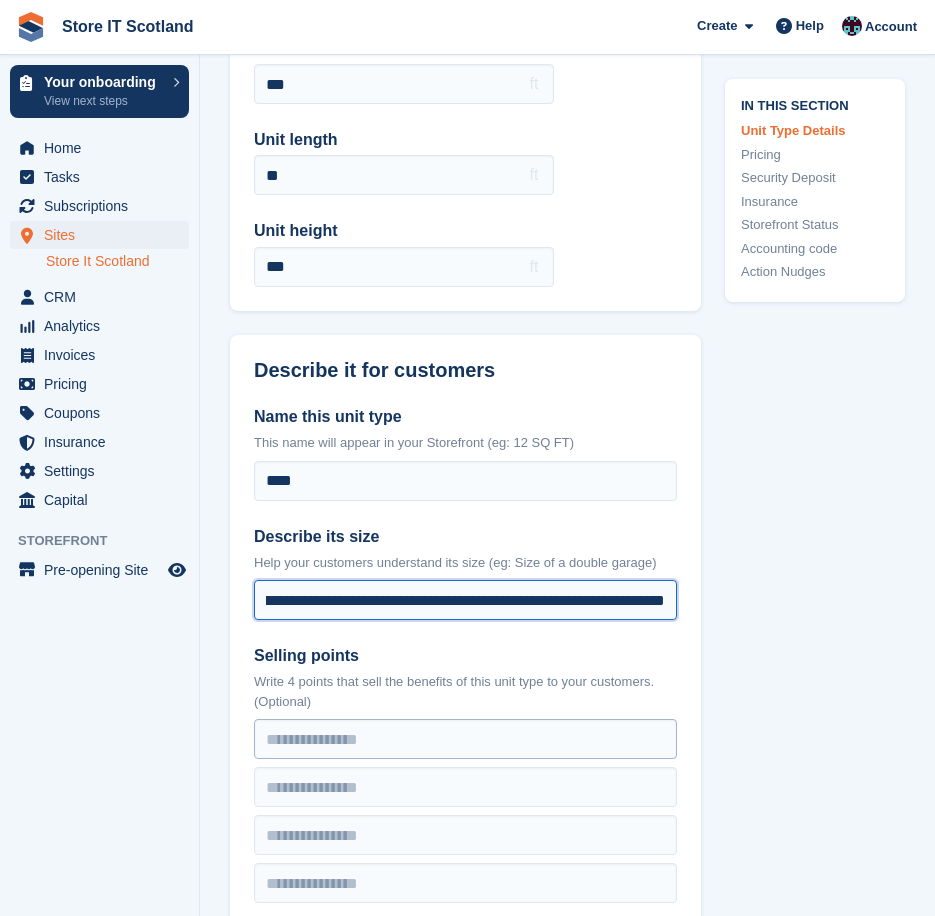 type on "**********" 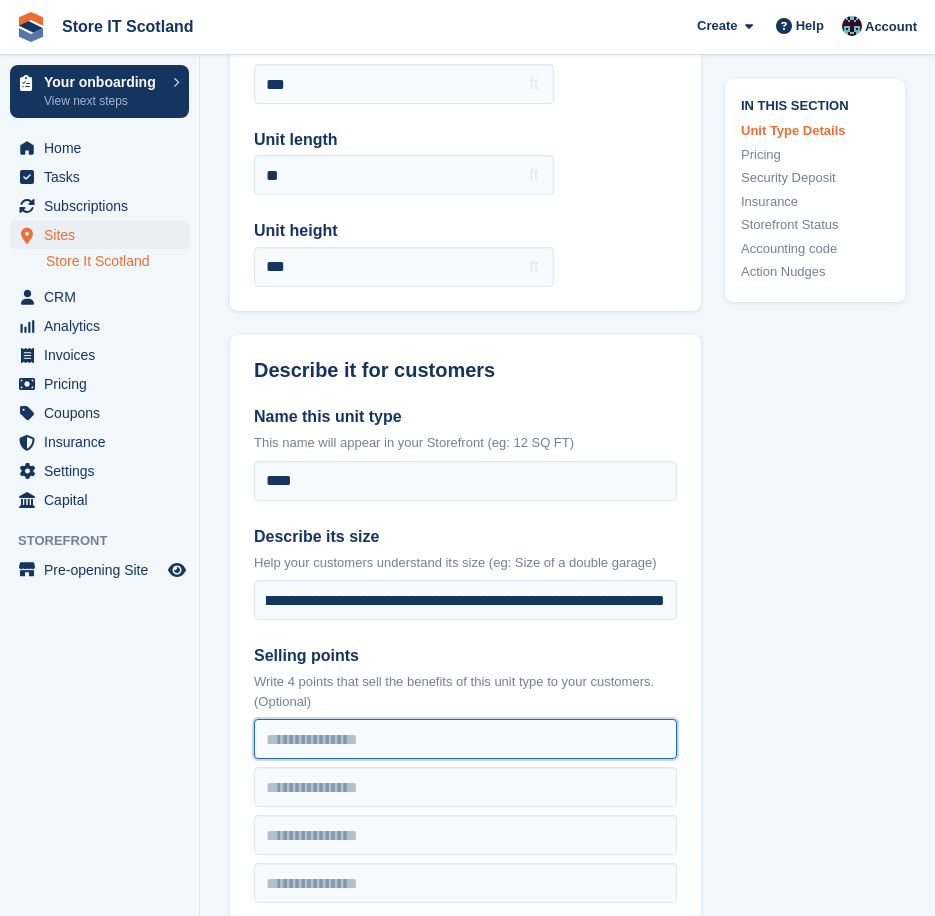 click at bounding box center (465, 739) 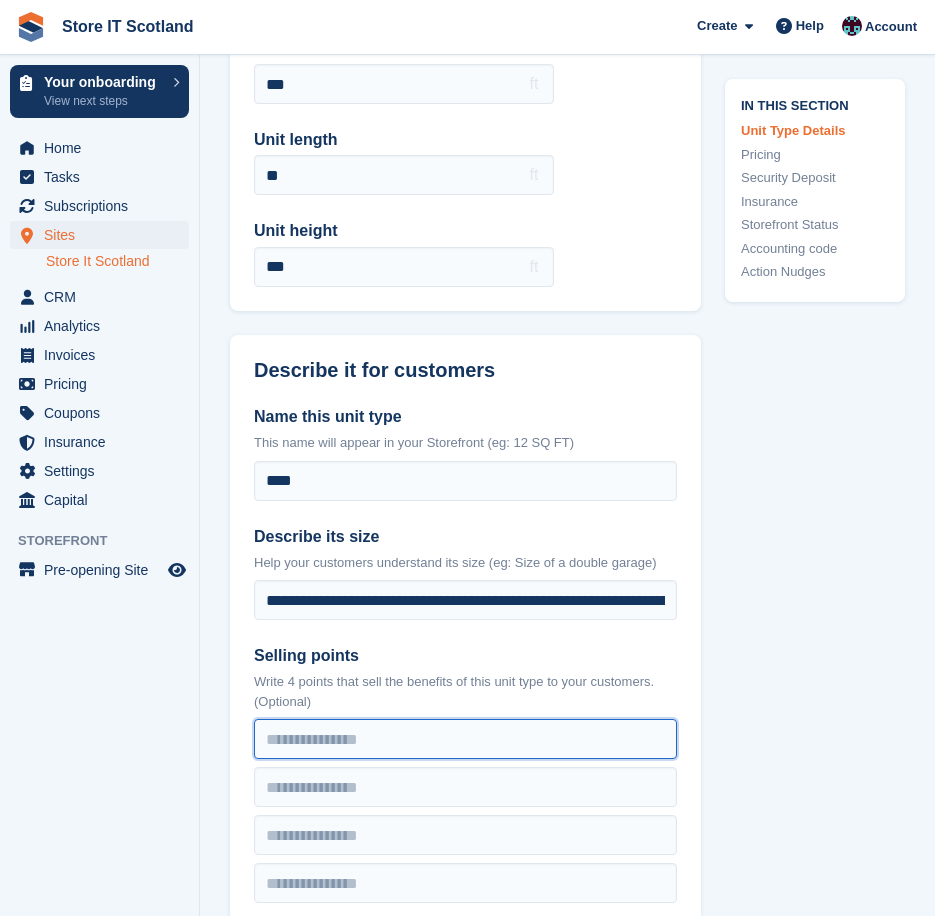 scroll, scrollTop: 300, scrollLeft: 0, axis: vertical 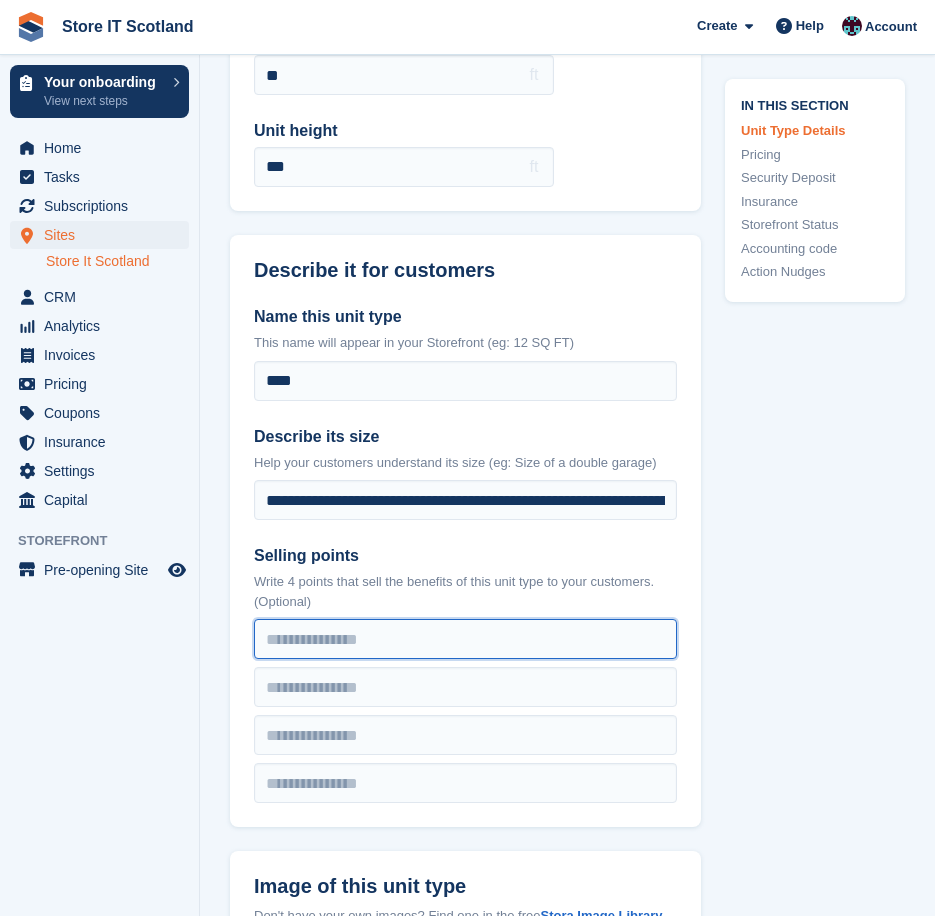click at bounding box center (465, 639) 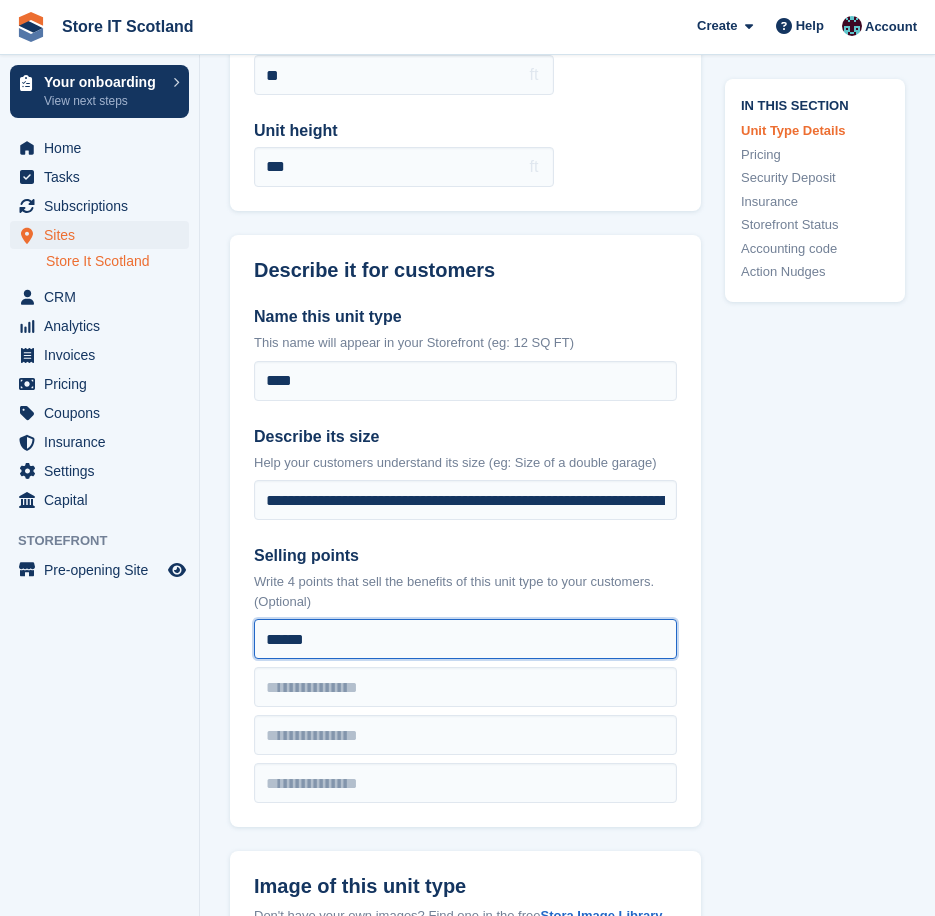 type on "******" 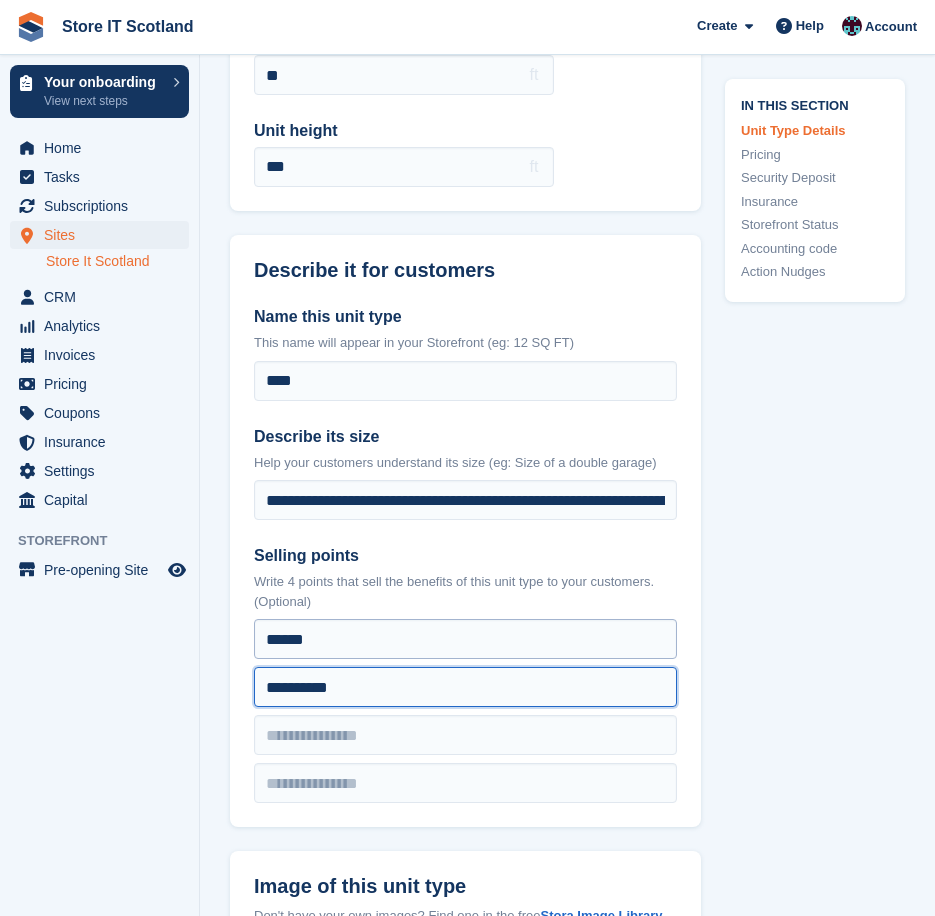 type on "**********" 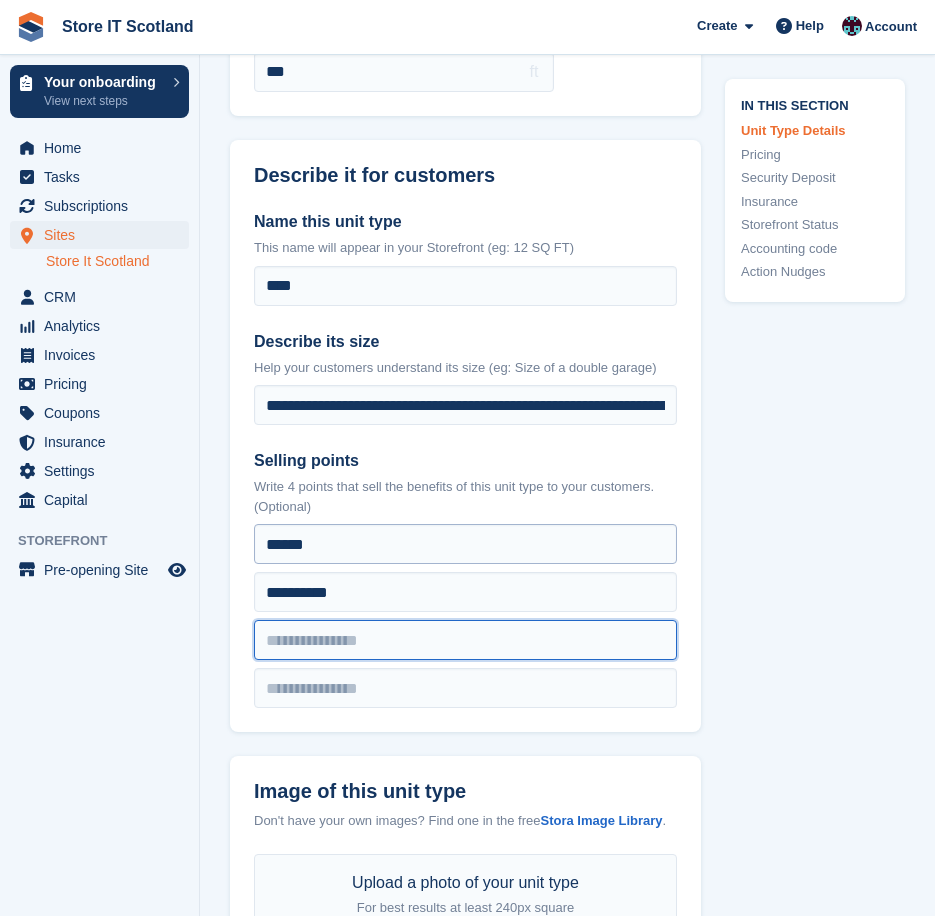 scroll, scrollTop: 400, scrollLeft: 0, axis: vertical 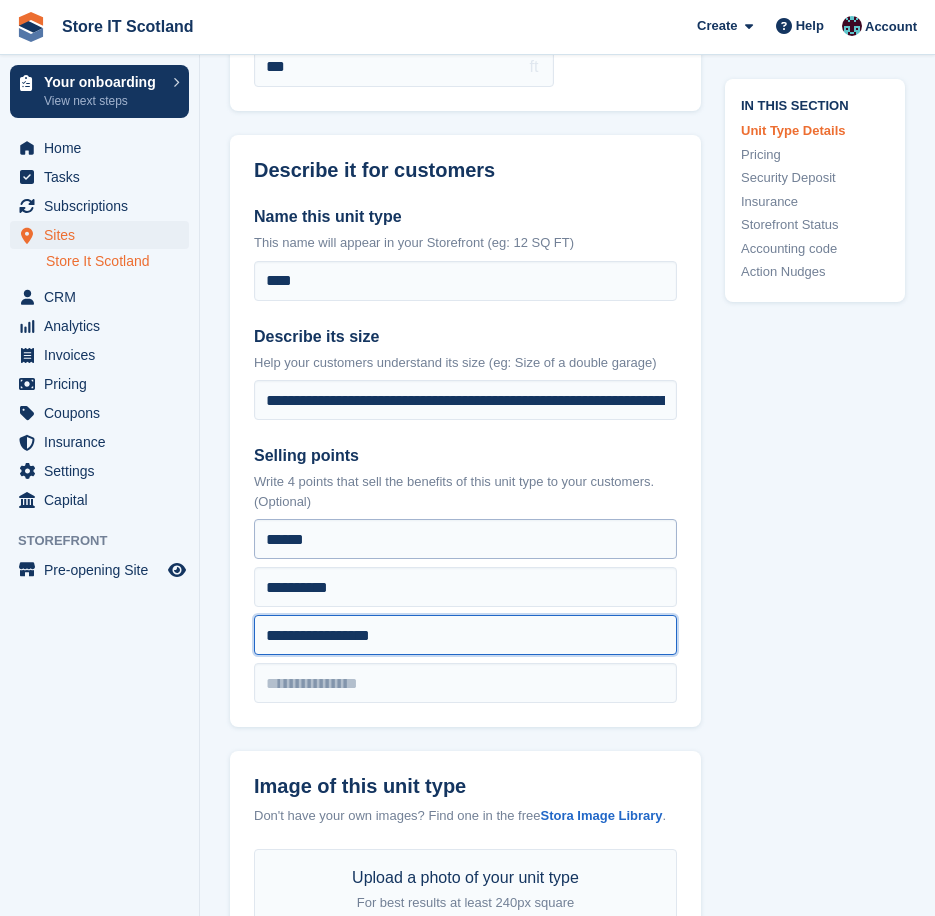 type on "**********" 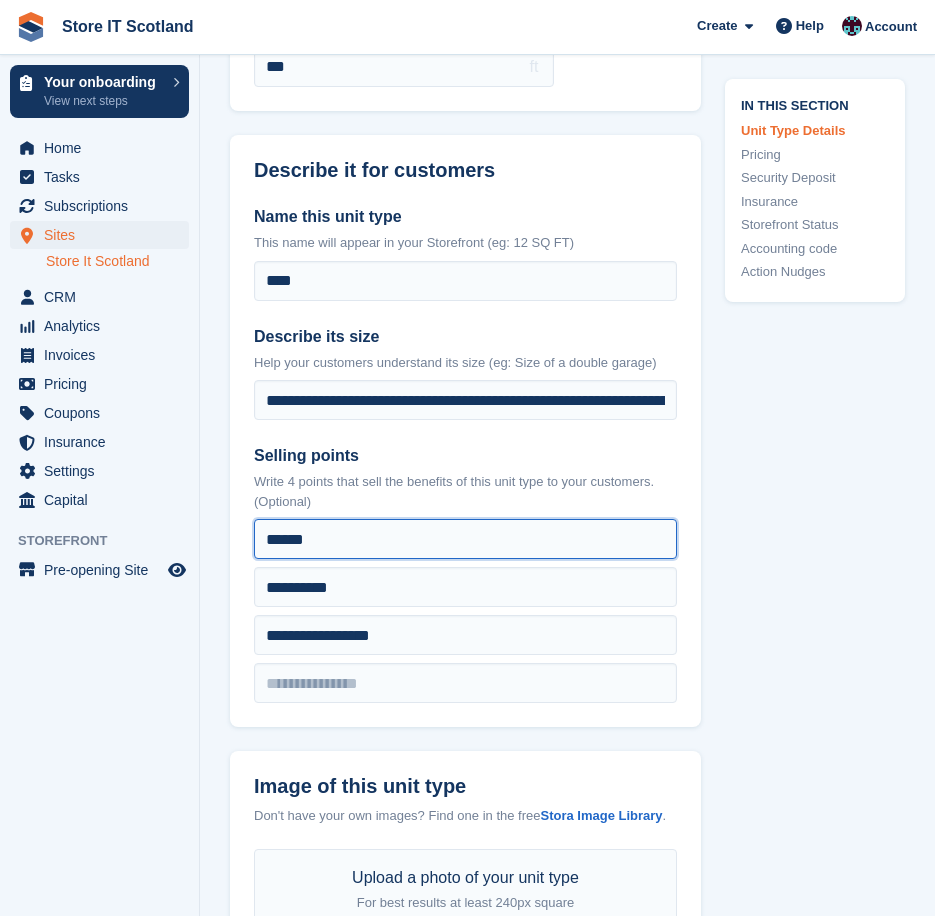 click on "******" at bounding box center (465, 539) 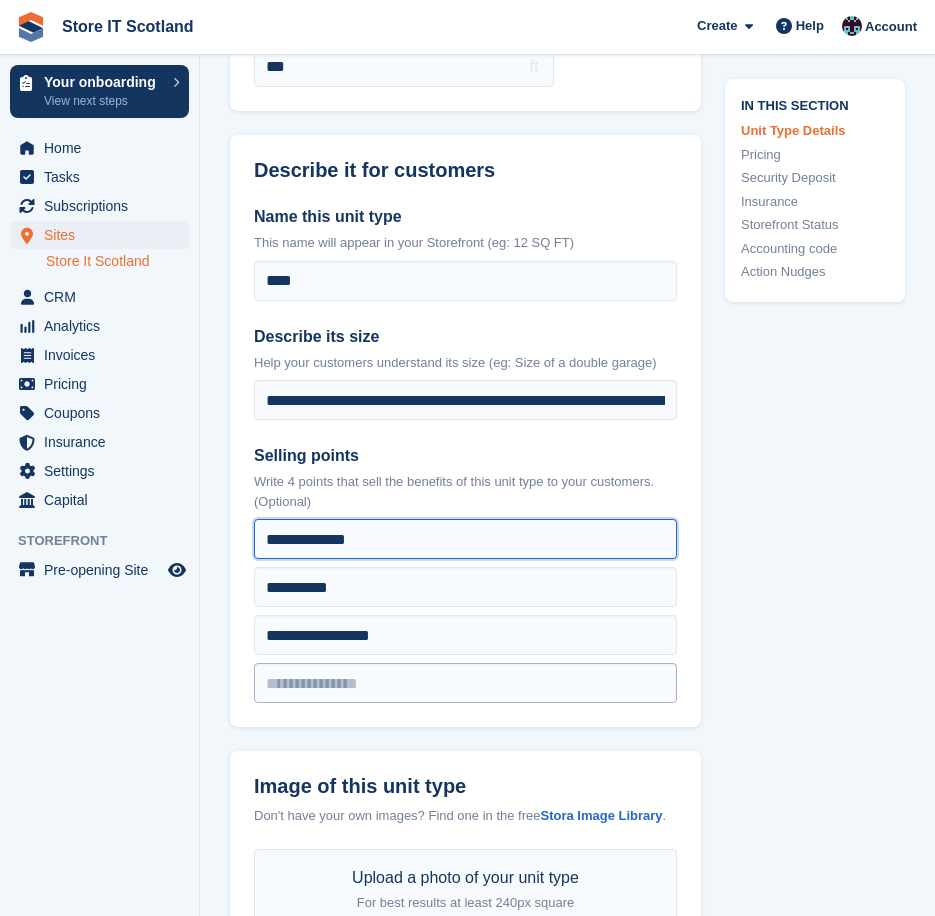 type on "**********" 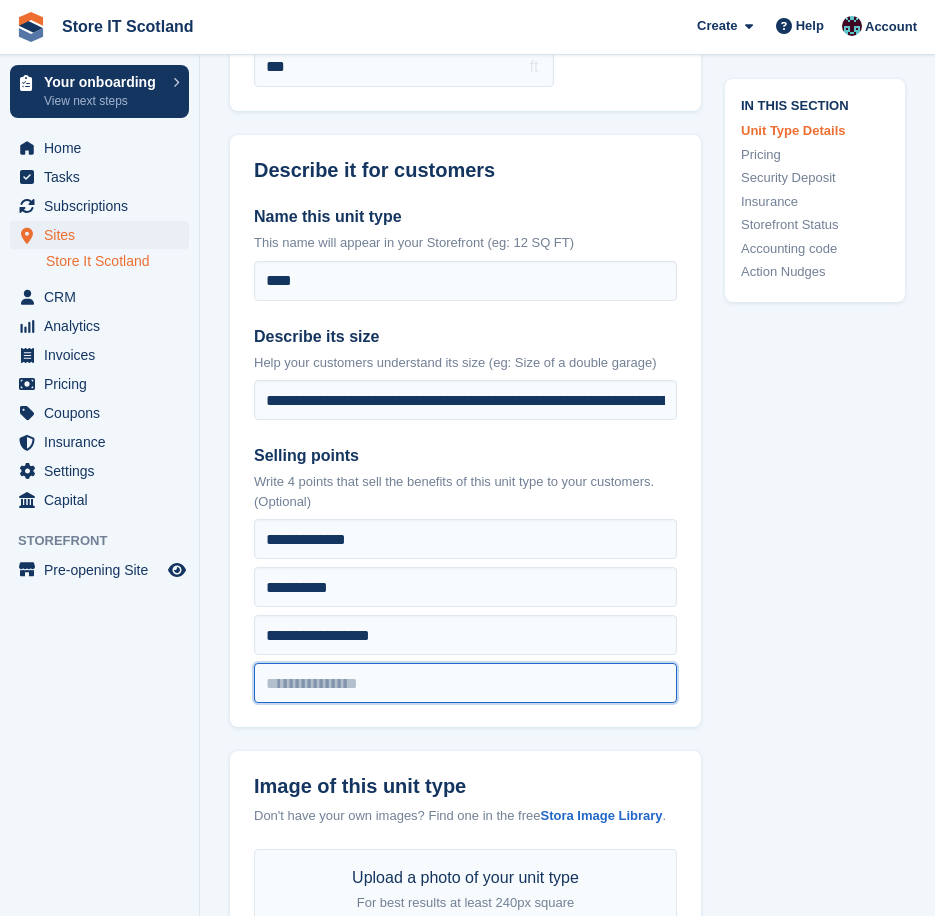 click at bounding box center (465, 539) 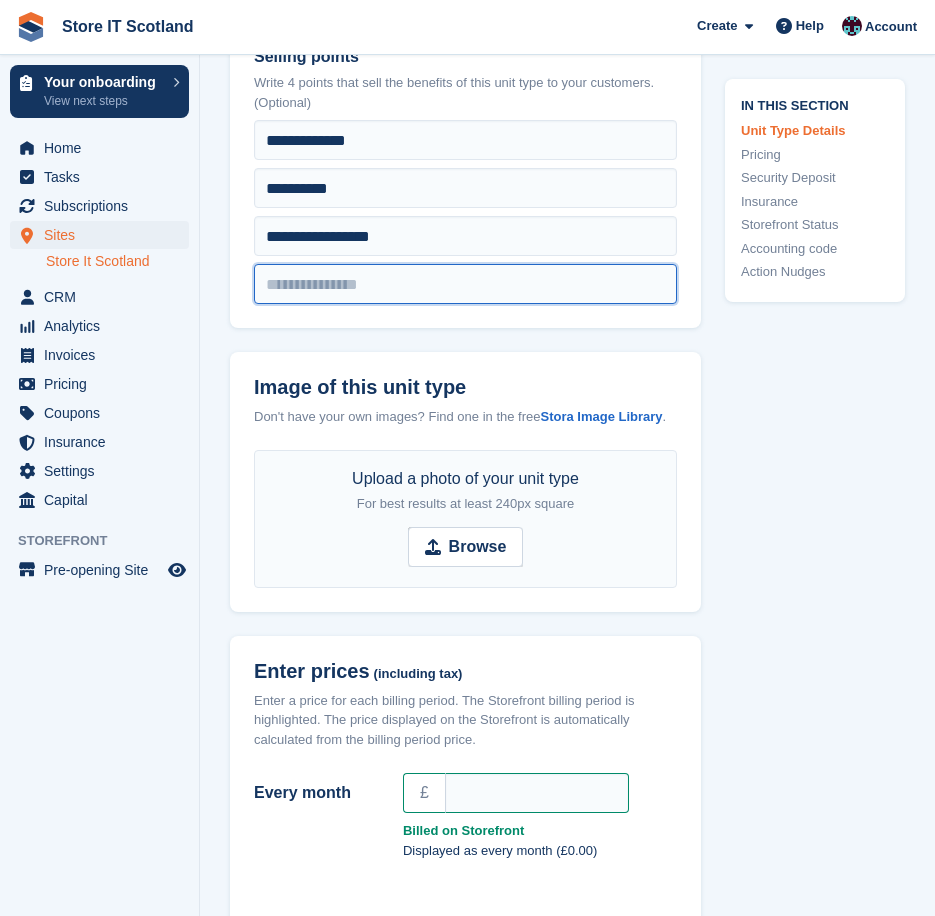scroll, scrollTop: 800, scrollLeft: 0, axis: vertical 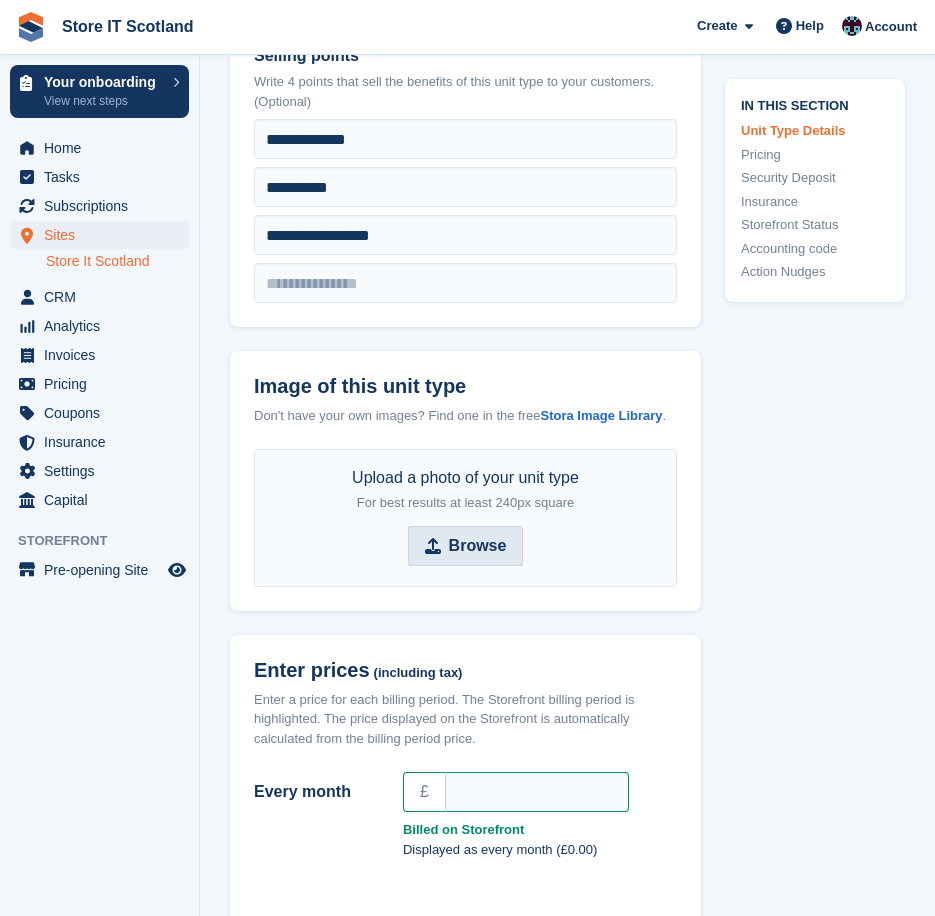 click on "Browse" at bounding box center (478, 546) 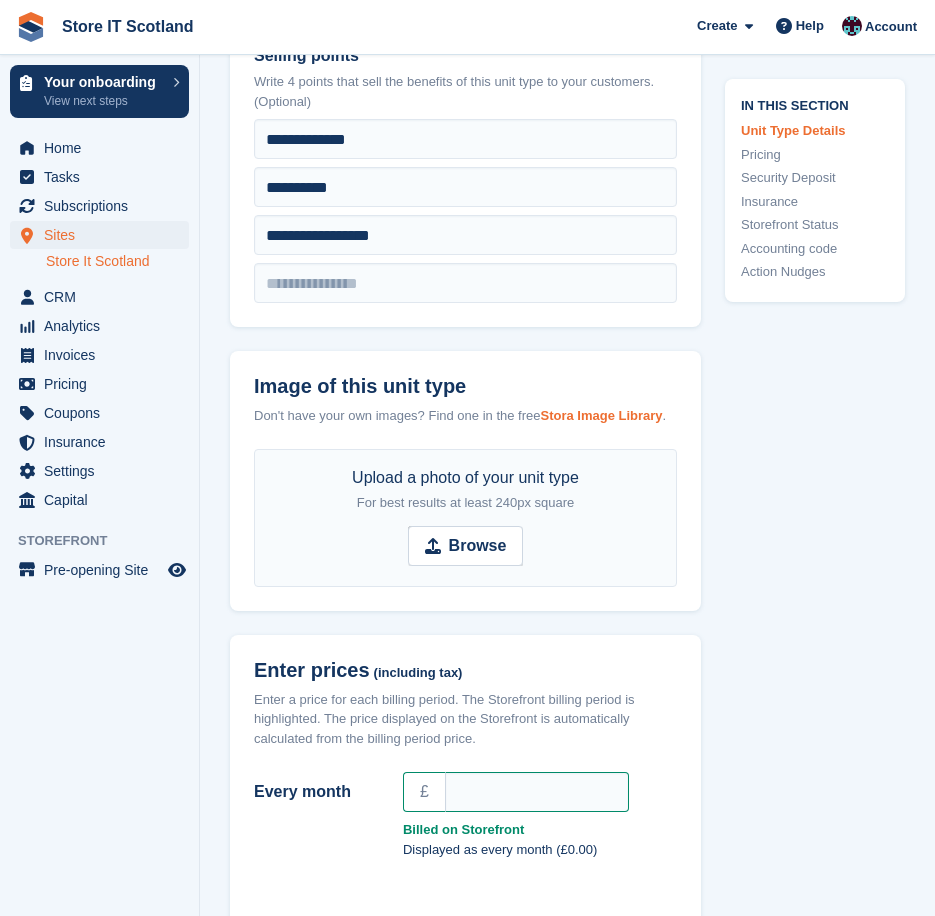 click on "Stora Image Library" at bounding box center (601, 415) 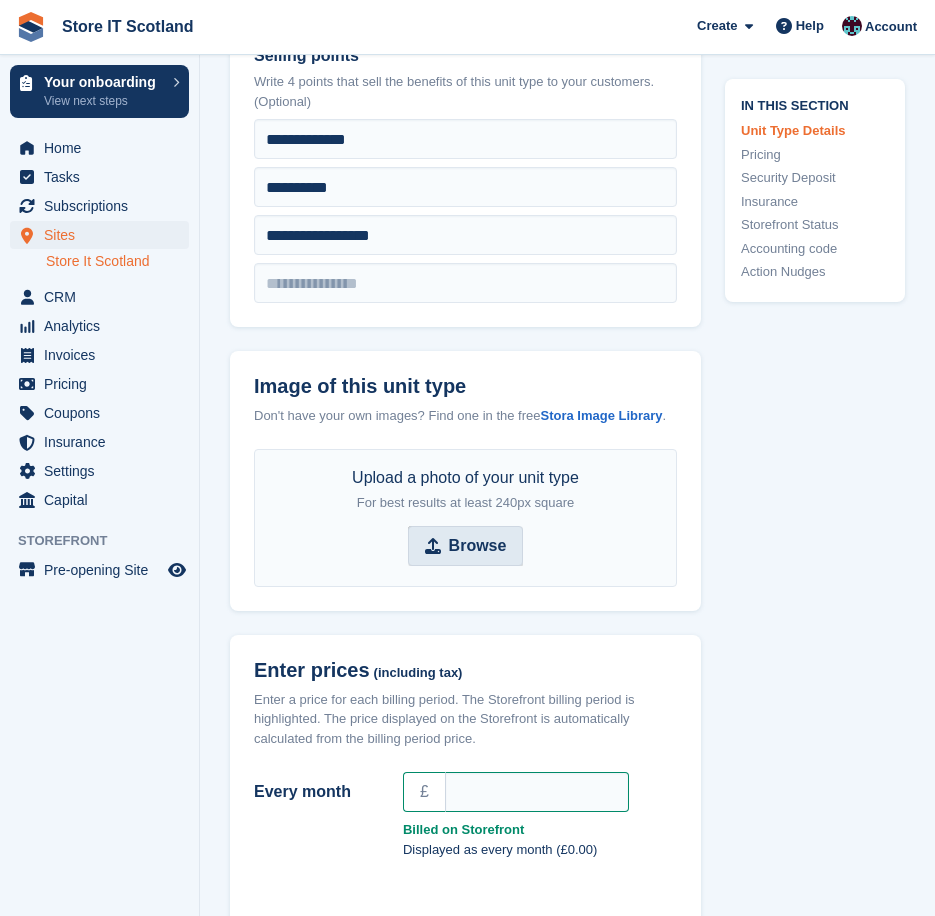 click on "Browse" at bounding box center [478, 546] 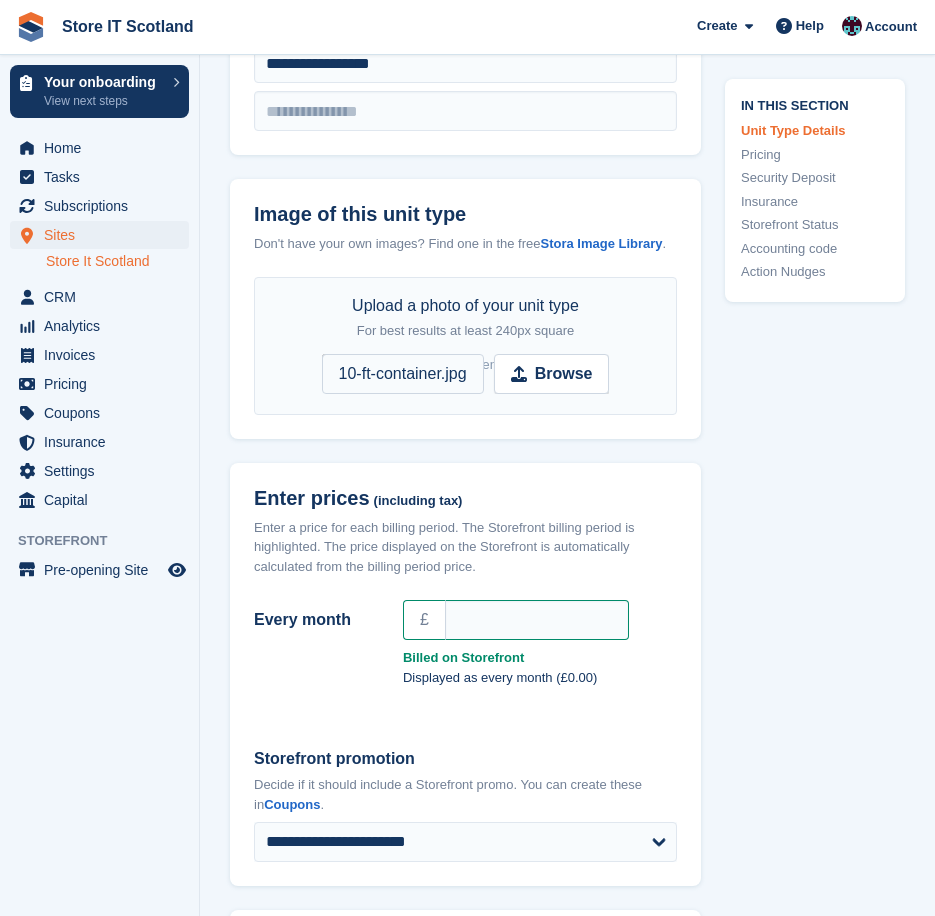scroll, scrollTop: 1000, scrollLeft: 0, axis: vertical 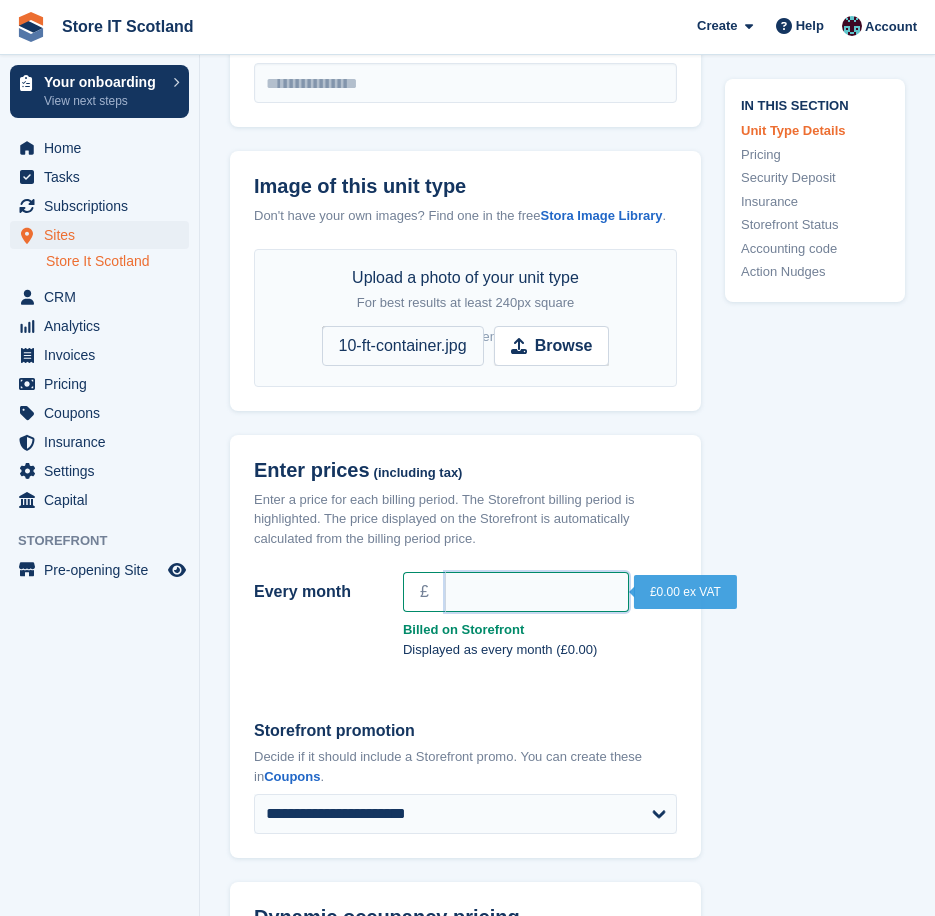 click on "Every month" at bounding box center (537, 592) 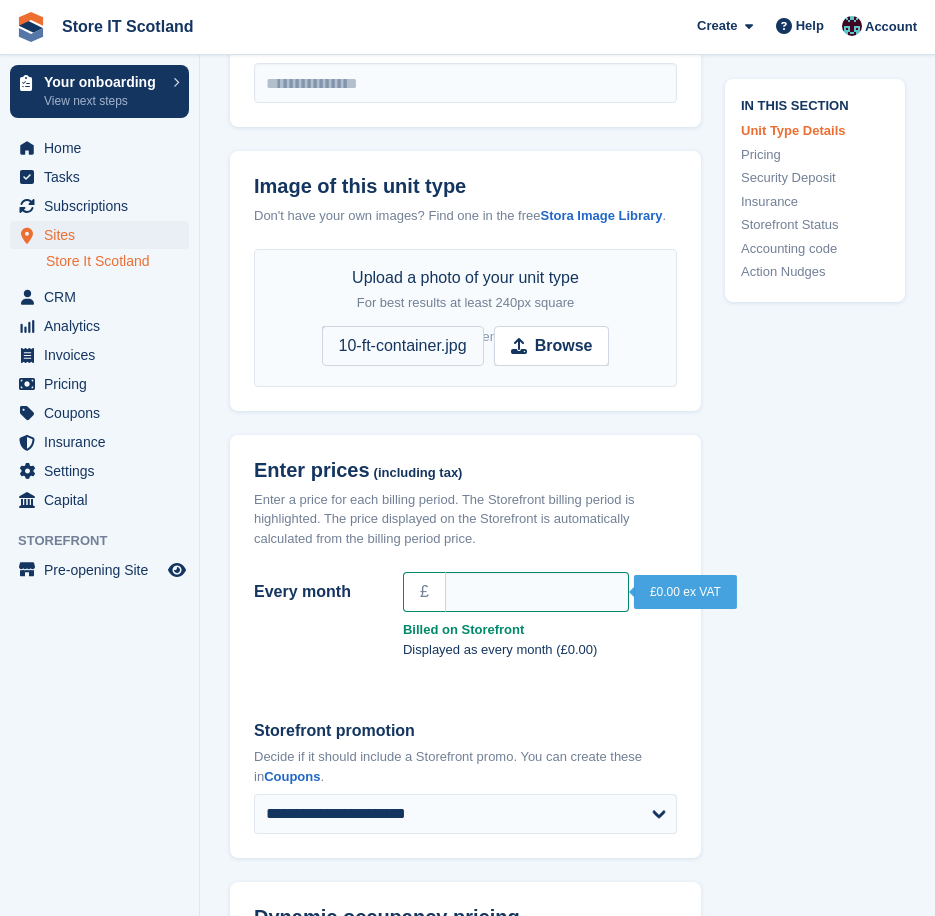 click on "In this section
Unit Type Details
Pricing
Security Deposit
Insurance
Storefront Status
Accounting code
Action Nudges" at bounding box center (803, 1167) 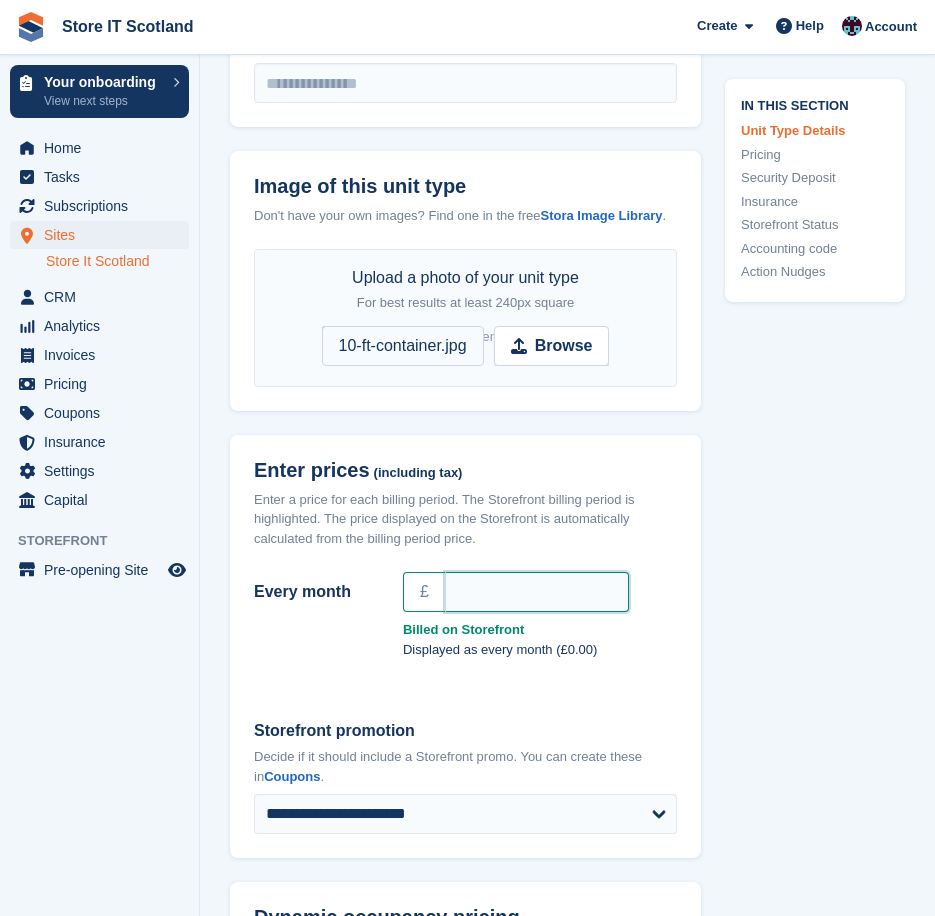 click on "Every month" at bounding box center (537, 592) 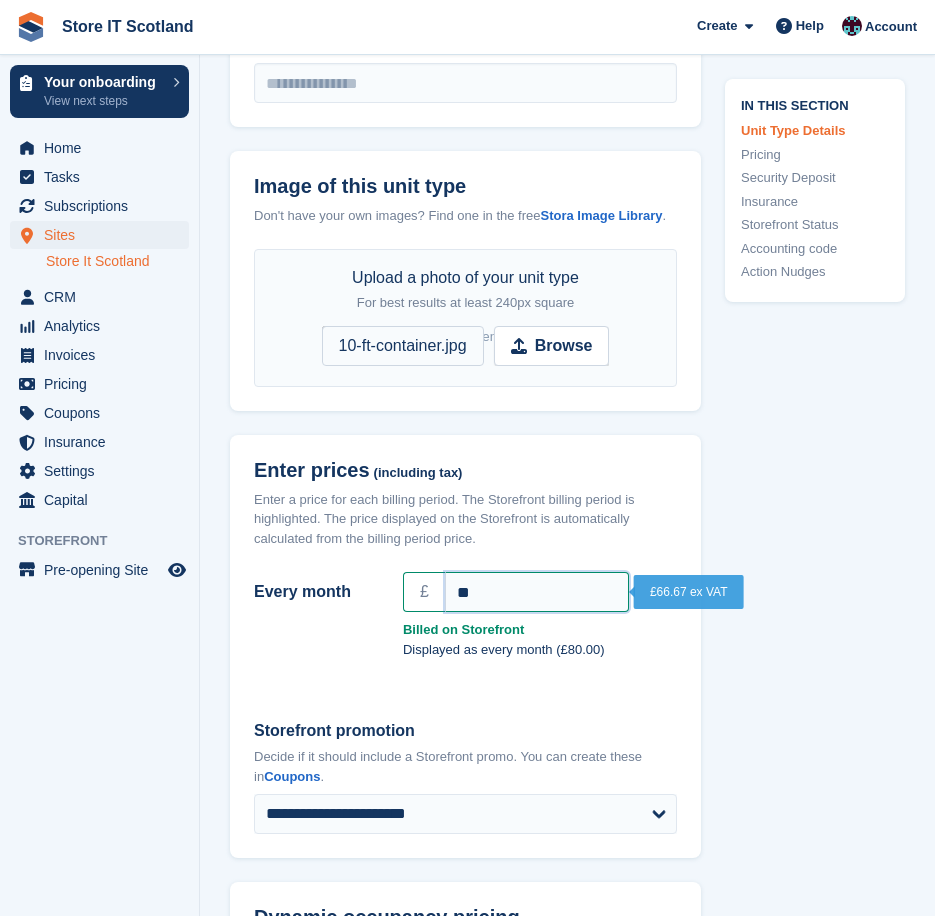 type on "**" 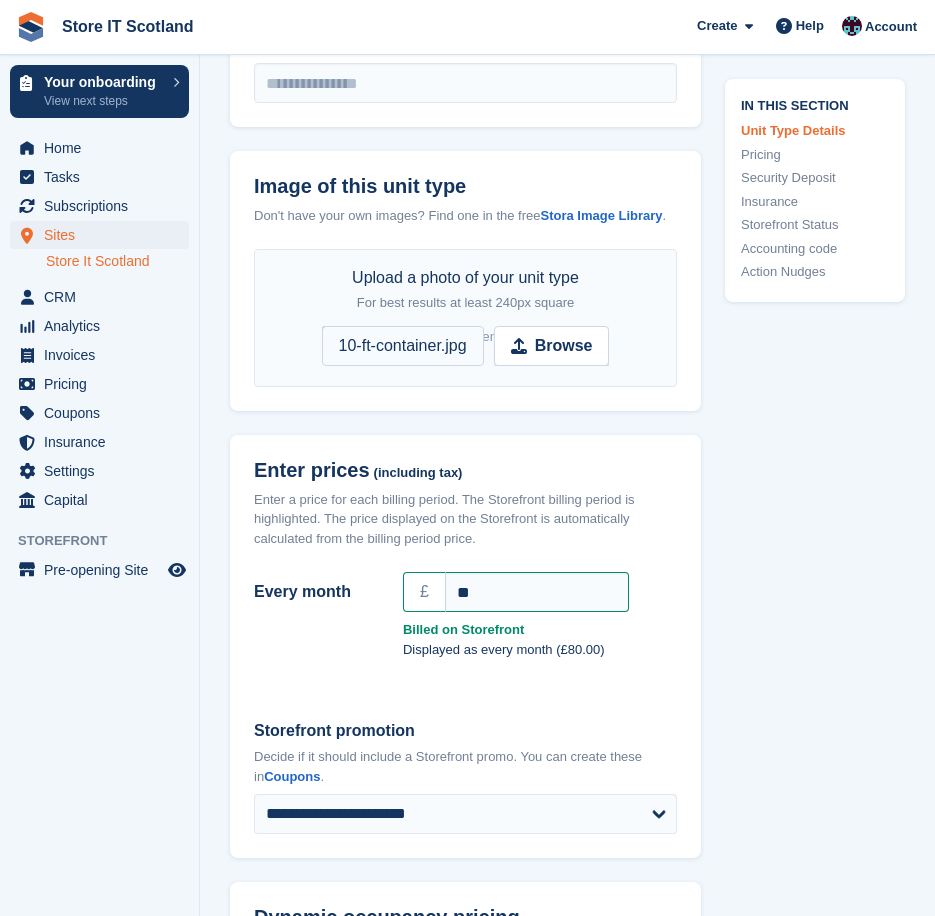 click on "**********" at bounding box center [567, 1098] 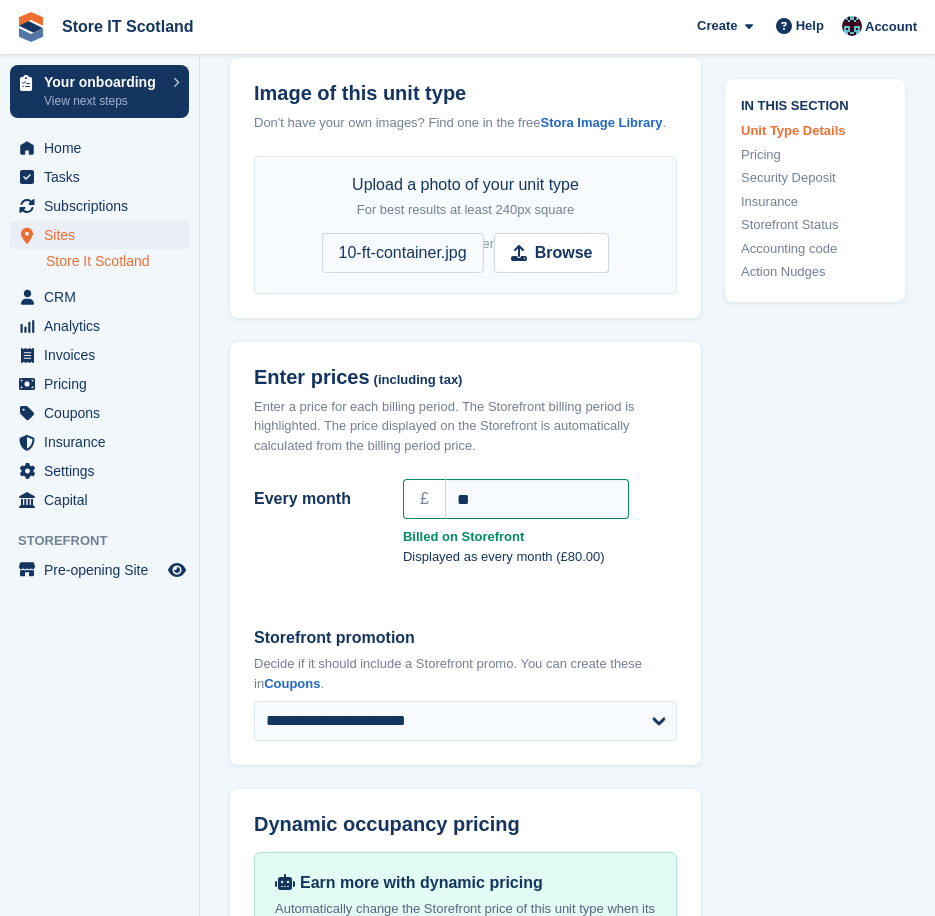 scroll, scrollTop: 1100, scrollLeft: 0, axis: vertical 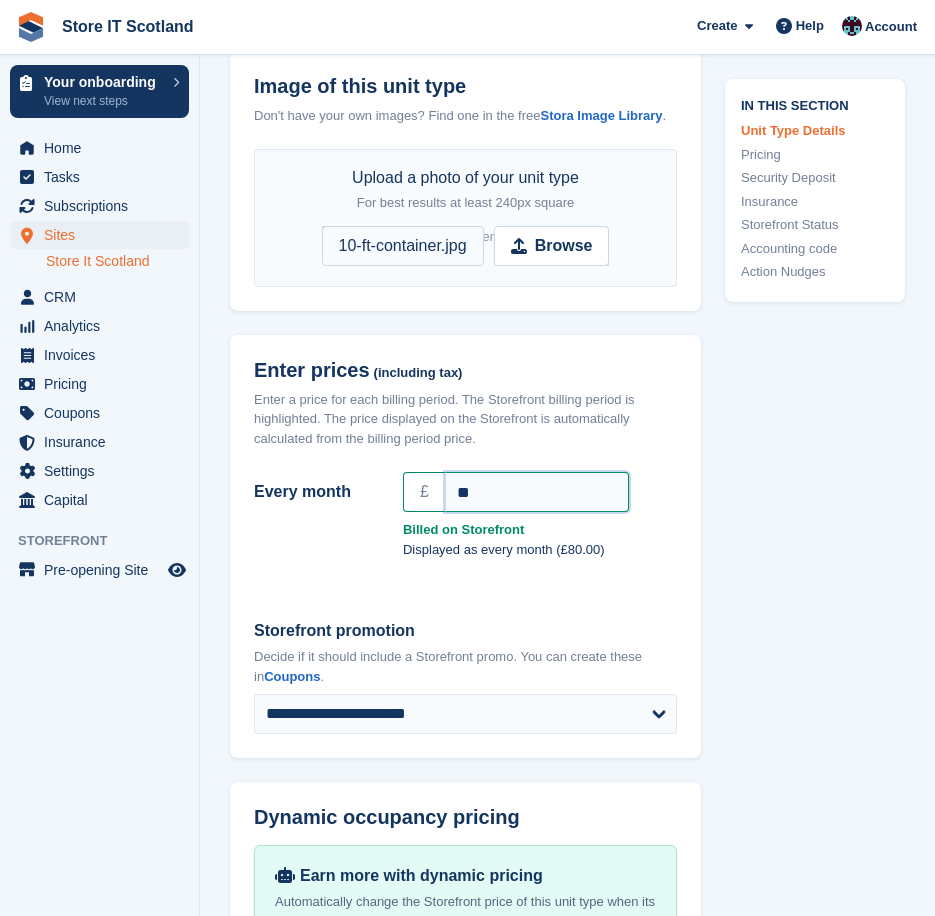 click on "**" at bounding box center (537, 492) 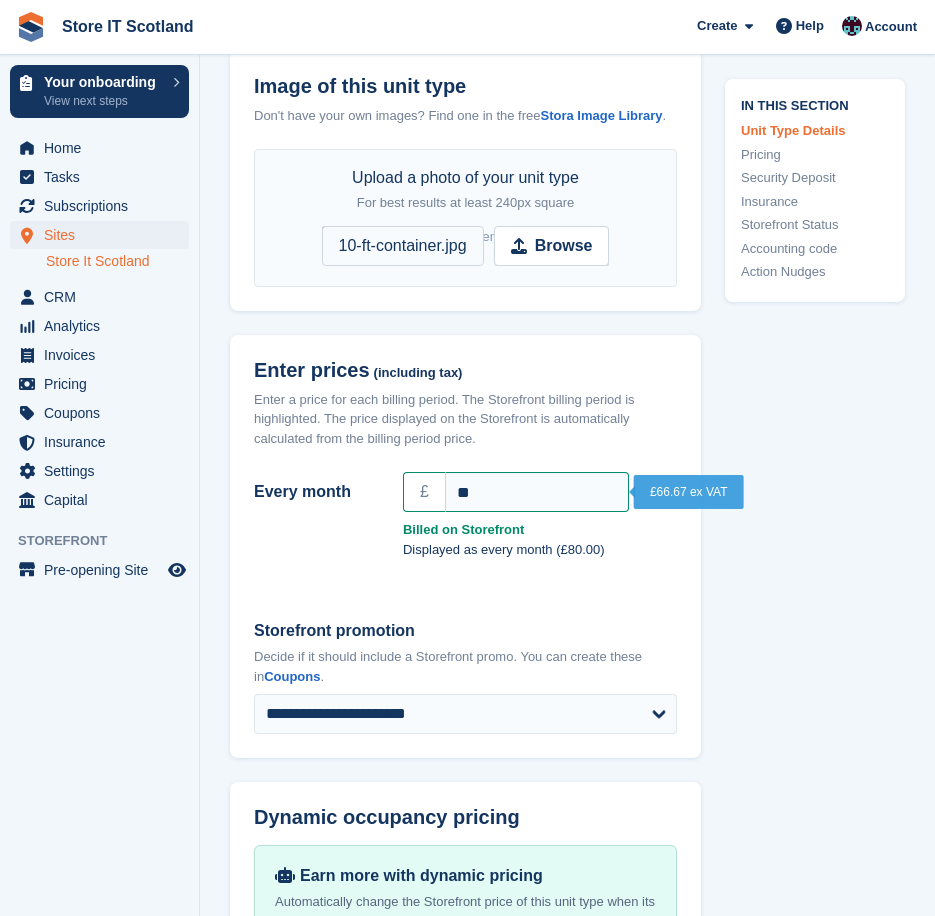 click on "In this section
Unit Type Details
Pricing
Security Deposit
Insurance
Storefront Status
Accounting code
Action Nudges" at bounding box center (803, 1067) 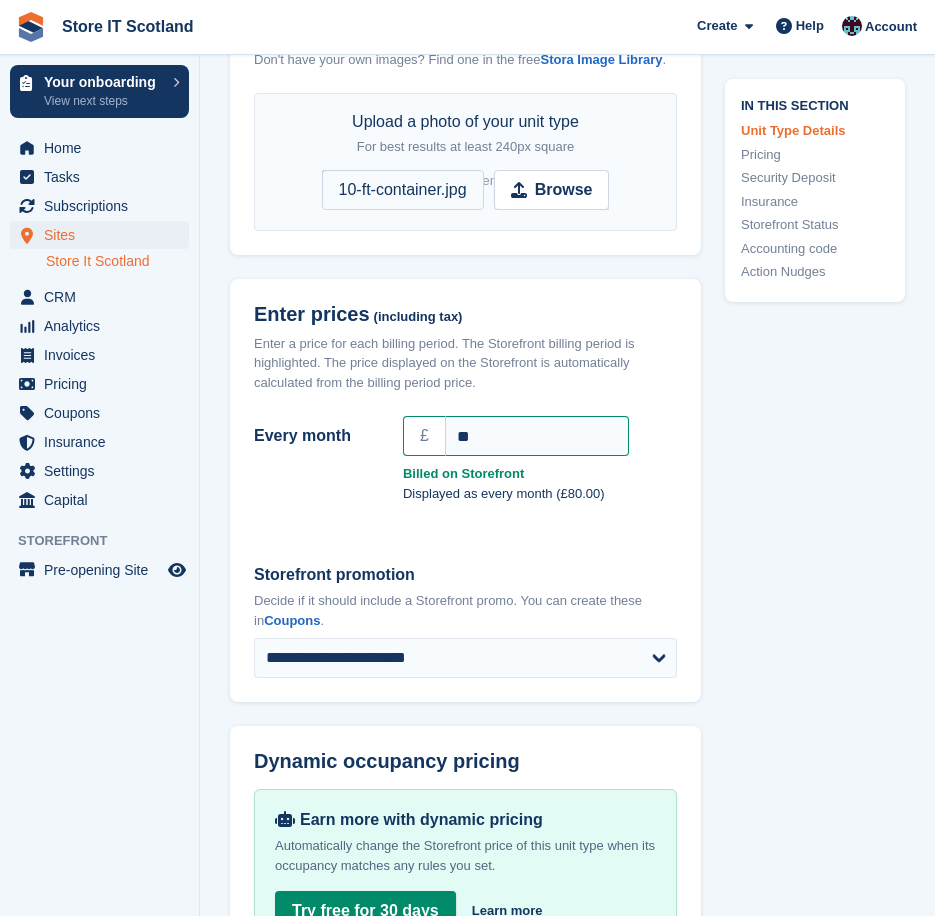 scroll, scrollTop: 1200, scrollLeft: 0, axis: vertical 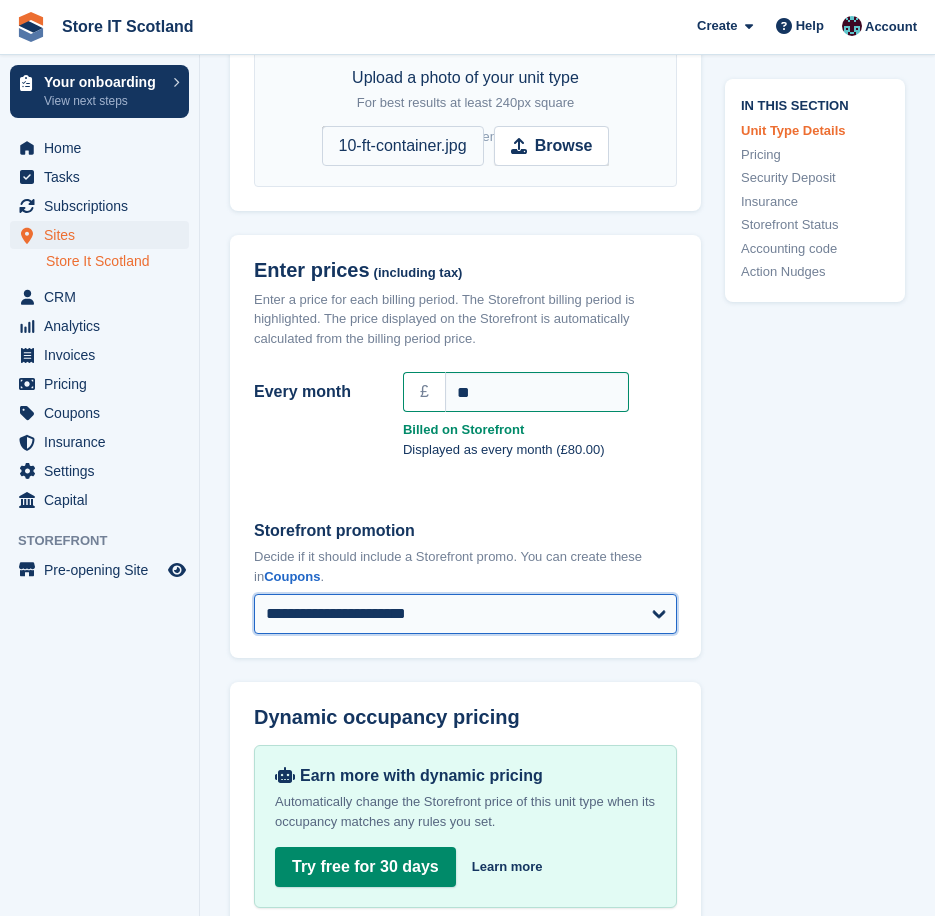 click on "**********" at bounding box center (465, 614) 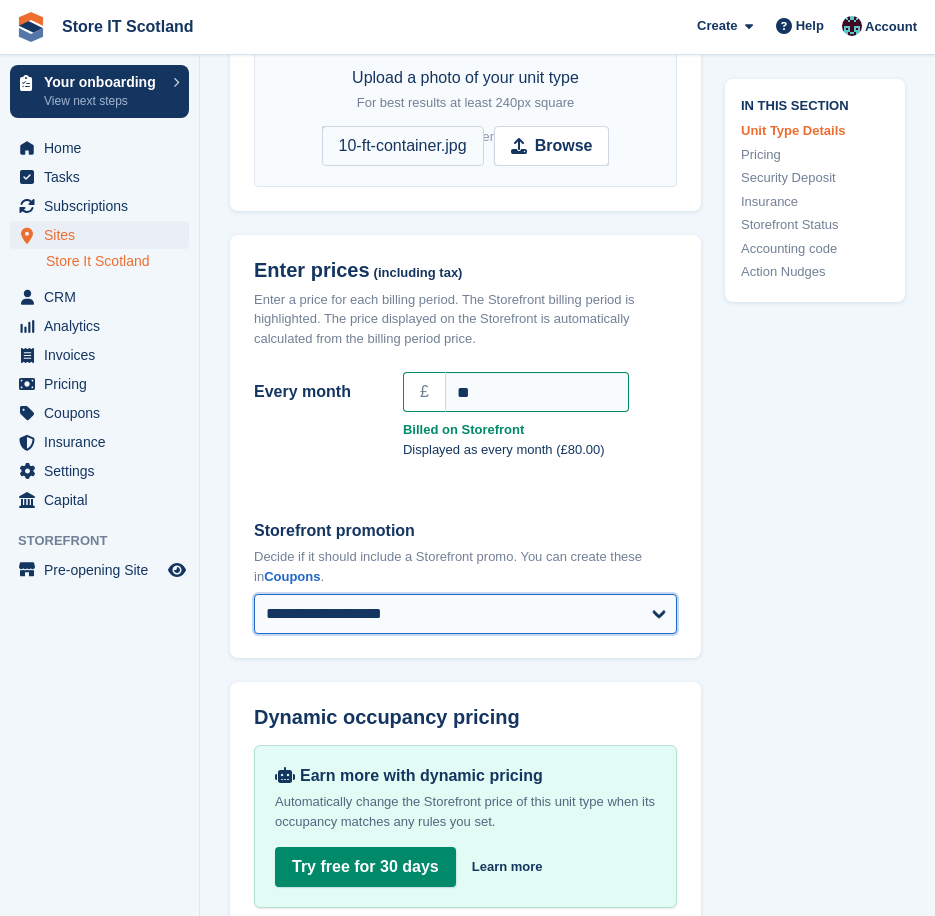 click on "**********" at bounding box center [465, 614] 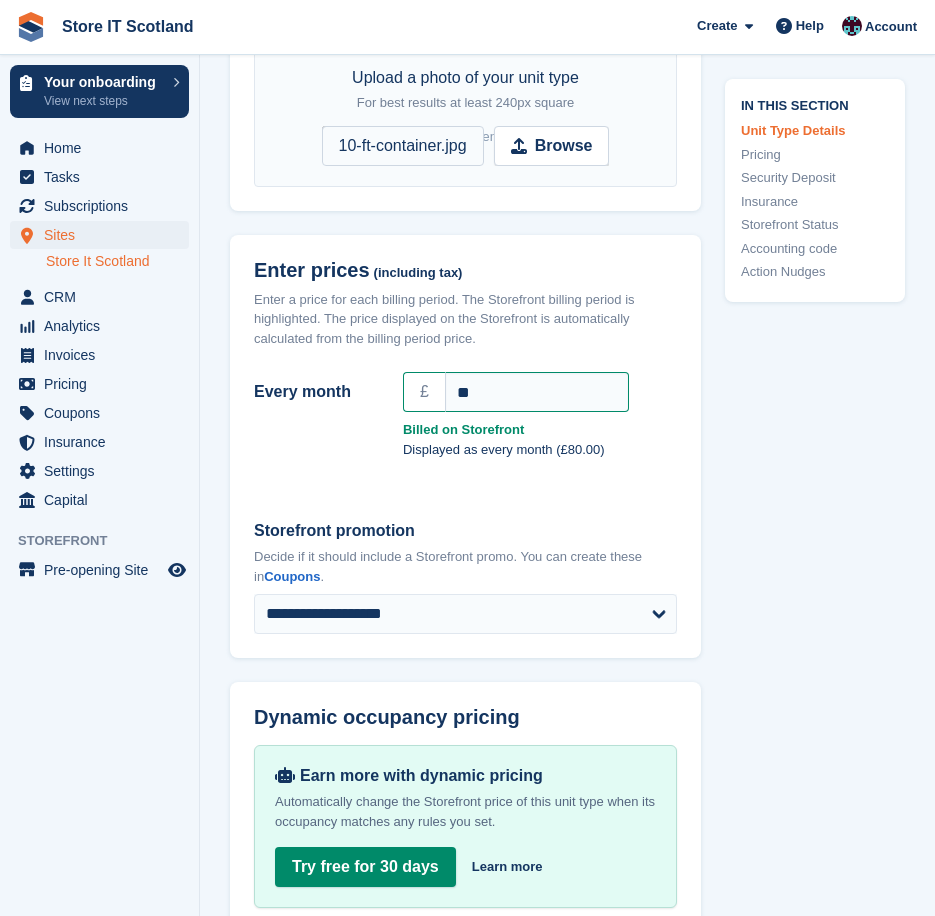 click on "In this section
Unit Type Details
Pricing
Security Deposit
Insurance
Storefront Status
Accounting code
Action Nudges" at bounding box center [803, 967] 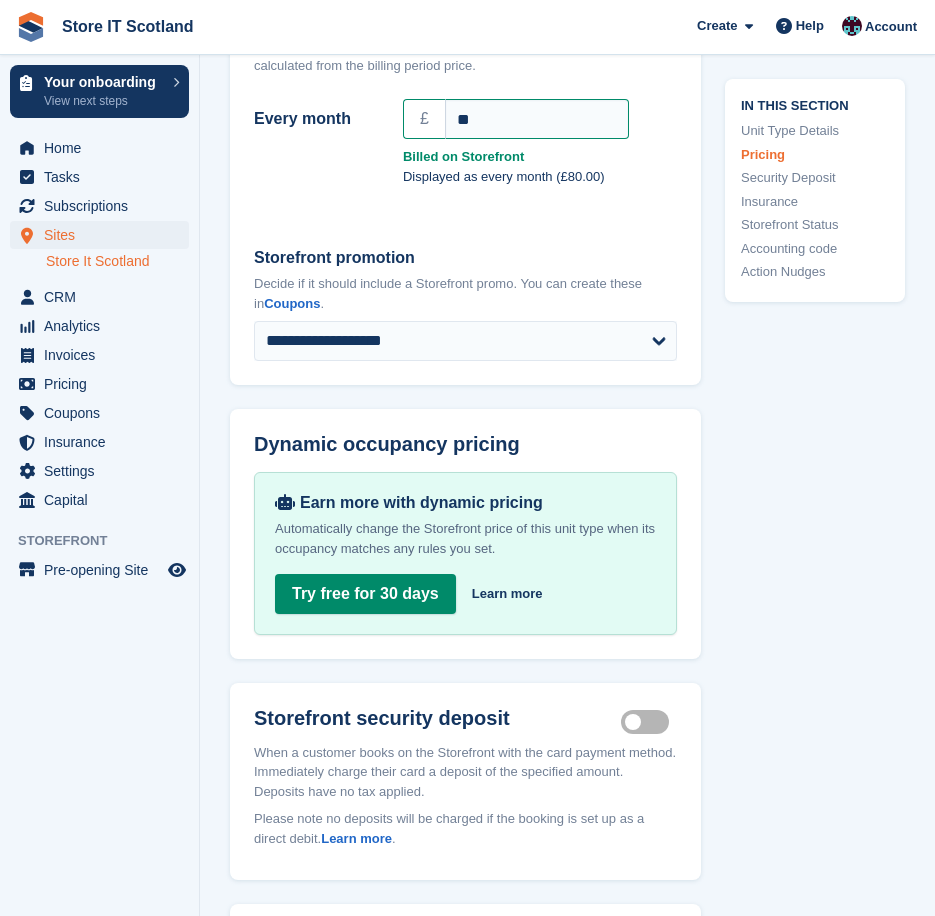 scroll, scrollTop: 1600, scrollLeft: 0, axis: vertical 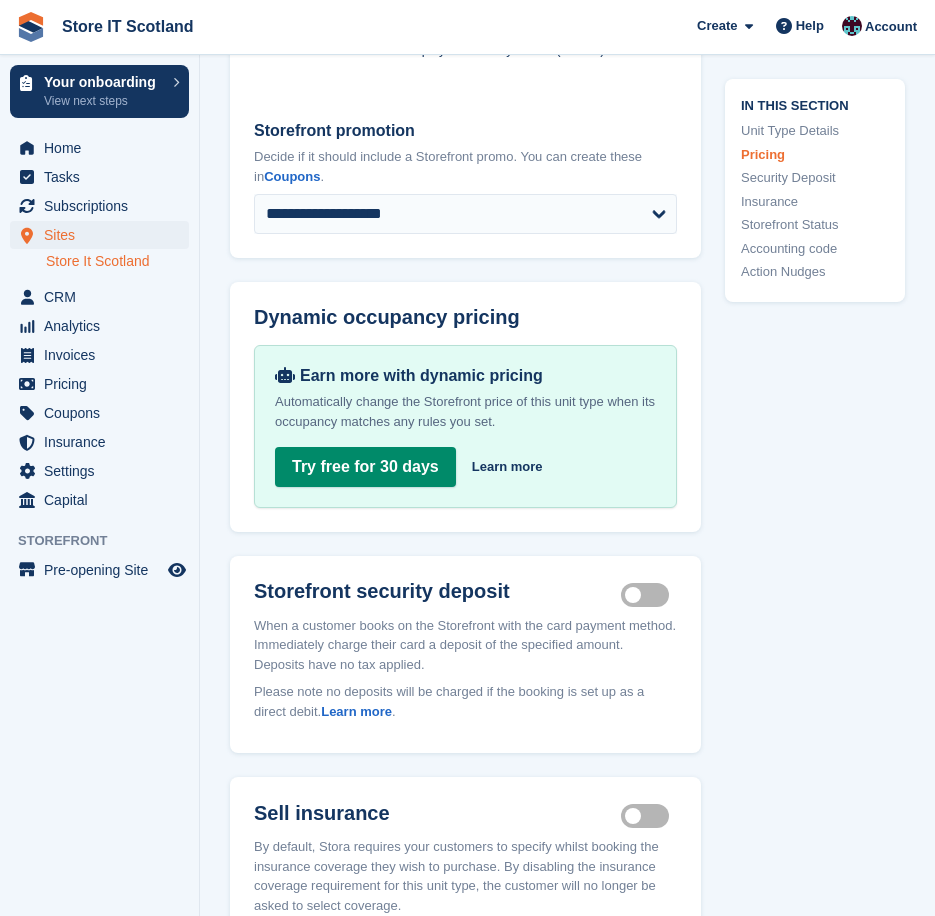click on "Security deposit on" at bounding box center [649, 594] 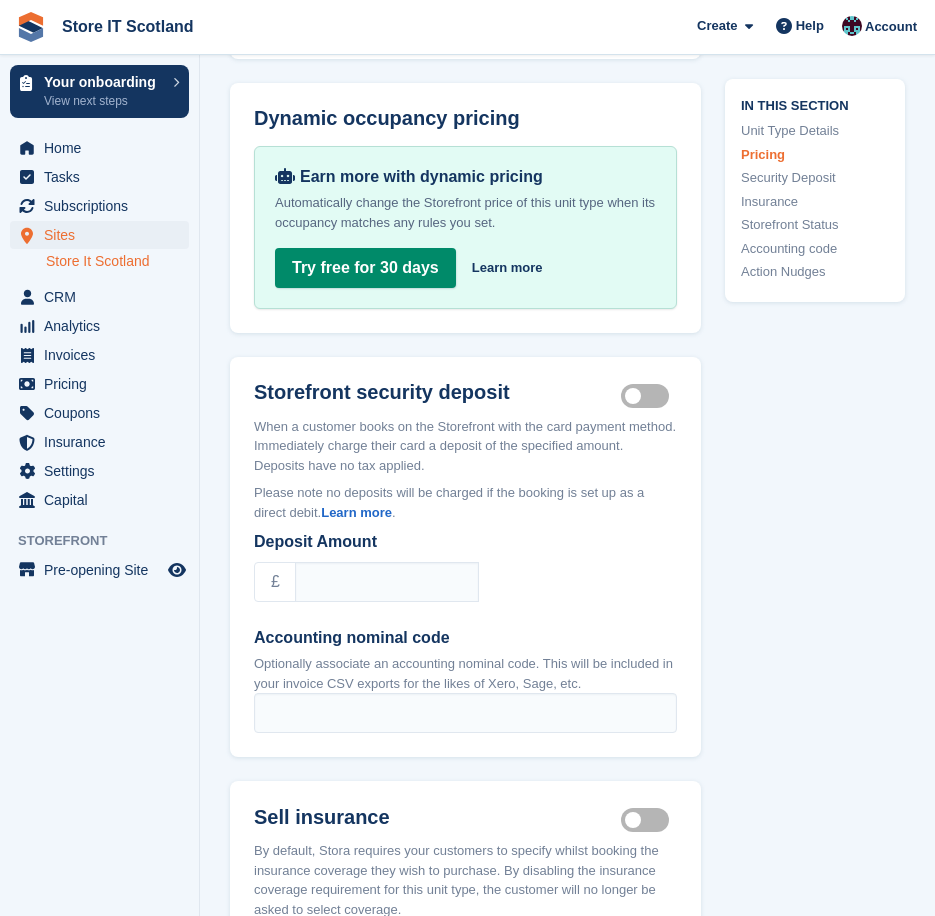 click on "Optionally associate an accounting nominal code. This will be included in your invoice CSV exports for the likes of Xero, Sage, etc." at bounding box center (465, 673) 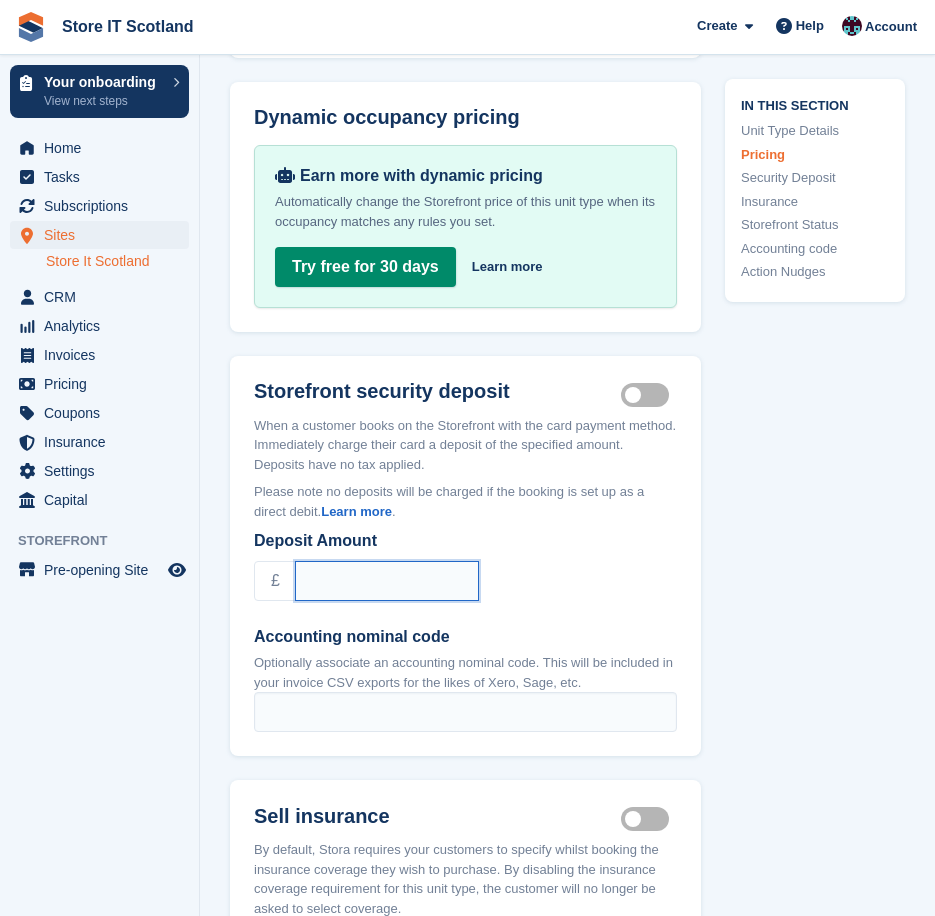 click on "Deposit Amount" at bounding box center (387, 581) 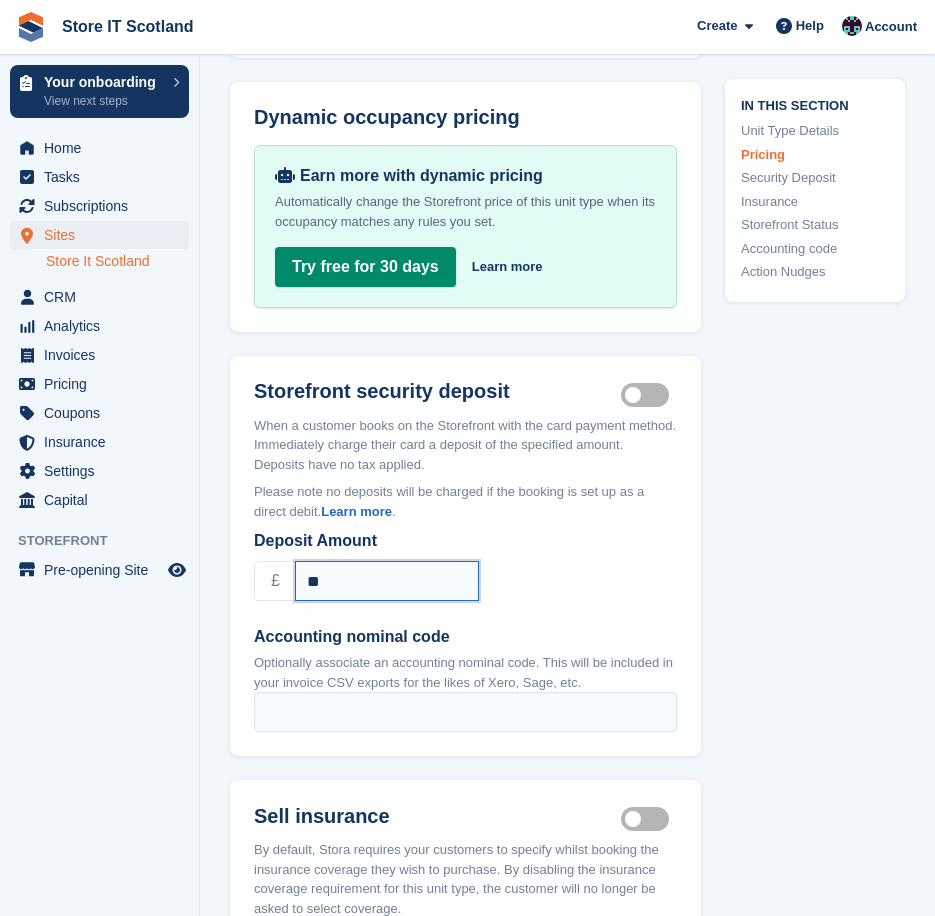 scroll, scrollTop: 2000, scrollLeft: 0, axis: vertical 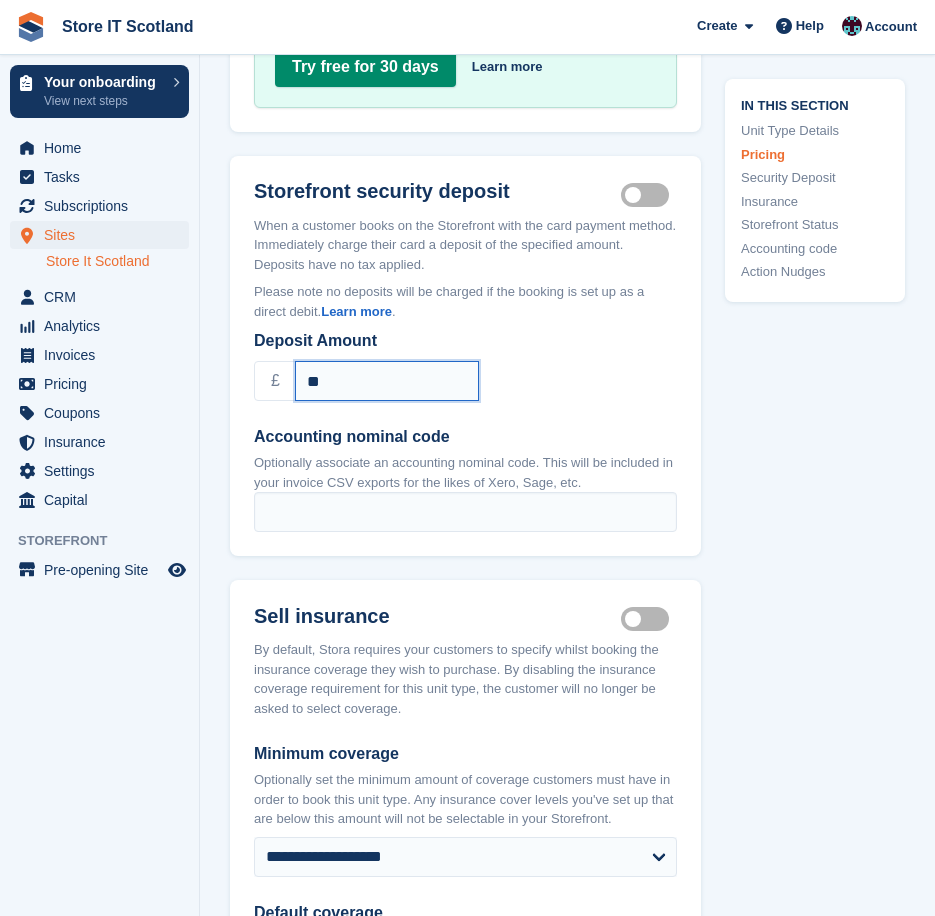 type on "**" 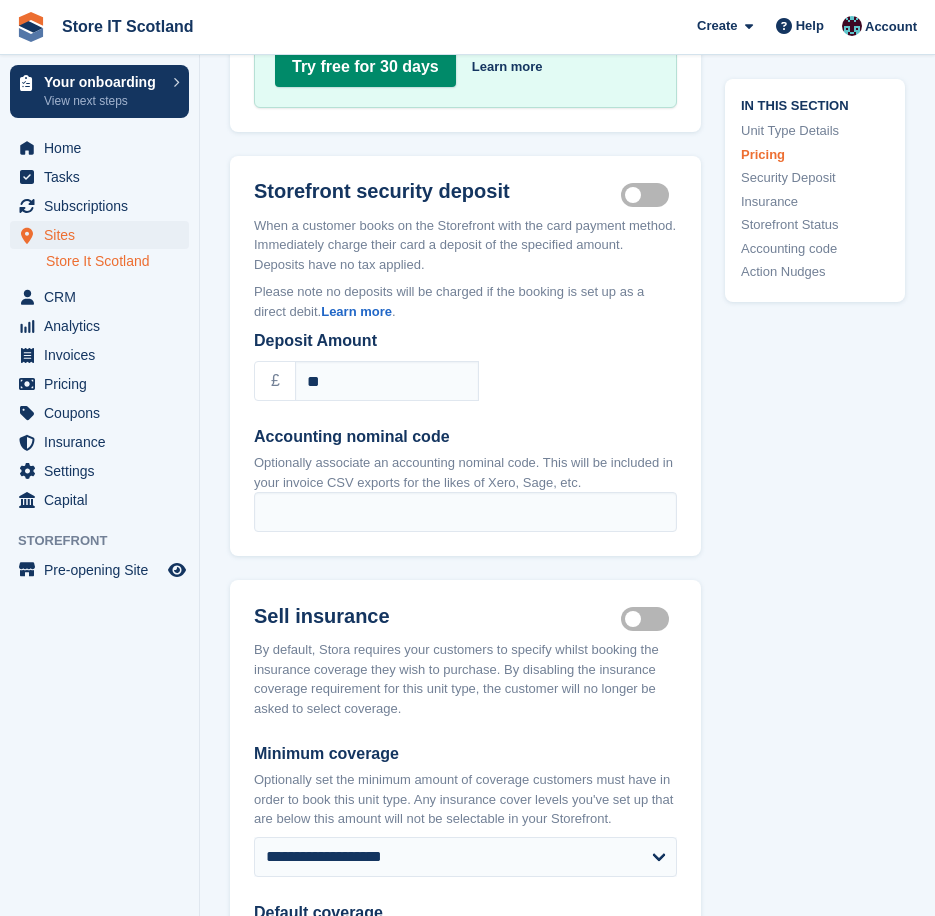 click on "Insurance coverage required" at bounding box center (649, 619) 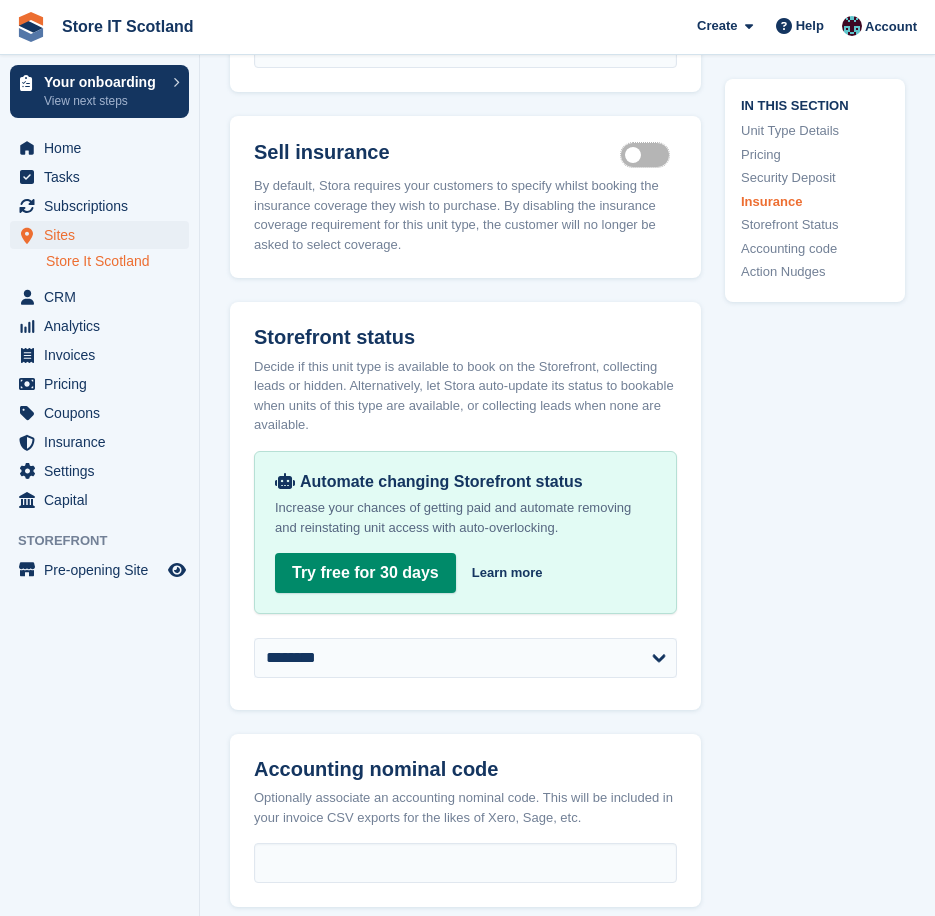 scroll, scrollTop: 2600, scrollLeft: 0, axis: vertical 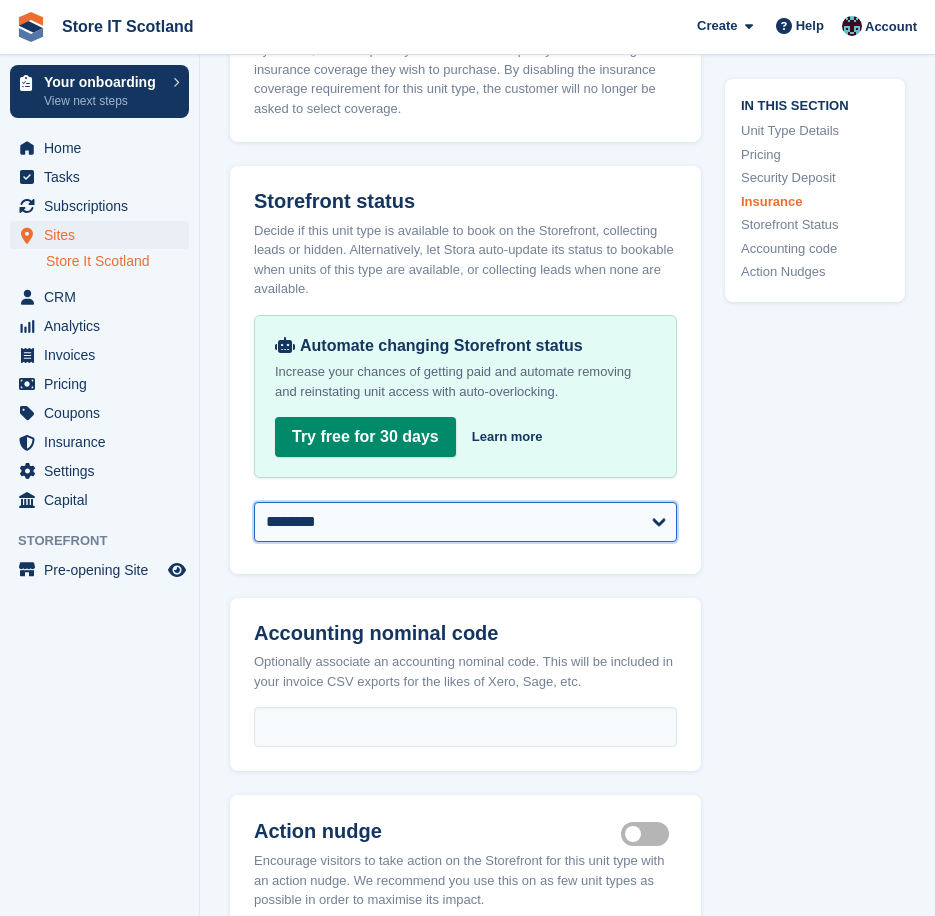 click on "**********" at bounding box center [465, 522] 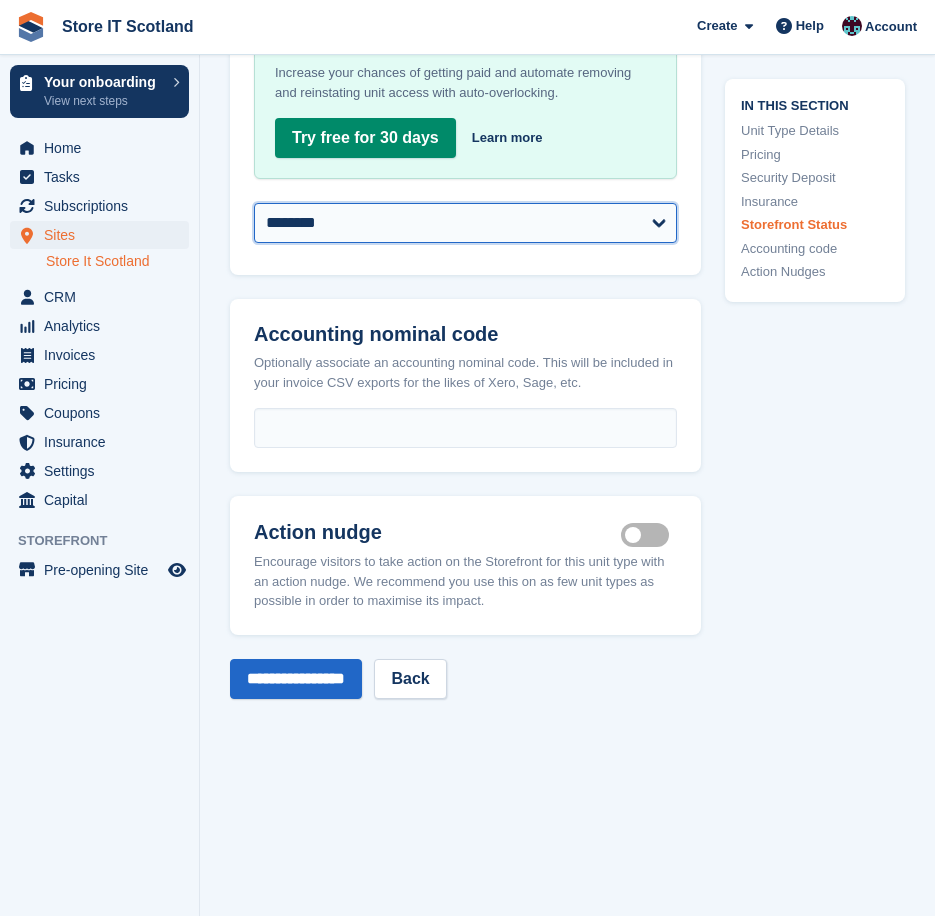 scroll, scrollTop: 2900, scrollLeft: 0, axis: vertical 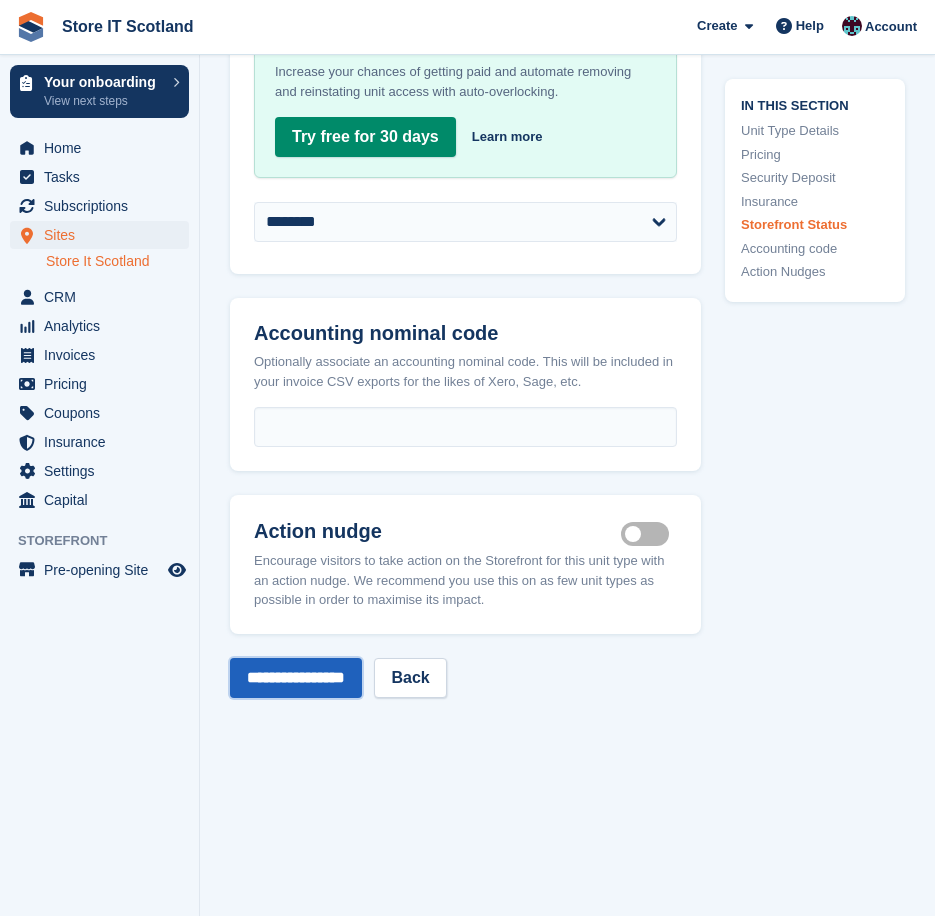 click on "**********" at bounding box center (296, 678) 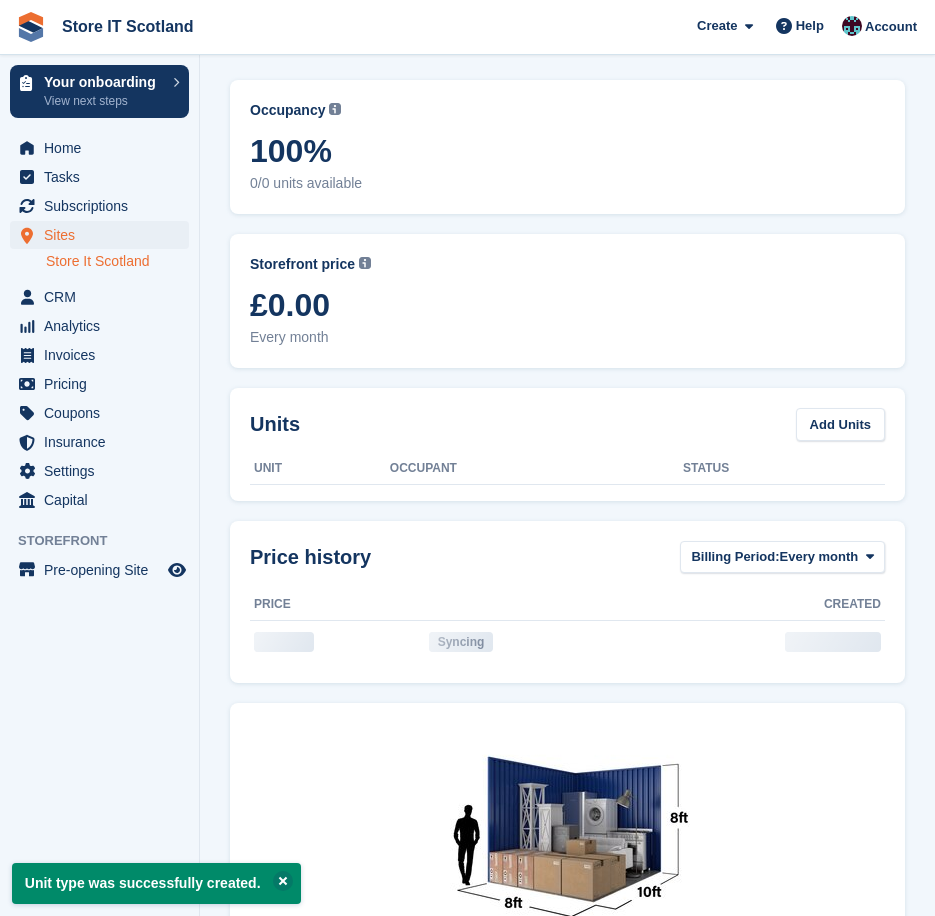 scroll, scrollTop: 0, scrollLeft: 0, axis: both 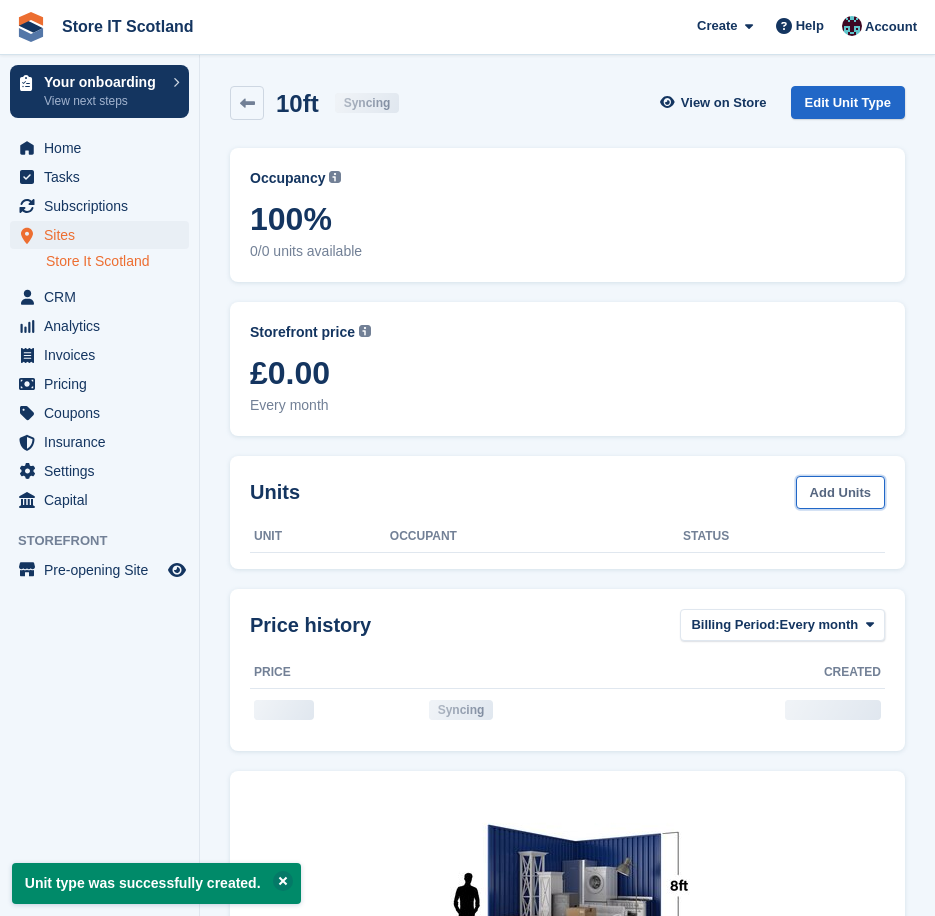 click on "Add Units" at bounding box center (840, 492) 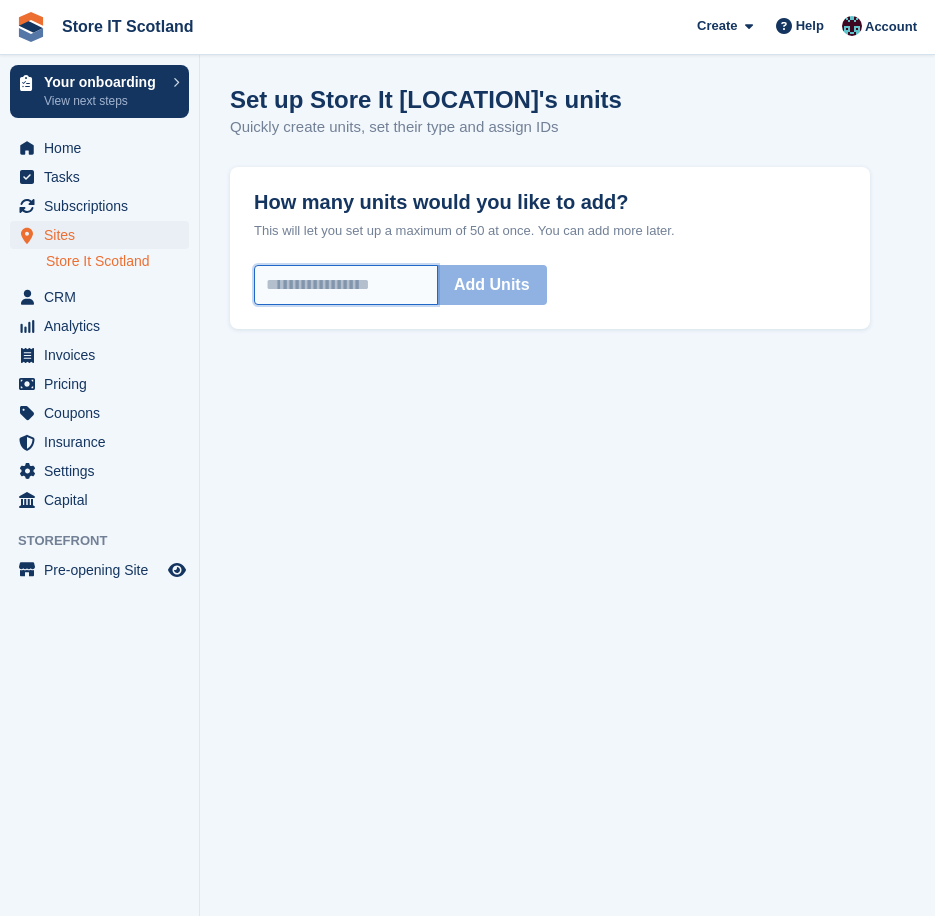 click on "How many units would you like to add?" at bounding box center [346, 285] 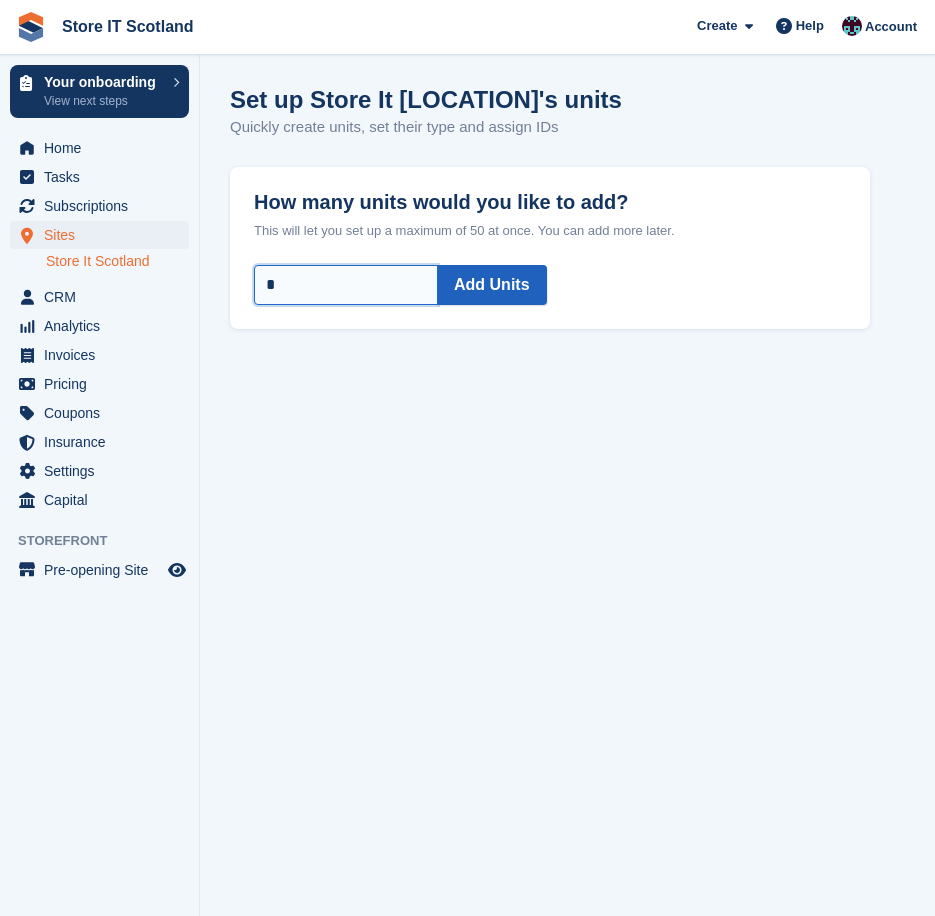 type on "*" 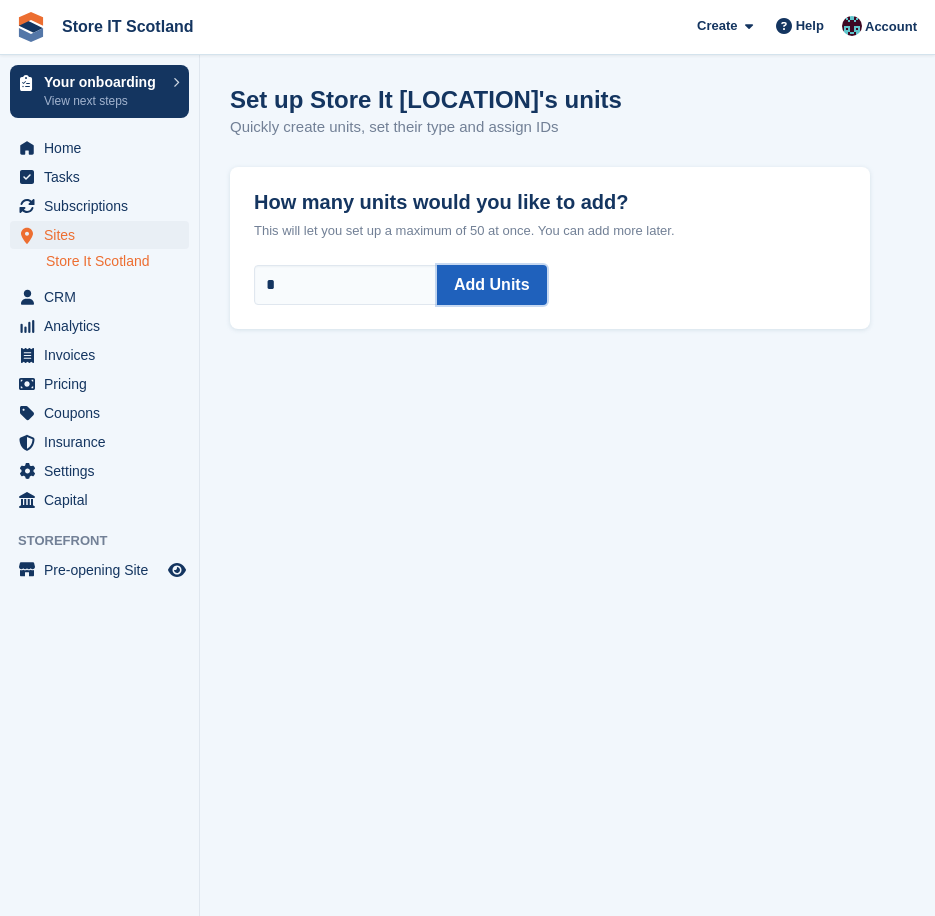 click on "Add Units" at bounding box center (492, 285) 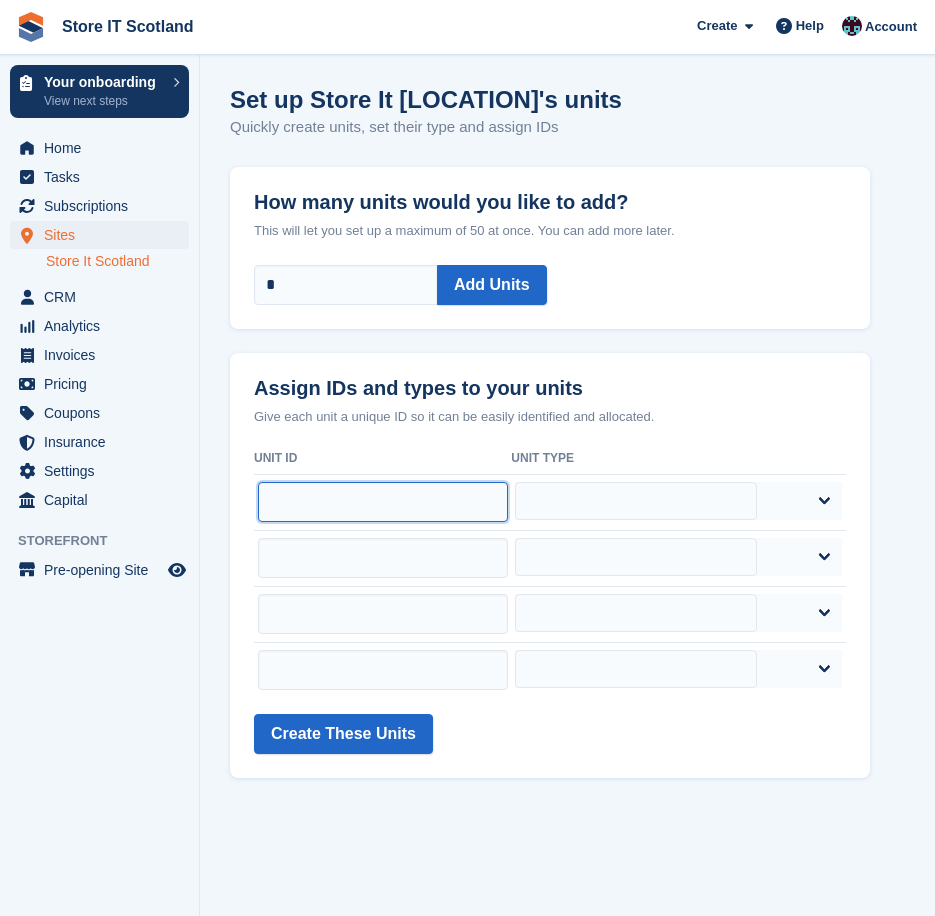 click at bounding box center (383, 502) 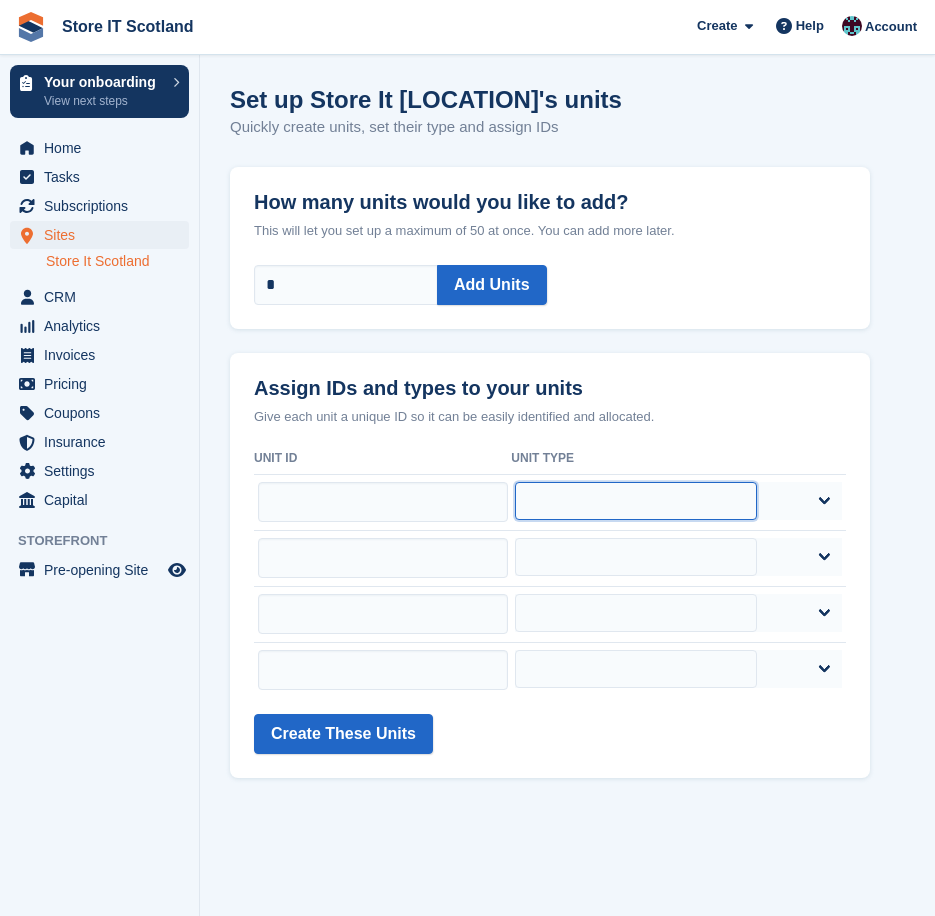 click on "**********" at bounding box center [636, 501] 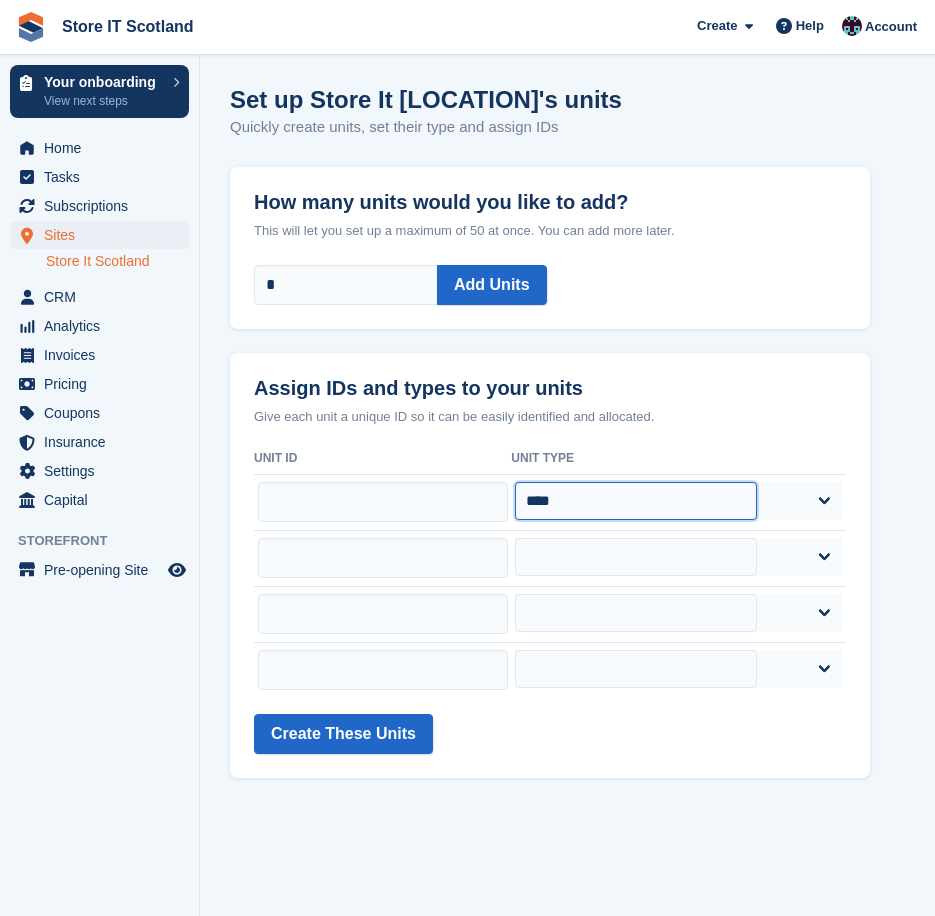 click on "**********" at bounding box center [636, 501] 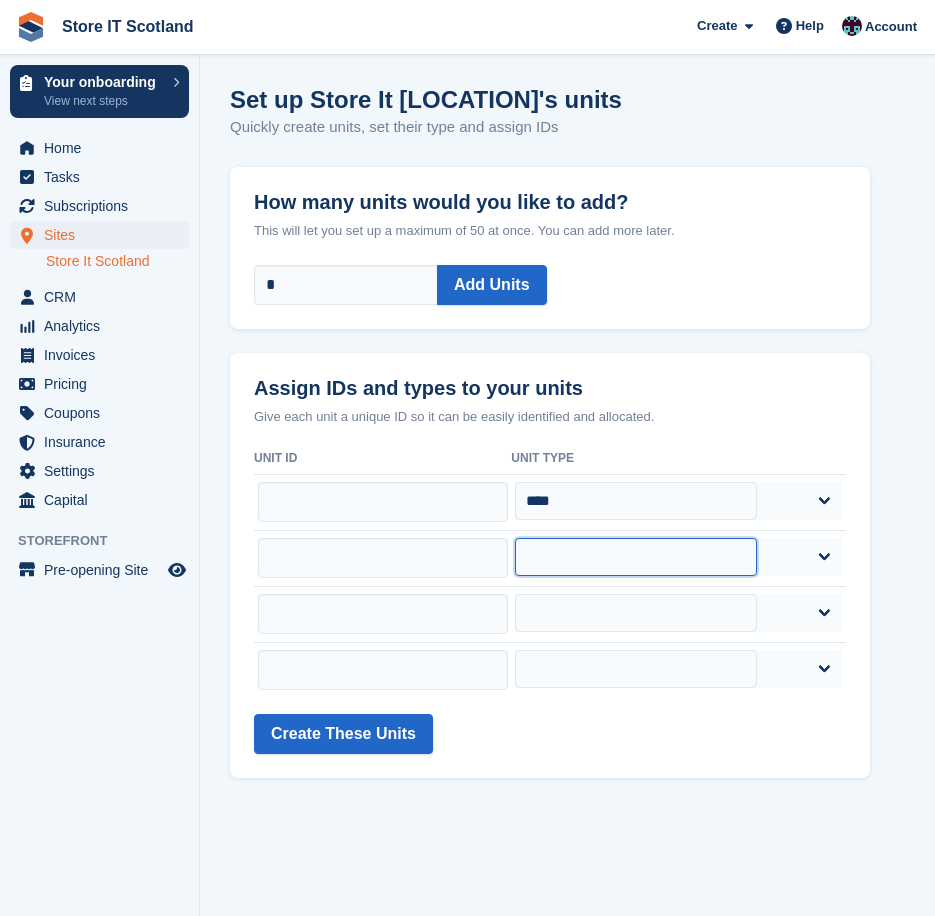 click on "**********" at bounding box center (636, 557) 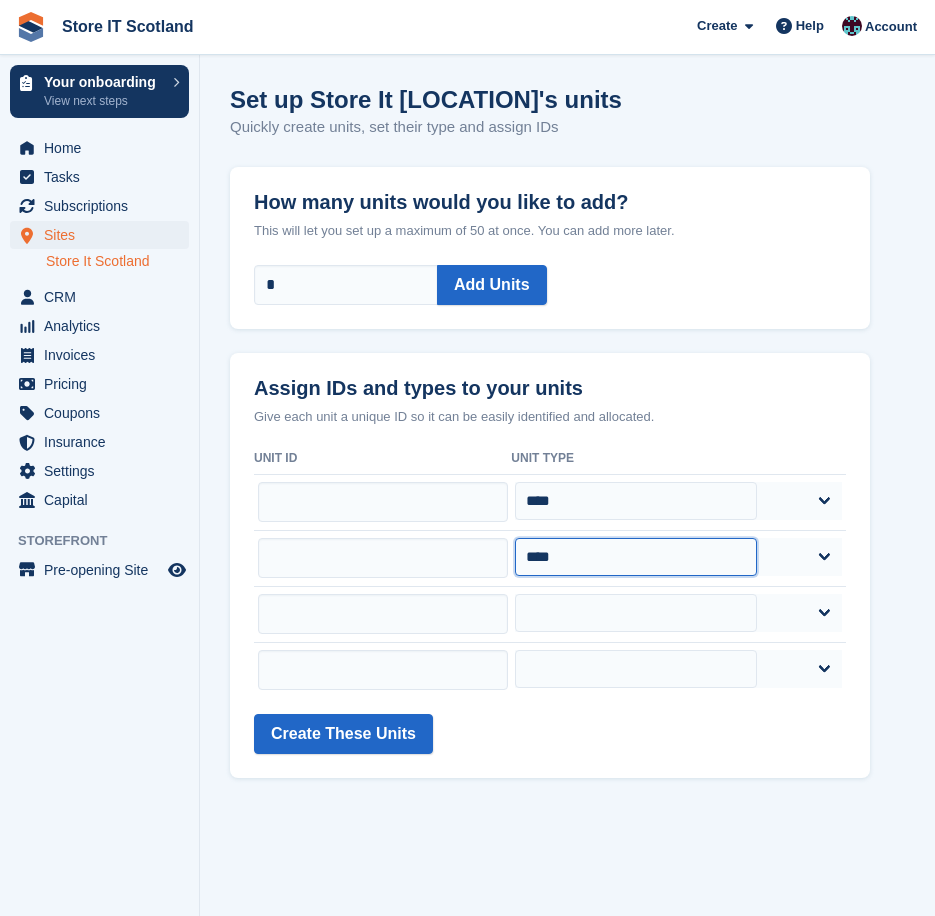 click on "**********" at bounding box center (636, 557) 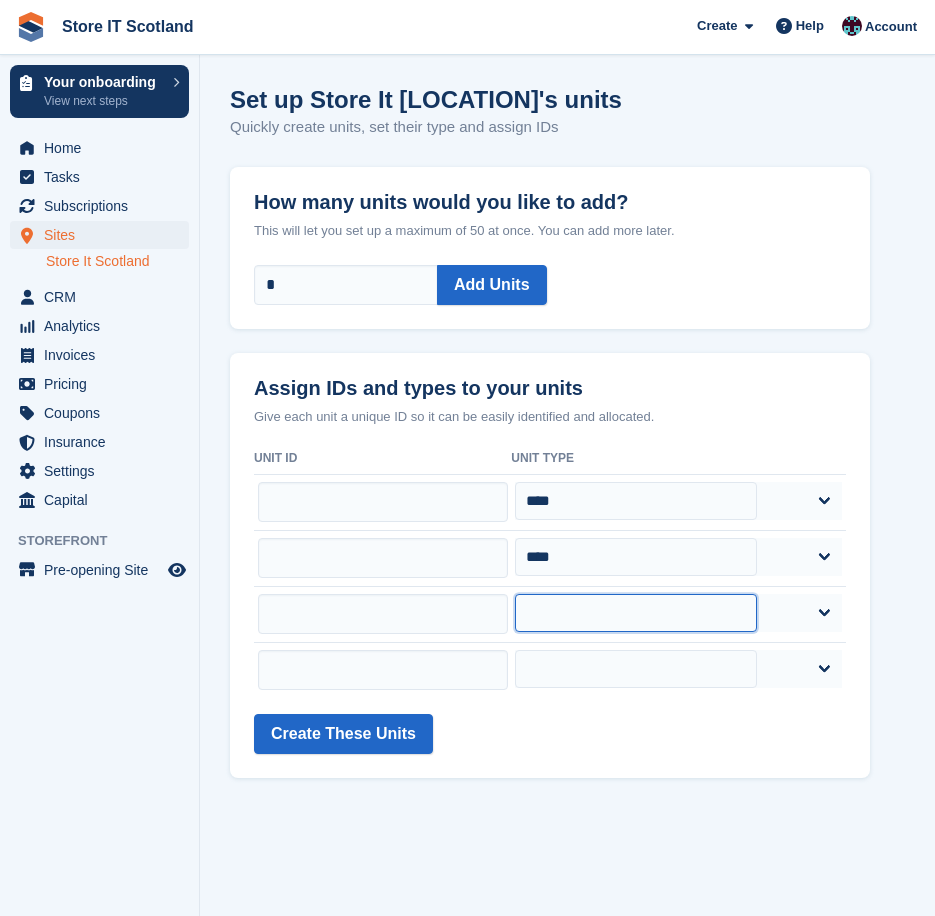 click on "**********" at bounding box center (636, 613) 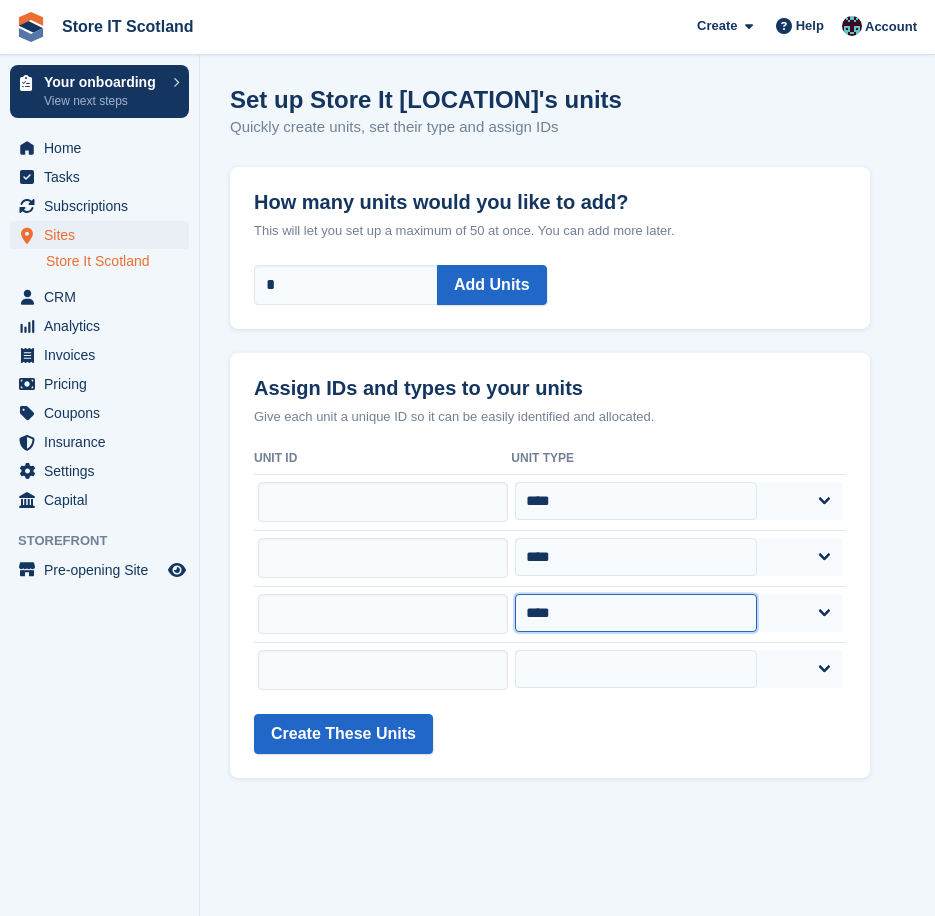 click on "**********" at bounding box center [636, 613] 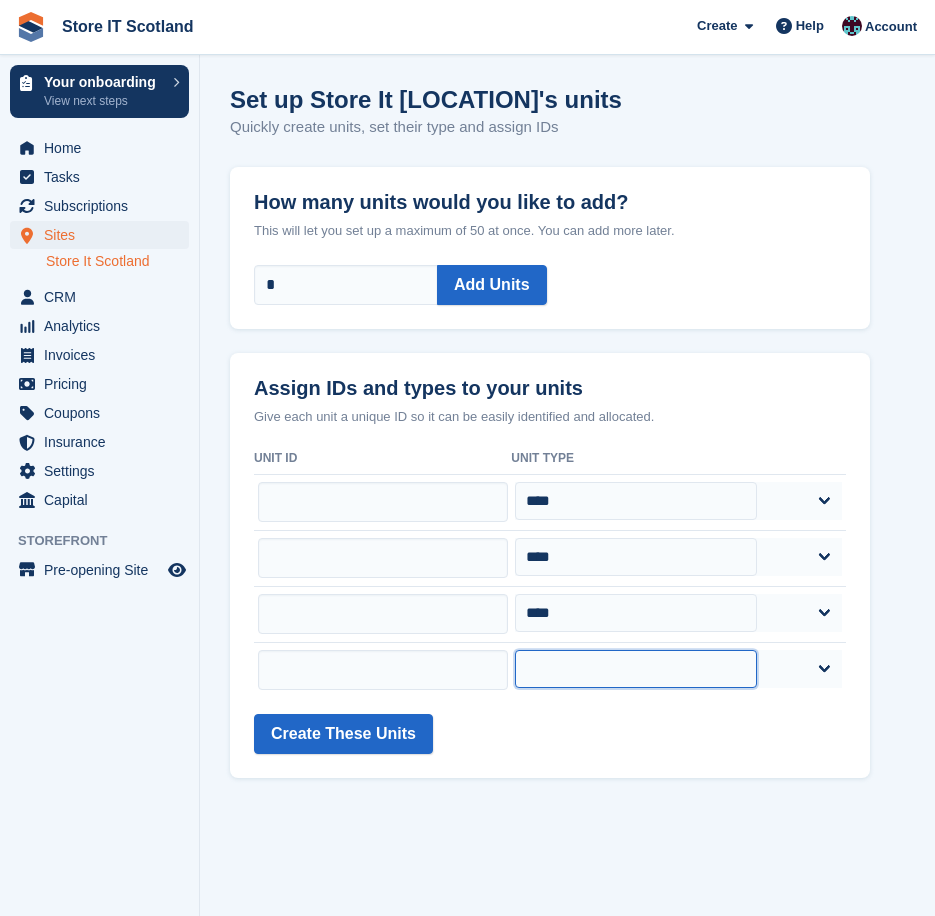 click on "**********" at bounding box center (636, 669) 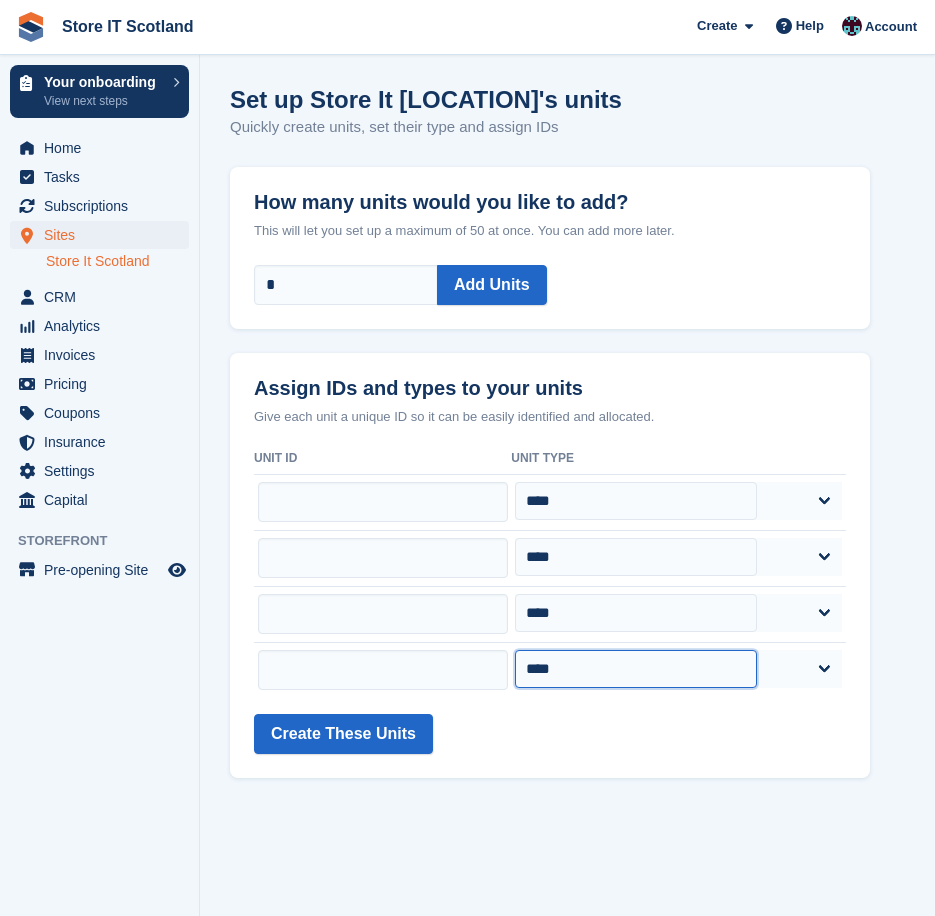 click on "**********" at bounding box center (636, 669) 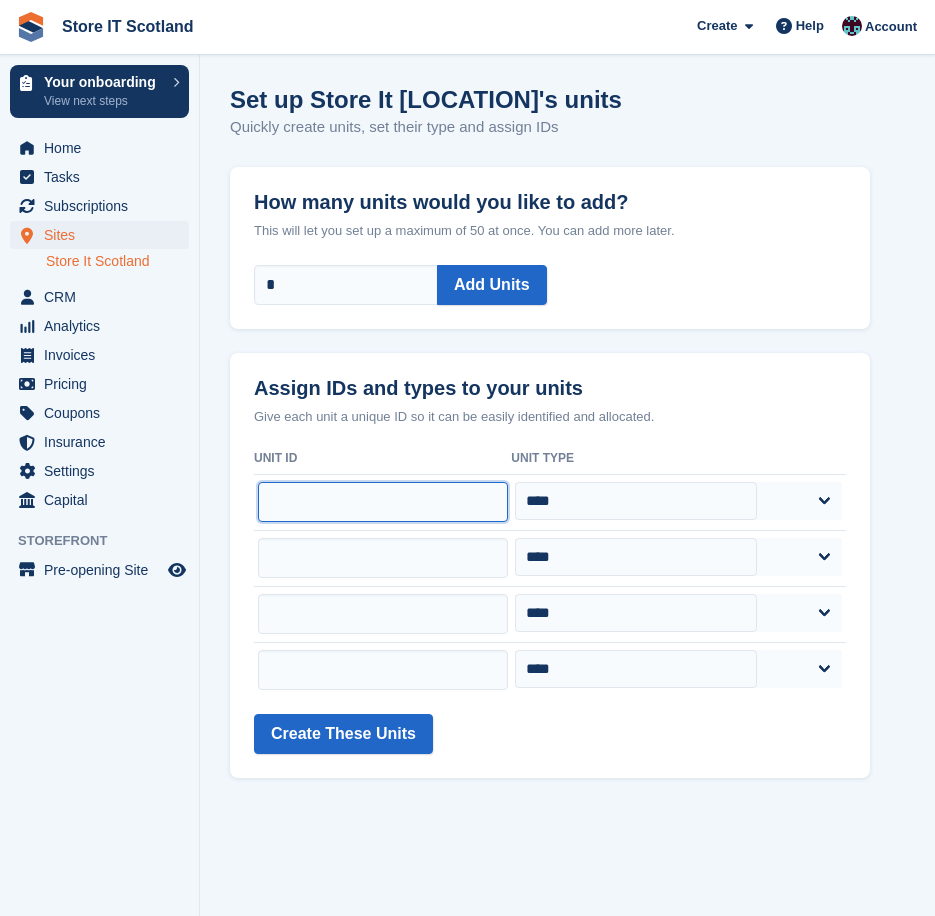 click at bounding box center (383, 502) 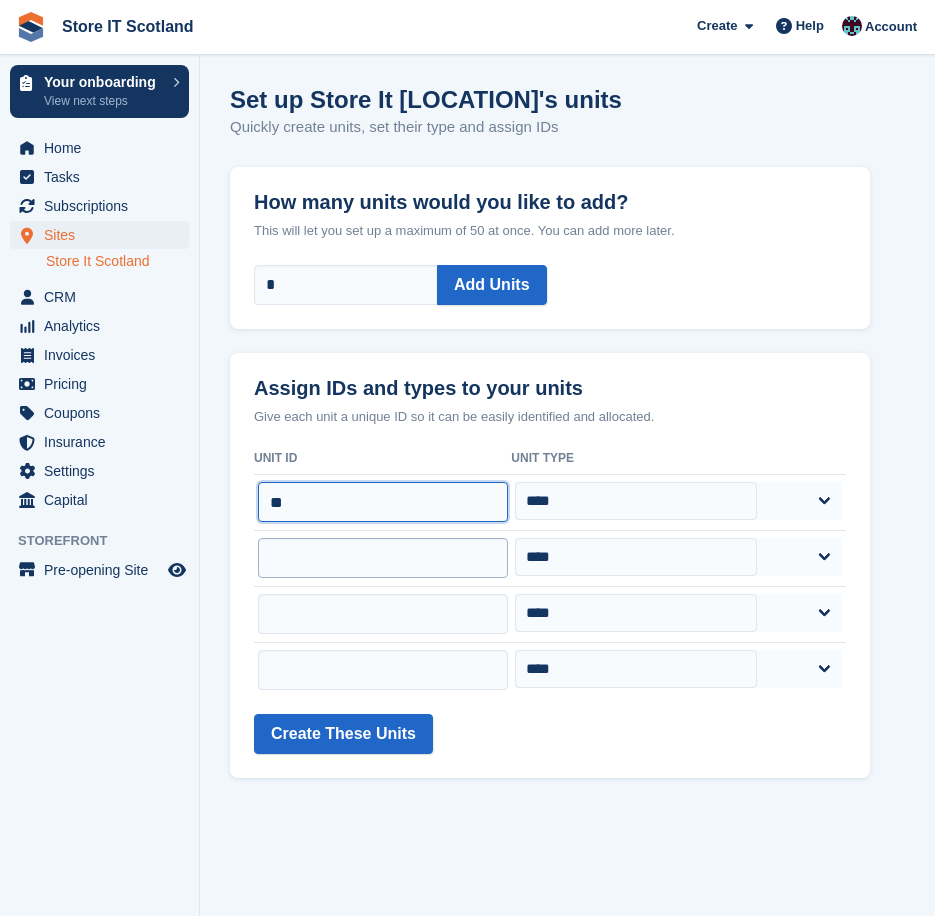 type on "**" 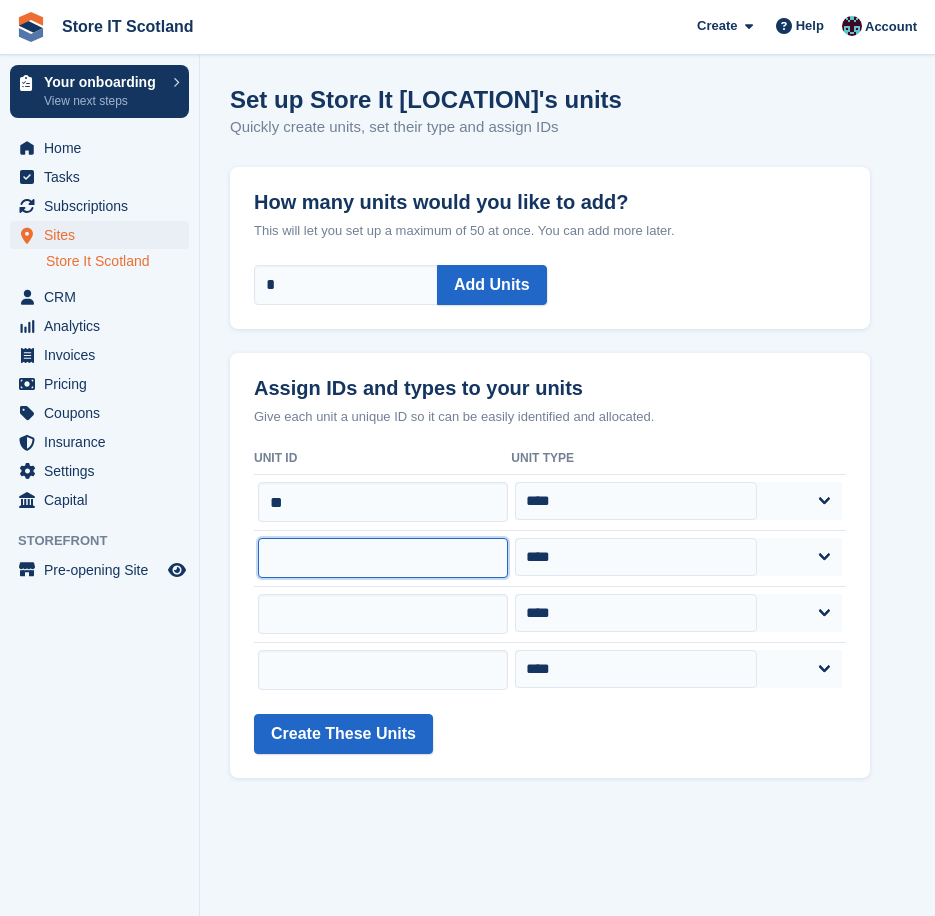 click at bounding box center [383, 558] 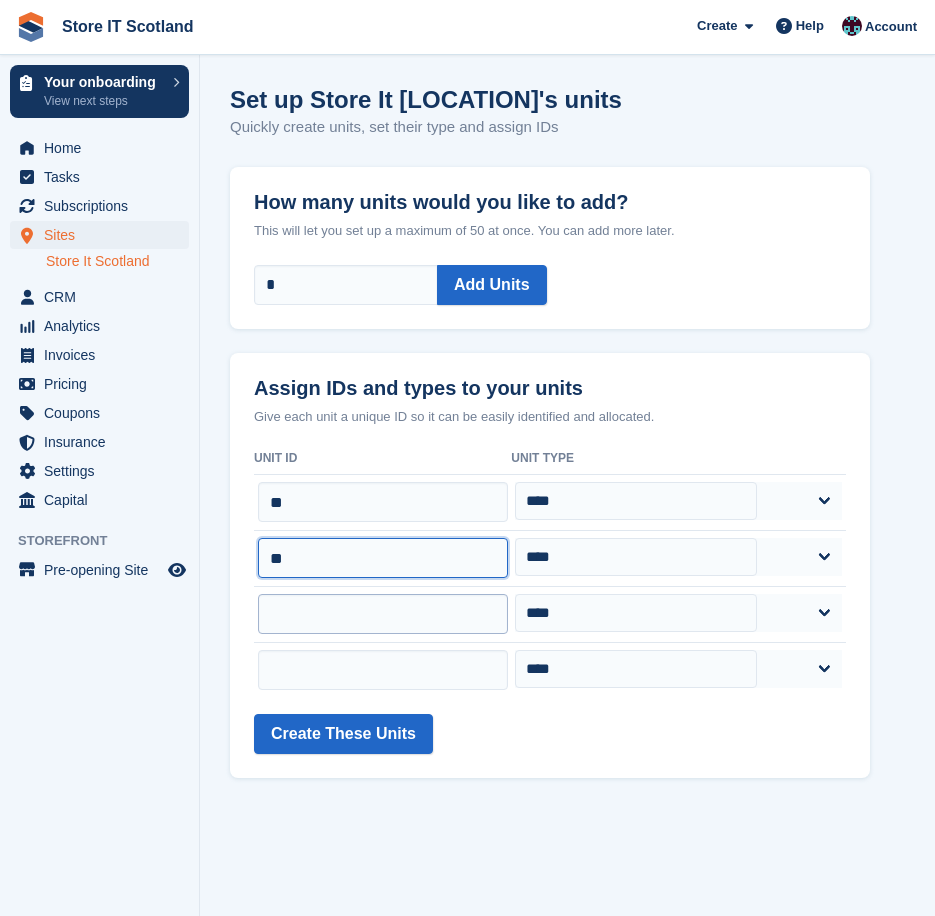 type on "**" 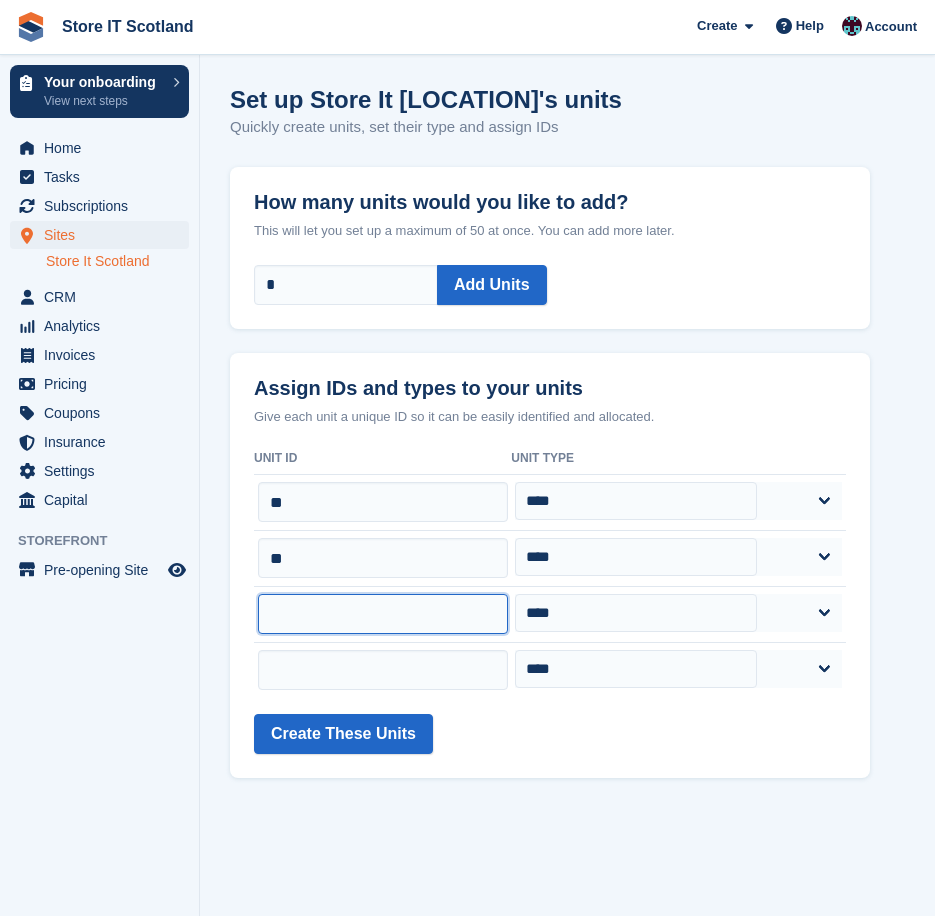 click at bounding box center [383, 614] 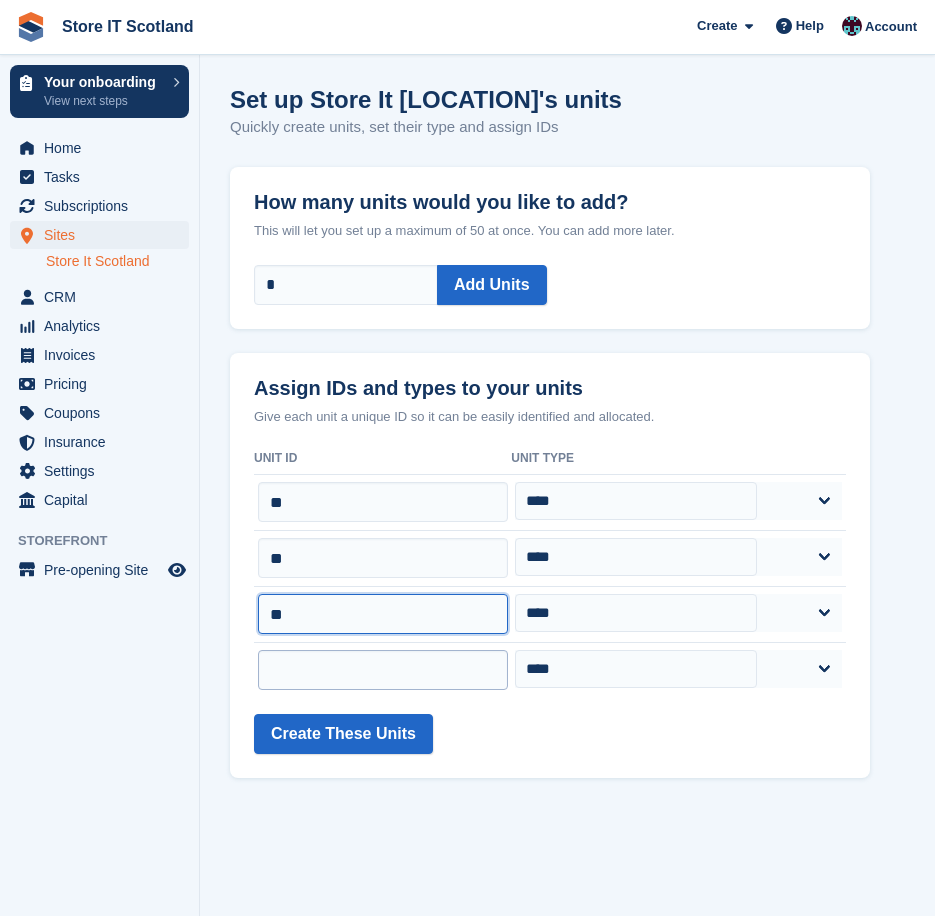 type on "**" 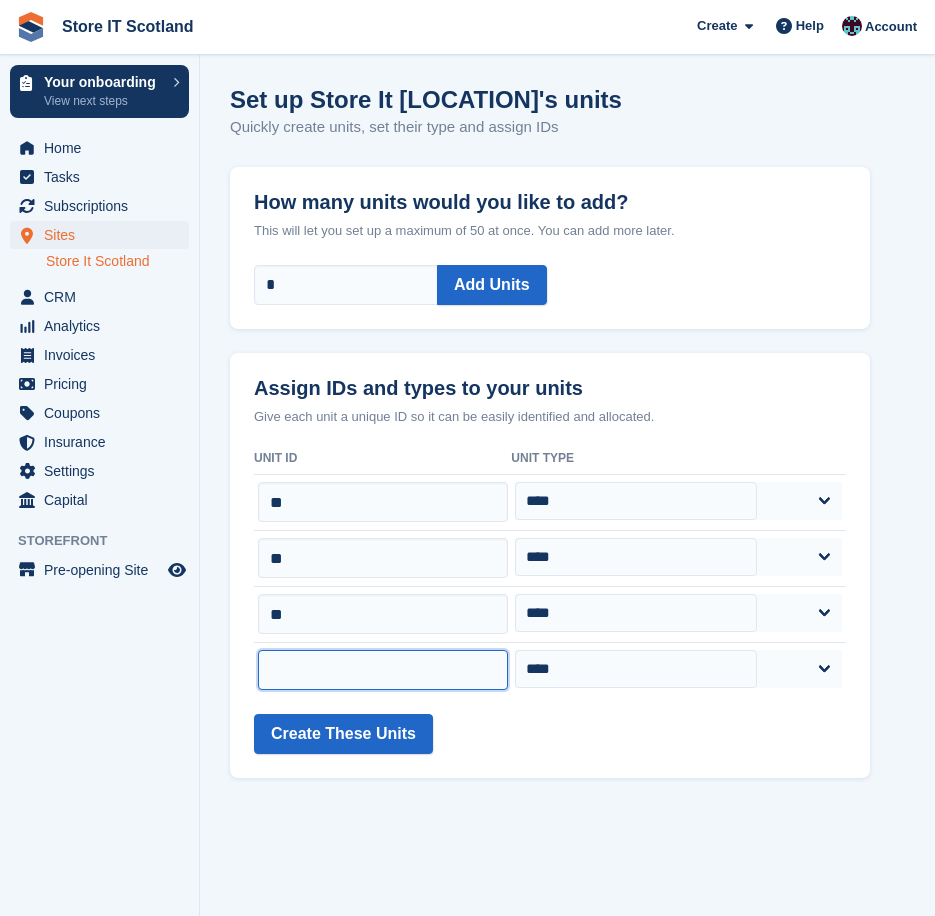 click at bounding box center [383, 670] 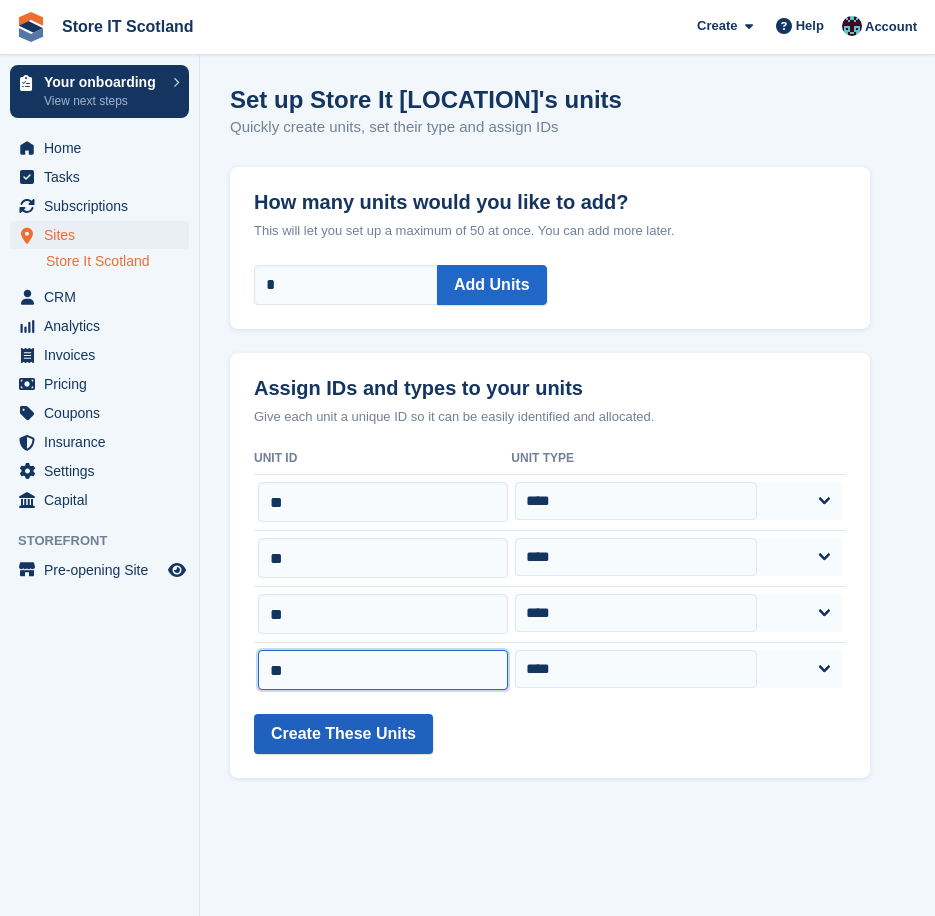 type on "**" 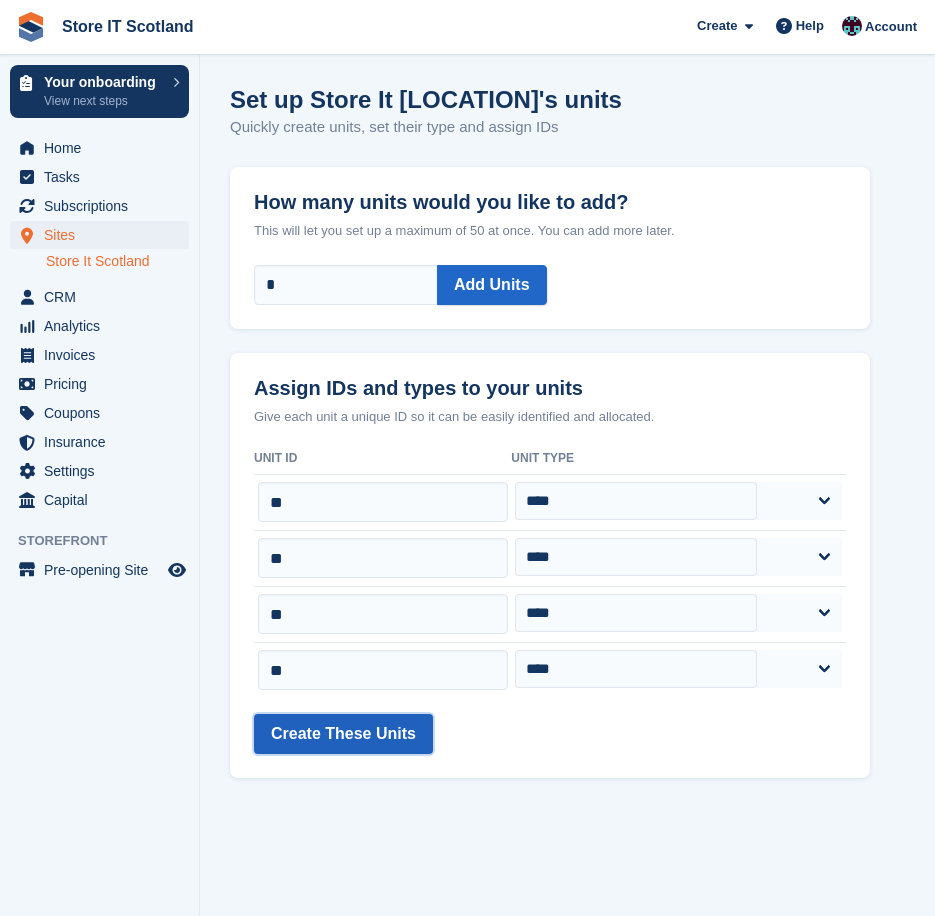 click on "Create These Units" at bounding box center [343, 734] 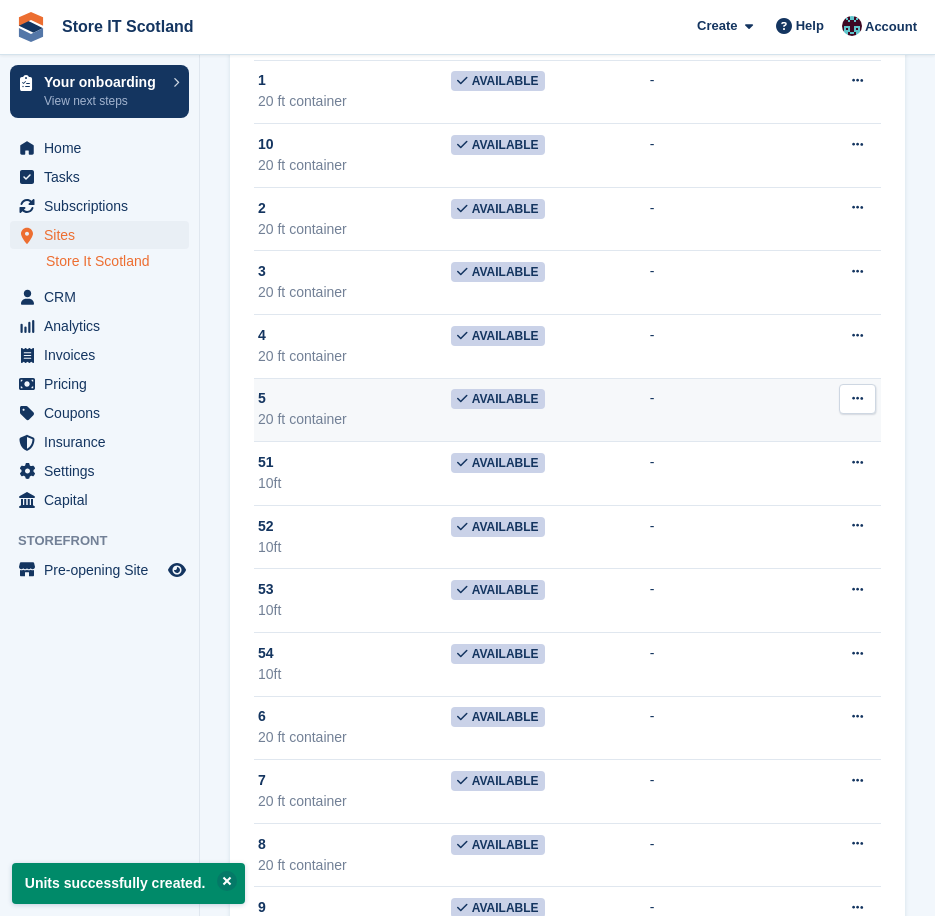 scroll, scrollTop: 0, scrollLeft: 0, axis: both 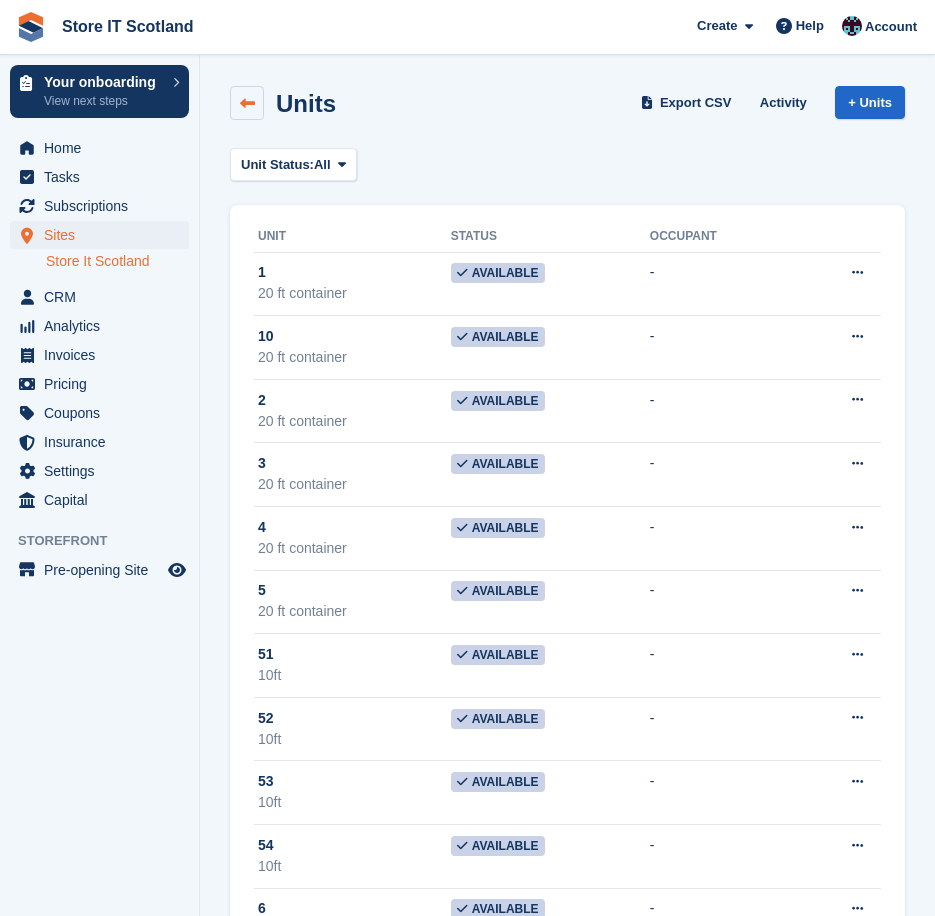 click at bounding box center (247, 103) 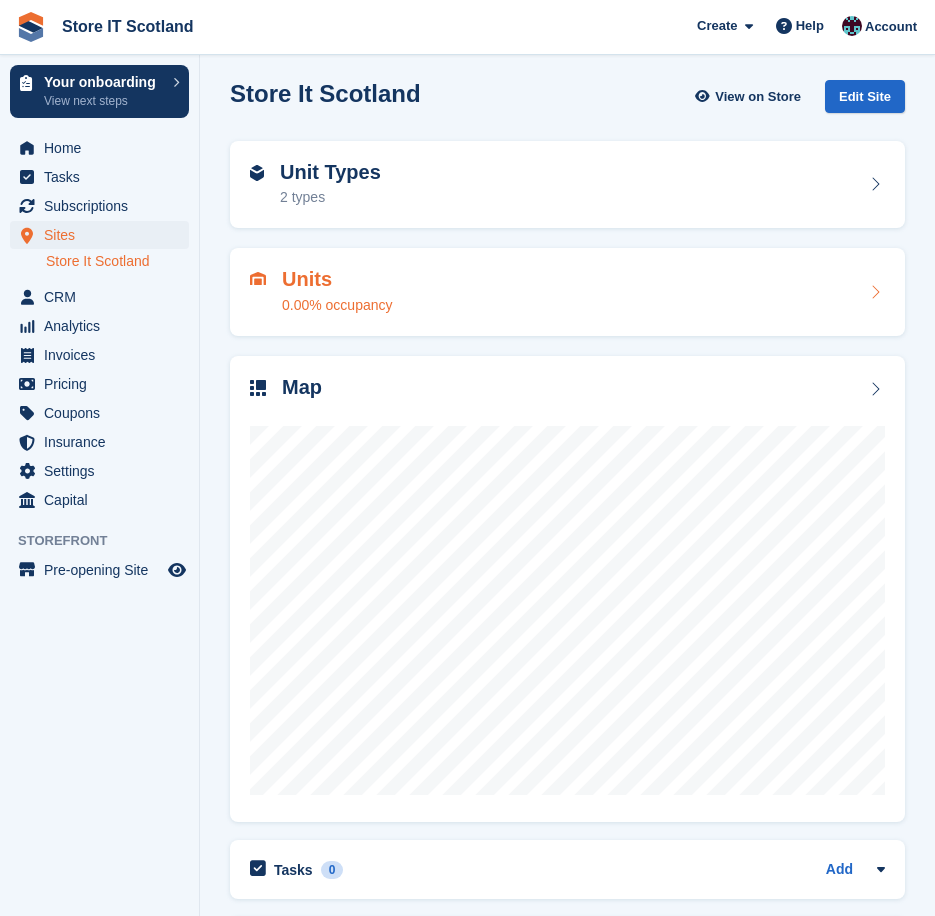 scroll, scrollTop: 0, scrollLeft: 0, axis: both 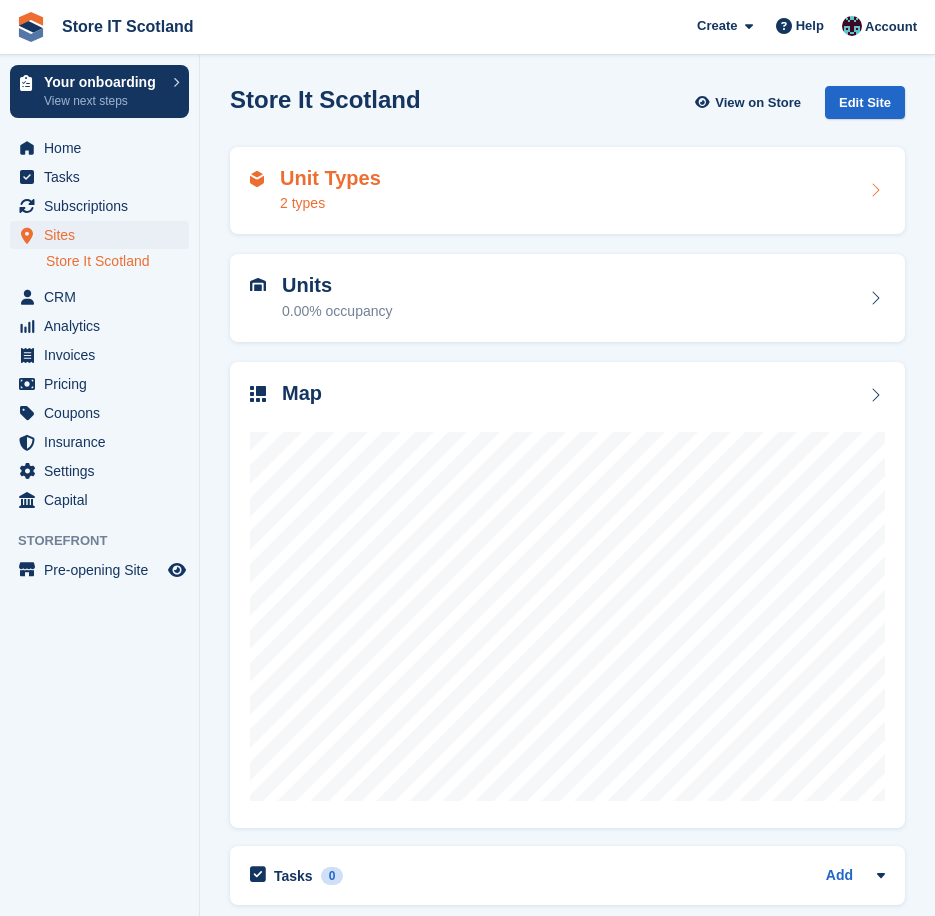 click on "Unit Types
2 types" at bounding box center [567, 191] 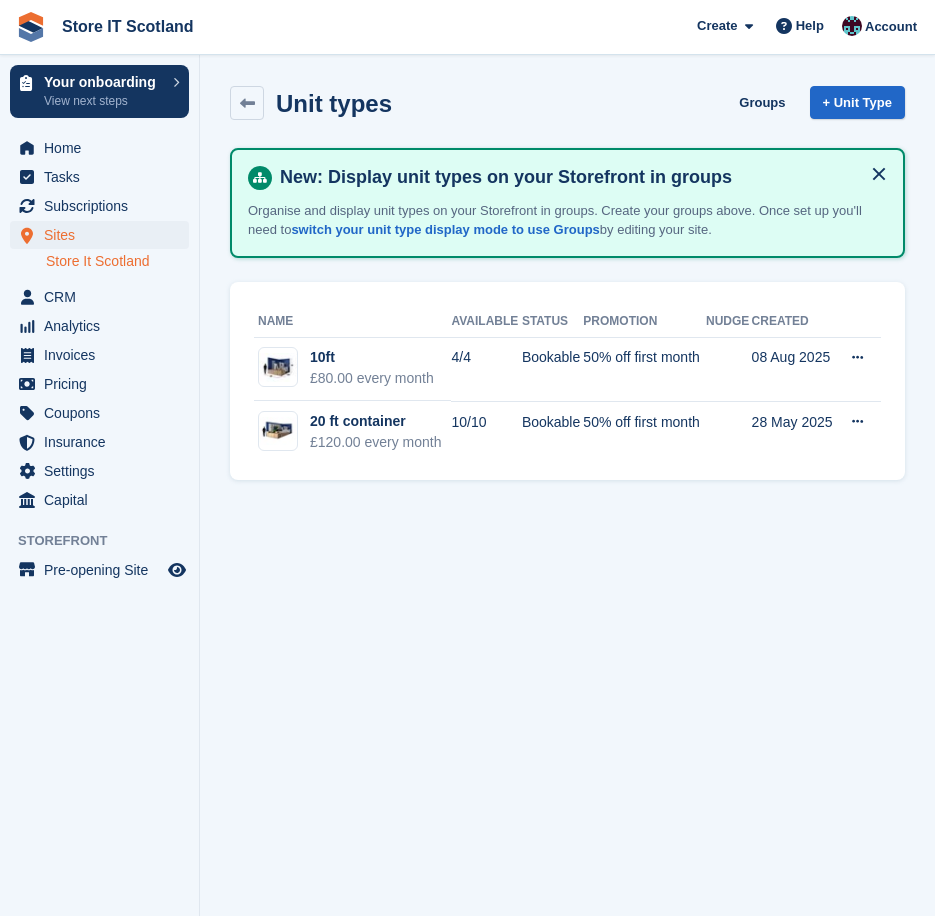 scroll, scrollTop: 0, scrollLeft: 0, axis: both 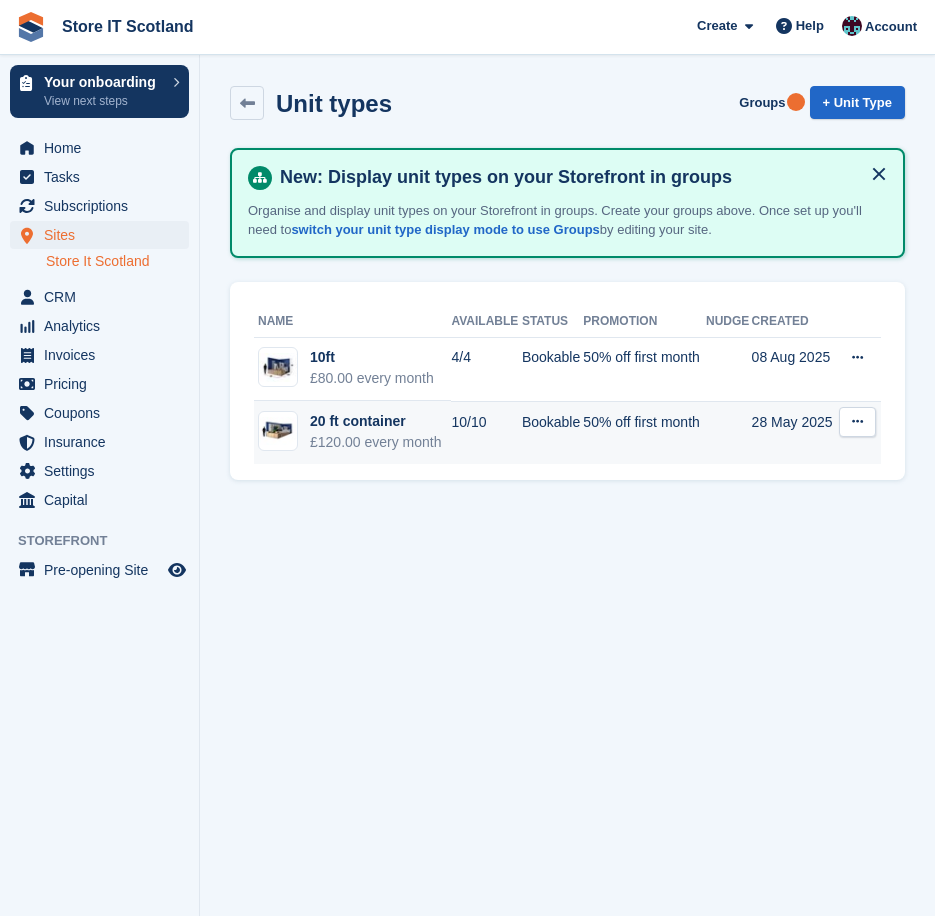 click at bounding box center [857, 422] 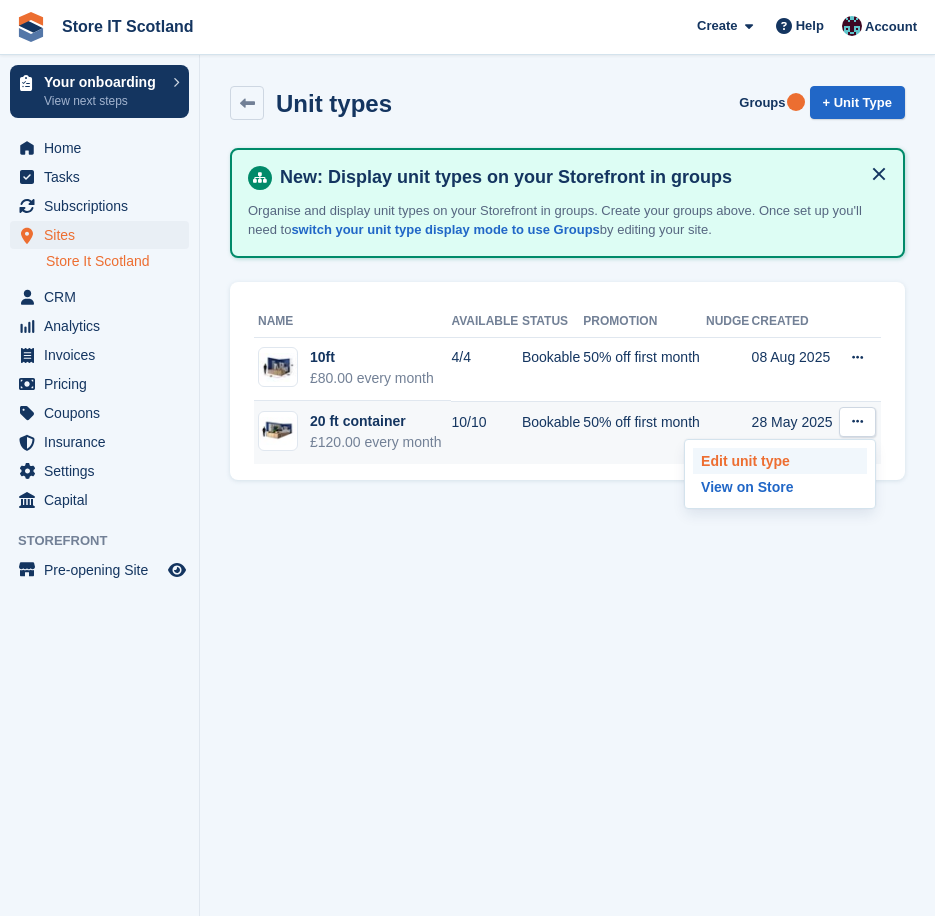 click on "Edit unit type" at bounding box center (780, 461) 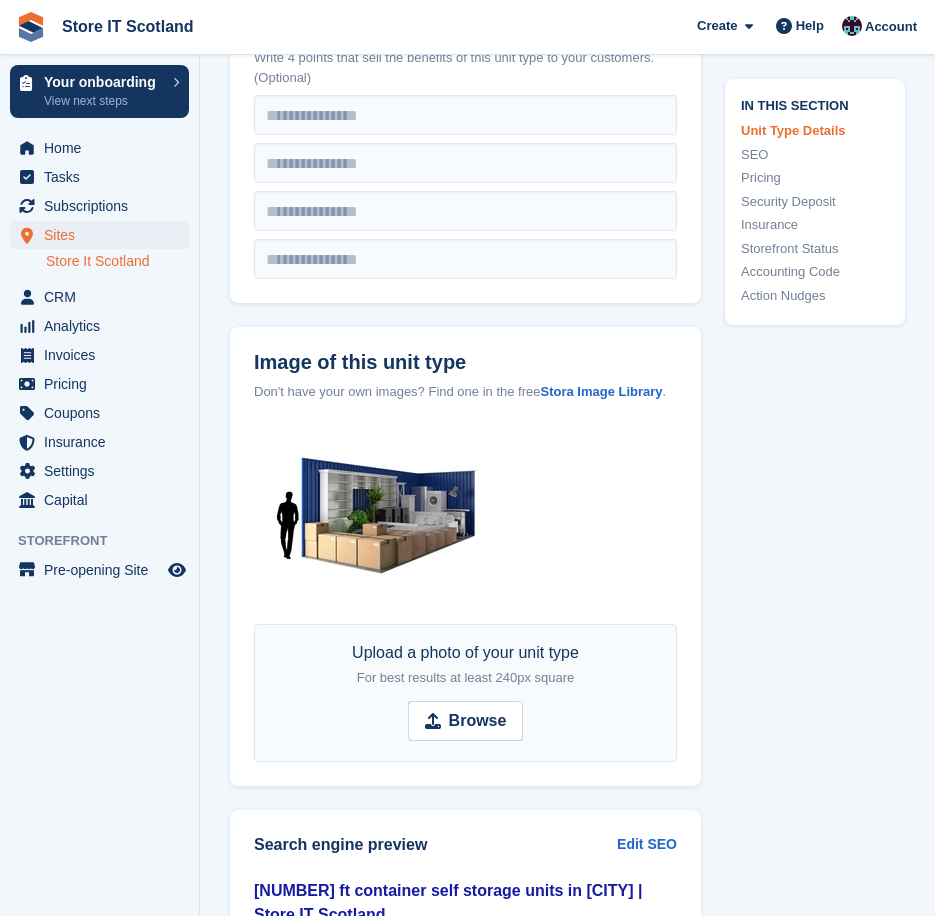 scroll, scrollTop: 500, scrollLeft: 0, axis: vertical 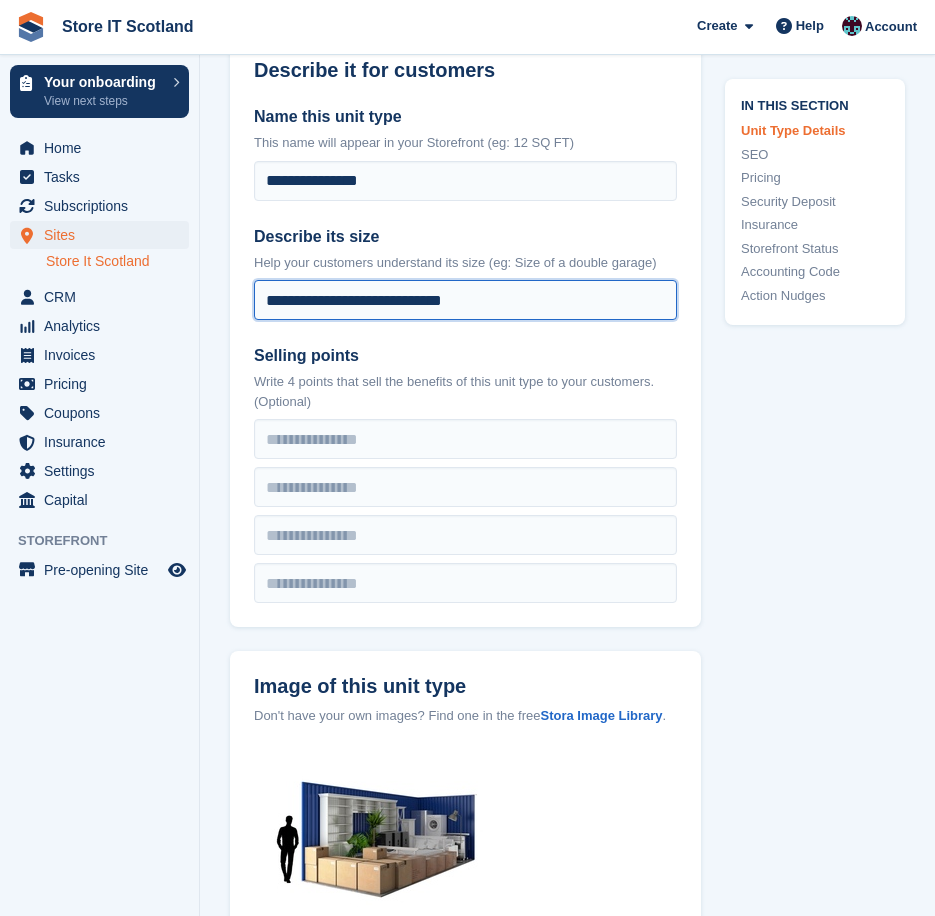 drag, startPoint x: 548, startPoint y: 306, endPoint x: -5, endPoint y: 278, distance: 553.70844 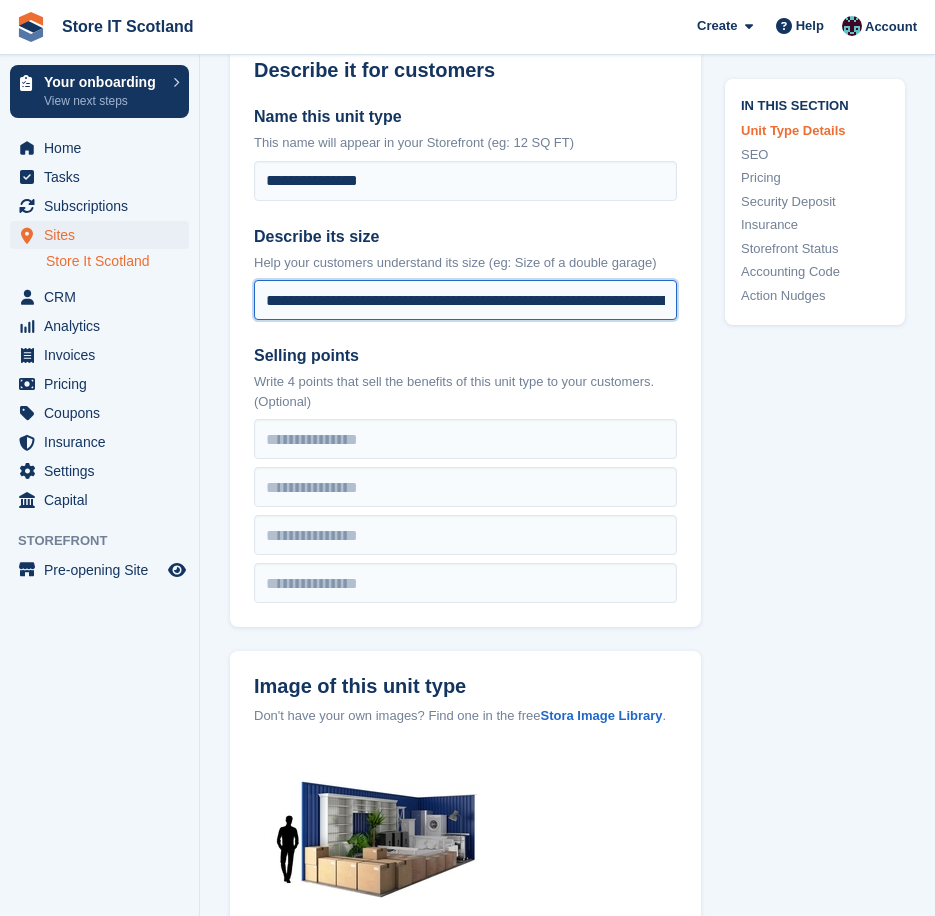 scroll, scrollTop: 0, scrollLeft: 601, axis: horizontal 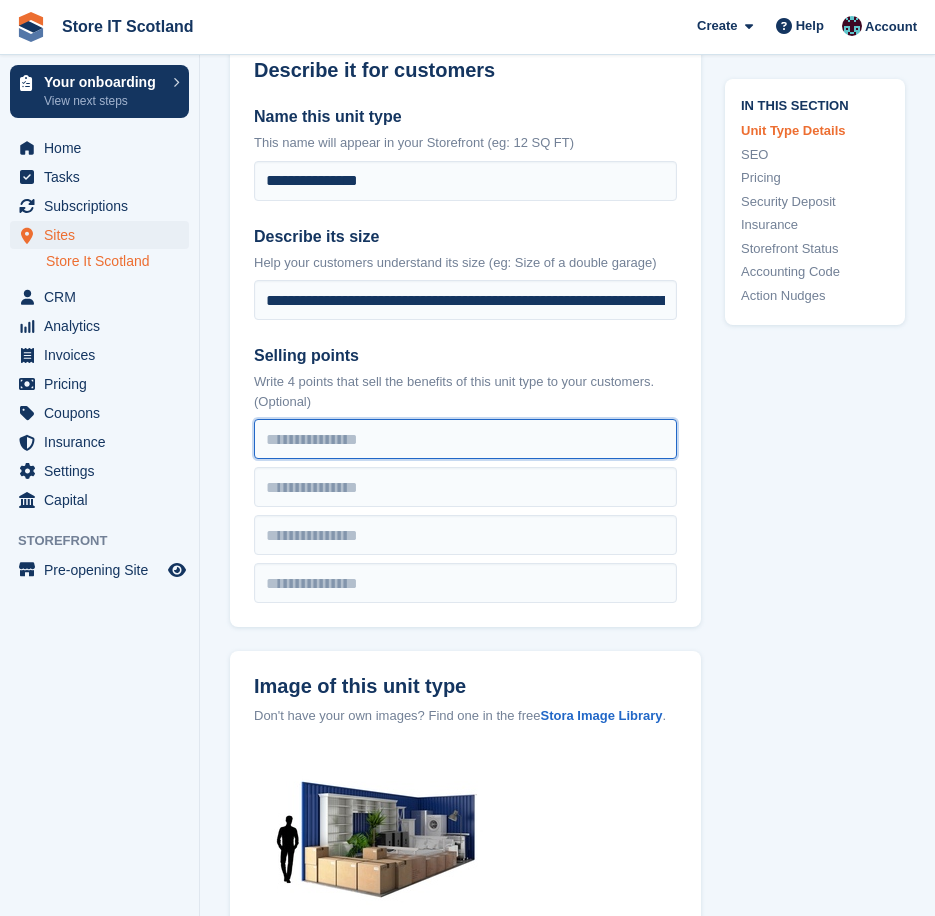 click at bounding box center [465, 439] 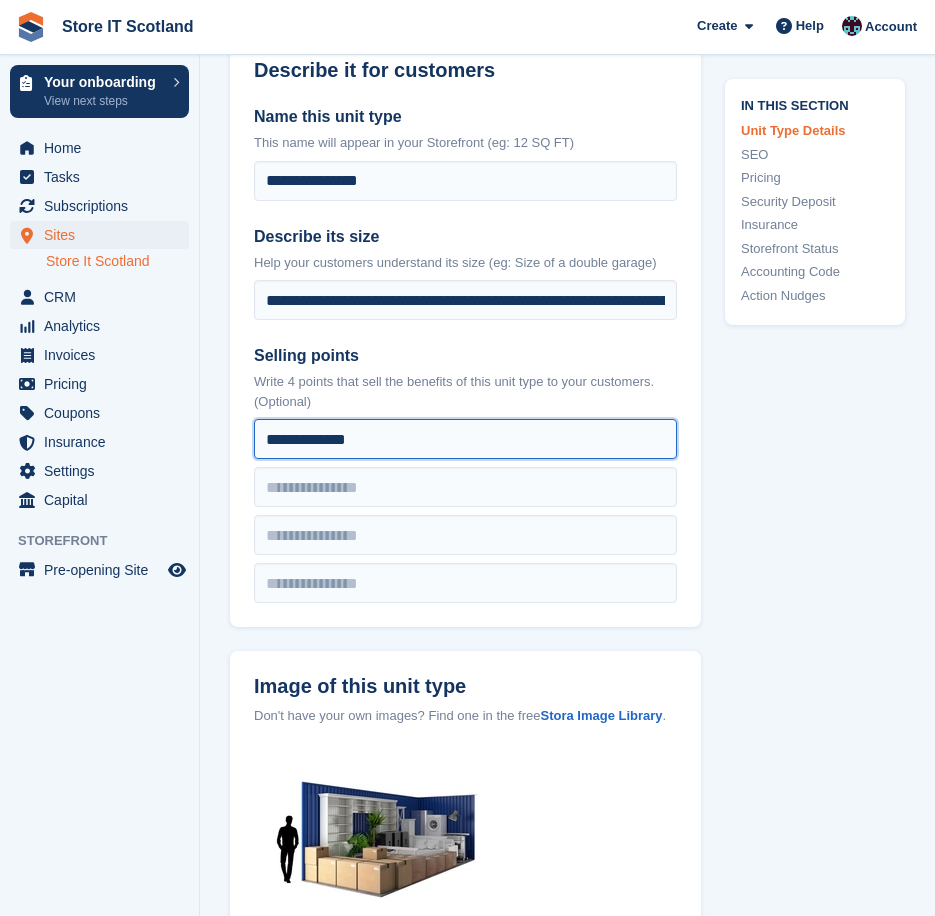 type on "**********" 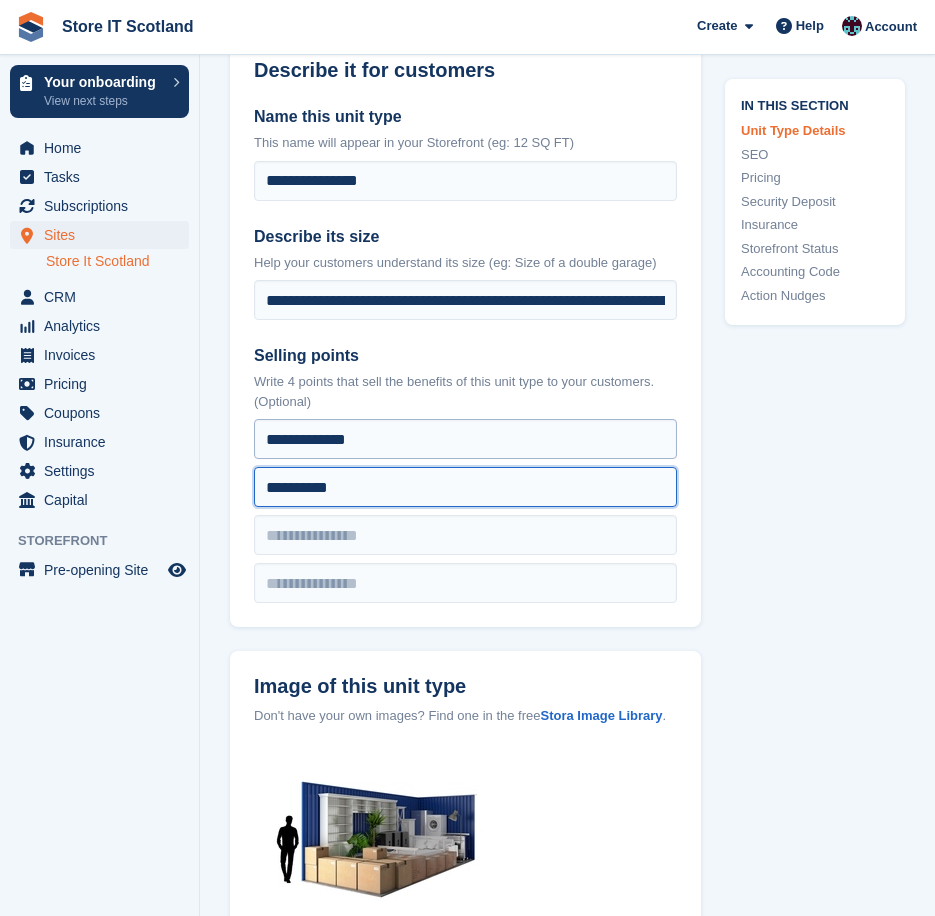 type on "**********" 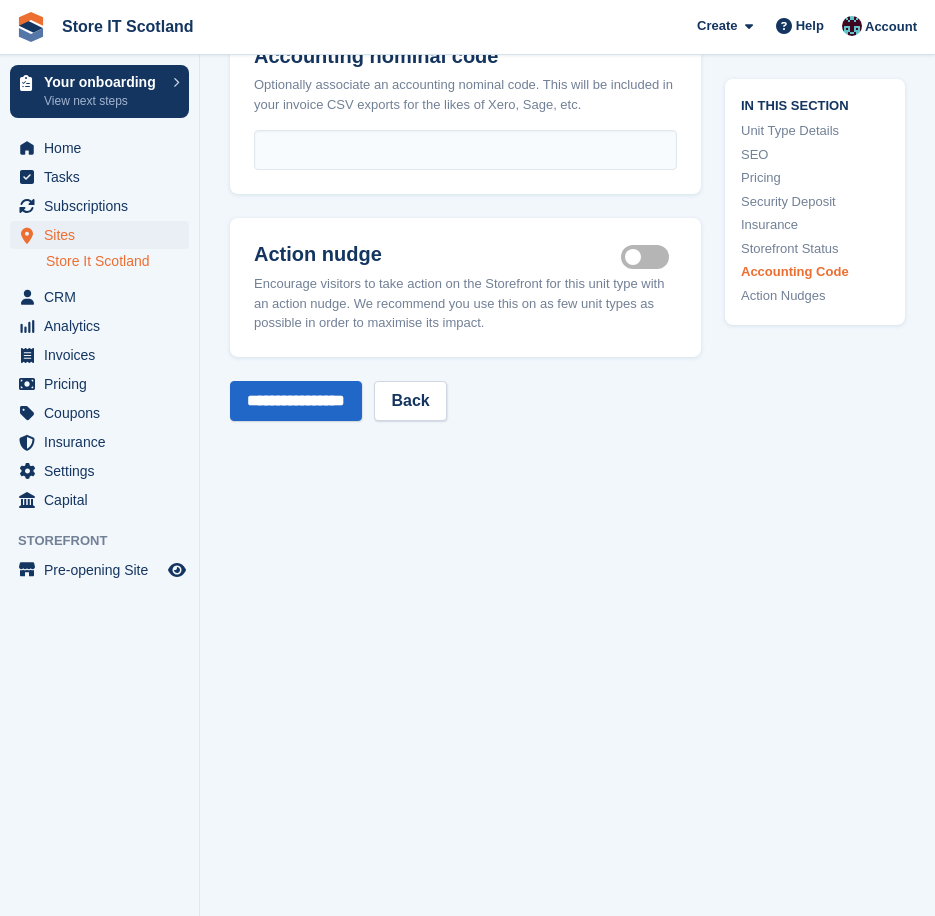 scroll, scrollTop: 3624, scrollLeft: 0, axis: vertical 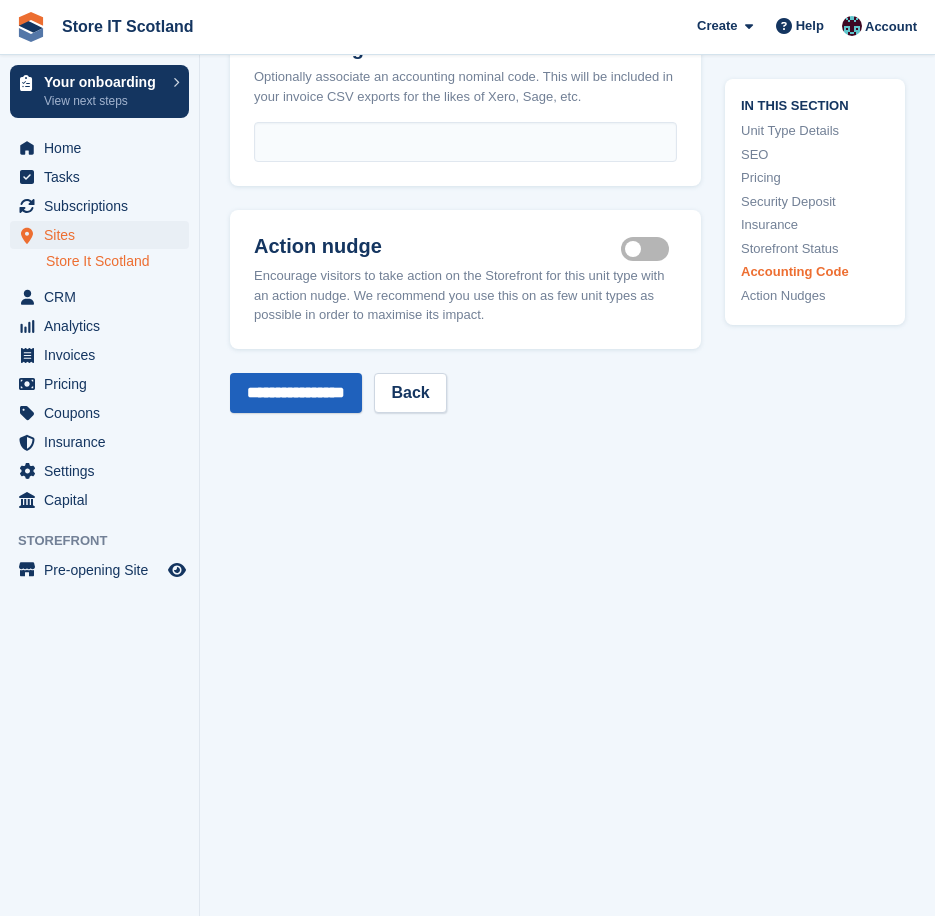 type on "**********" 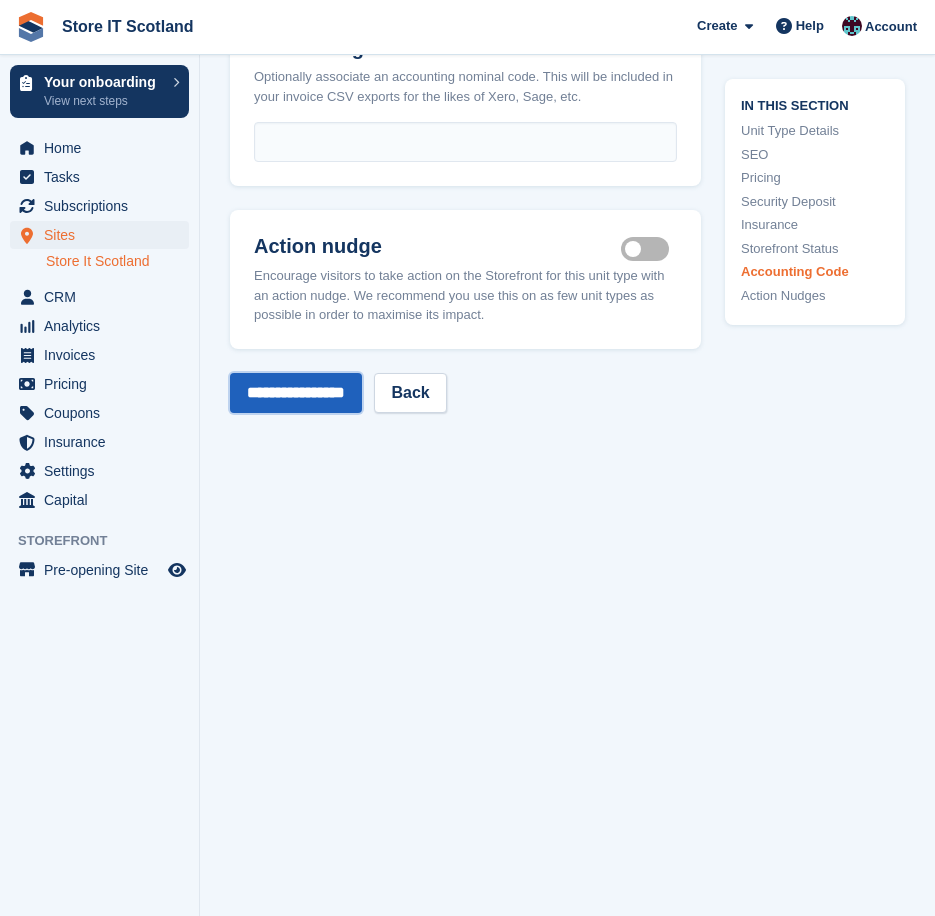click on "**********" at bounding box center [296, 393] 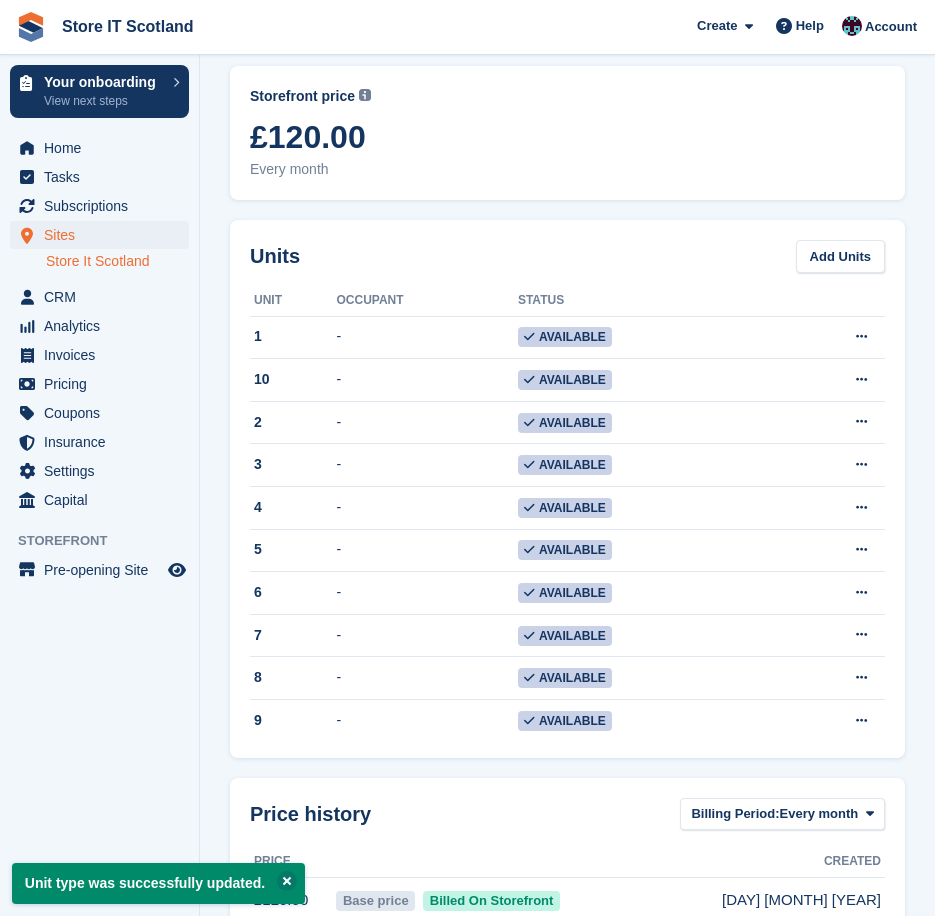 scroll, scrollTop: 0, scrollLeft: 0, axis: both 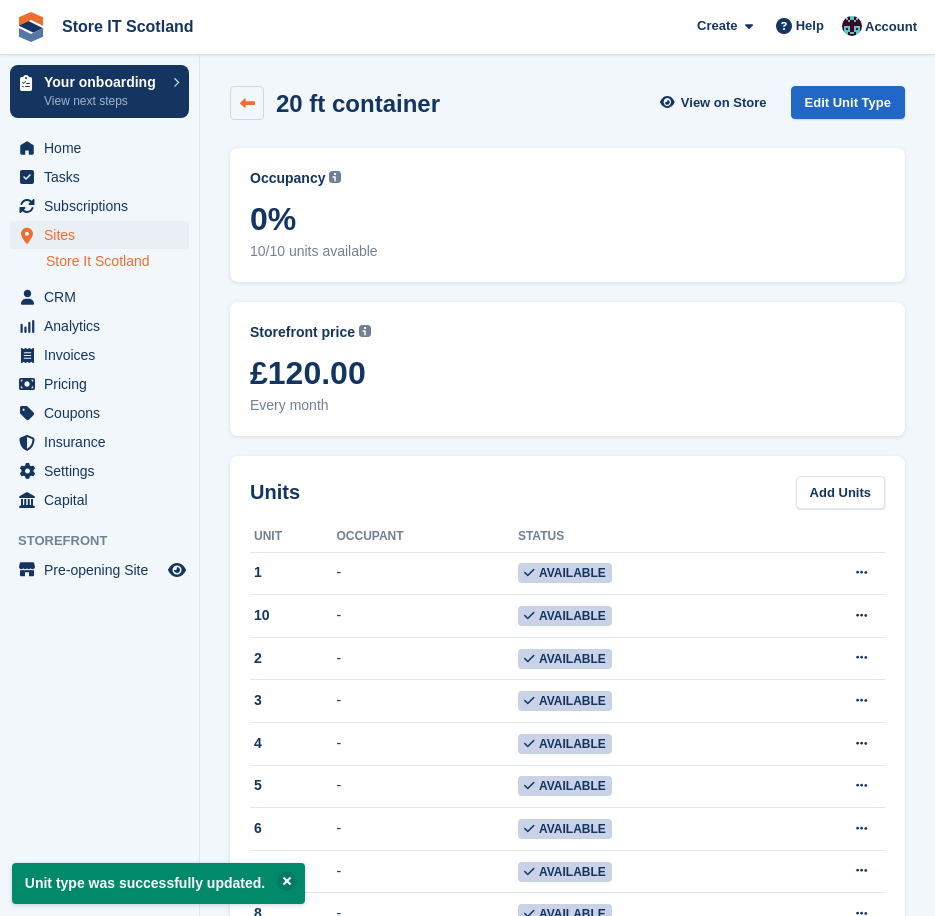 click at bounding box center [247, 103] 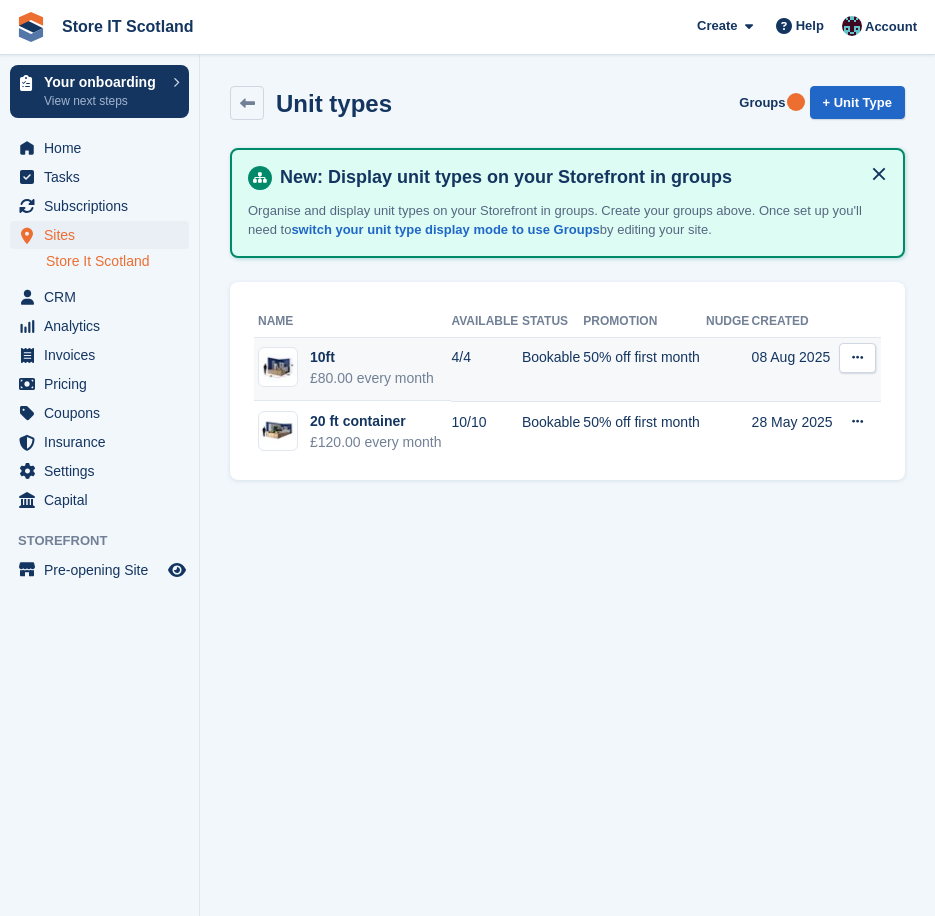 click at bounding box center (857, 358) 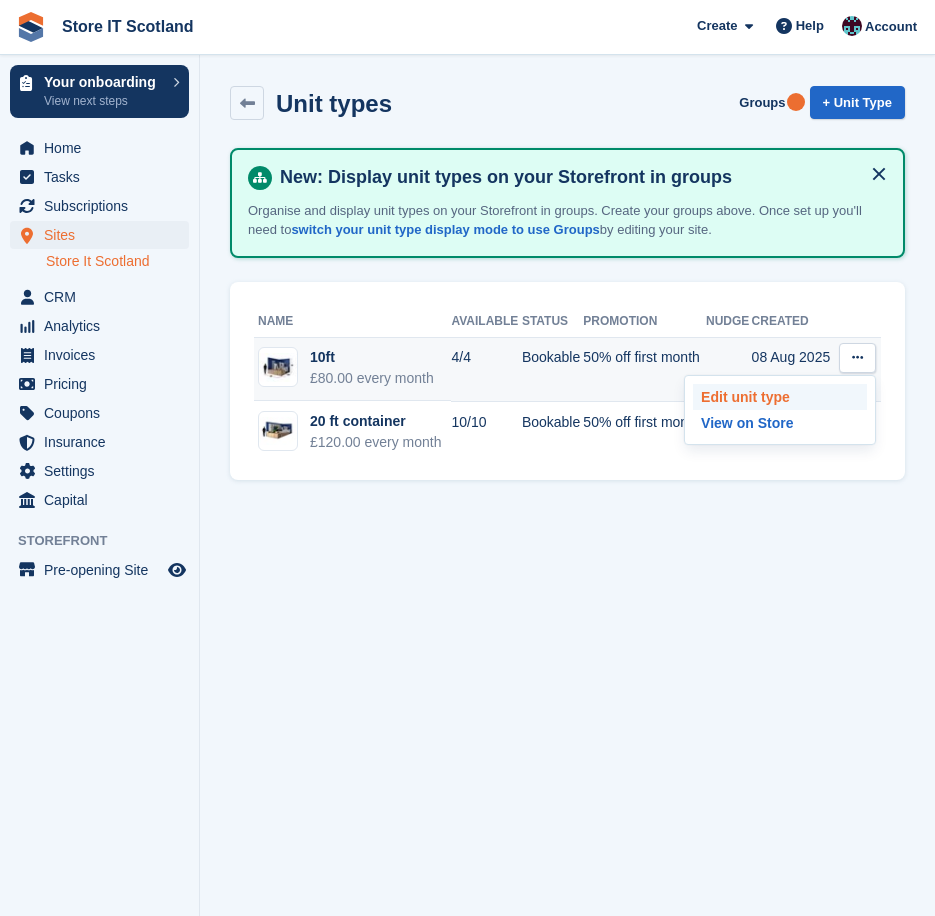 click on "Edit unit type" at bounding box center (780, 397) 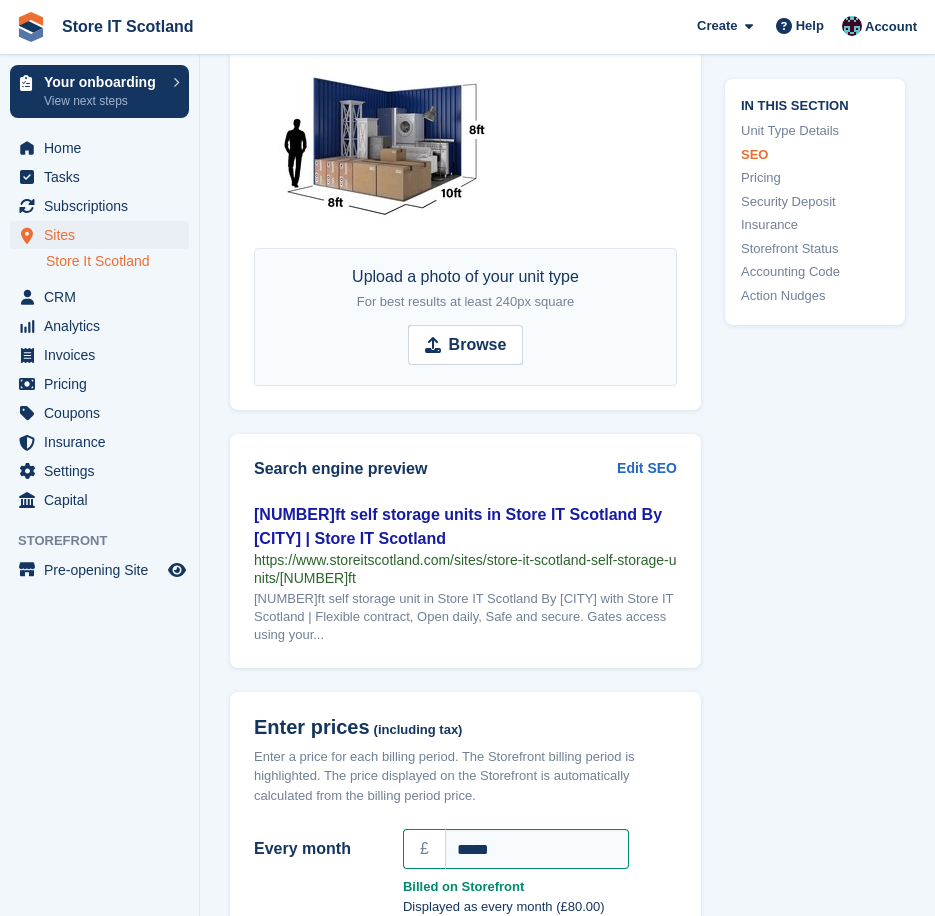 scroll, scrollTop: 600, scrollLeft: 0, axis: vertical 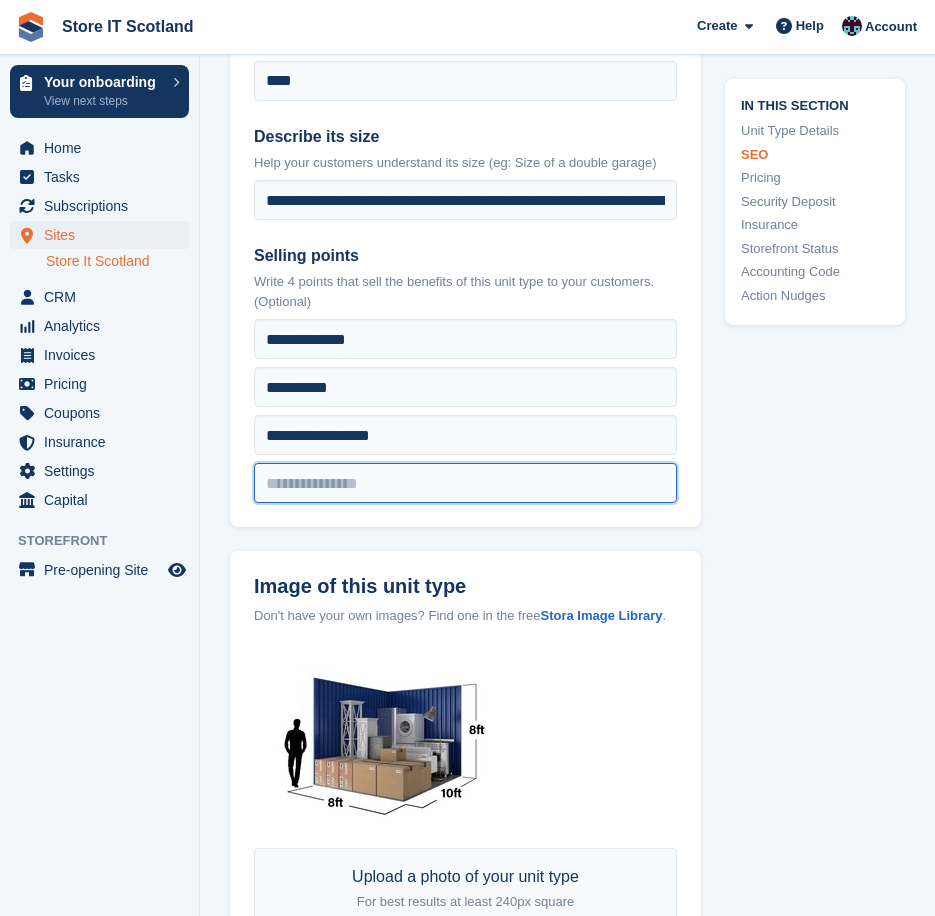 click at bounding box center (465, 339) 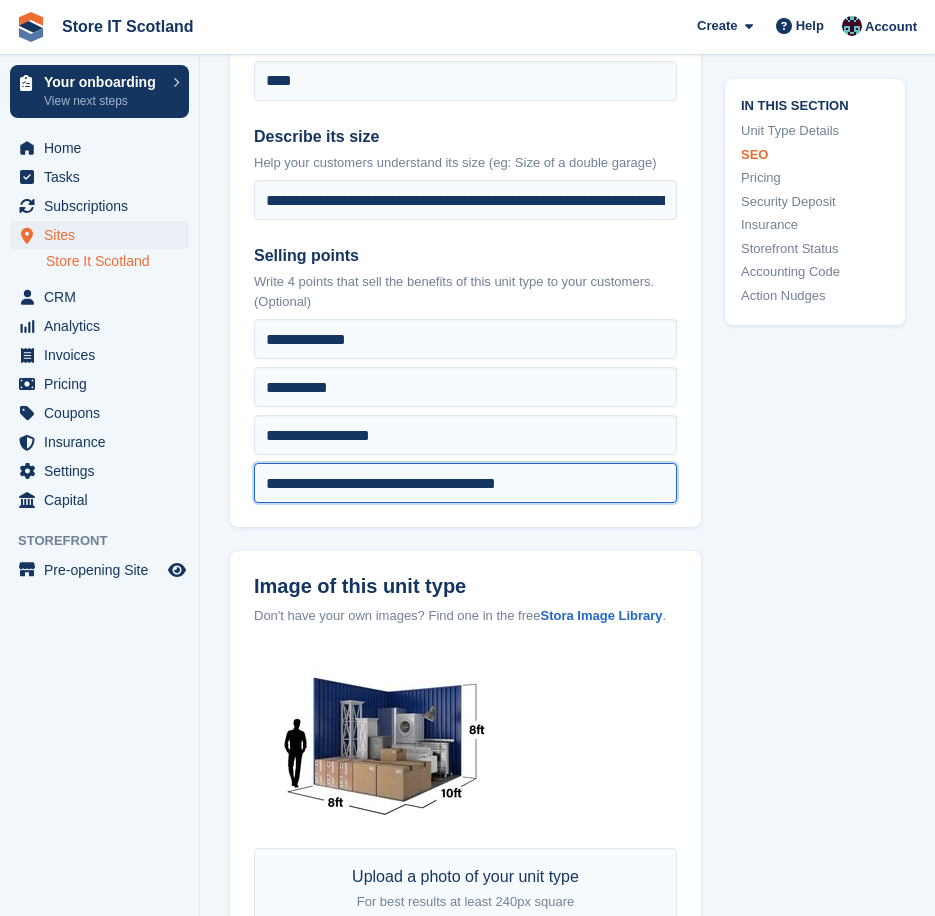 click on "**********" at bounding box center (465, 339) 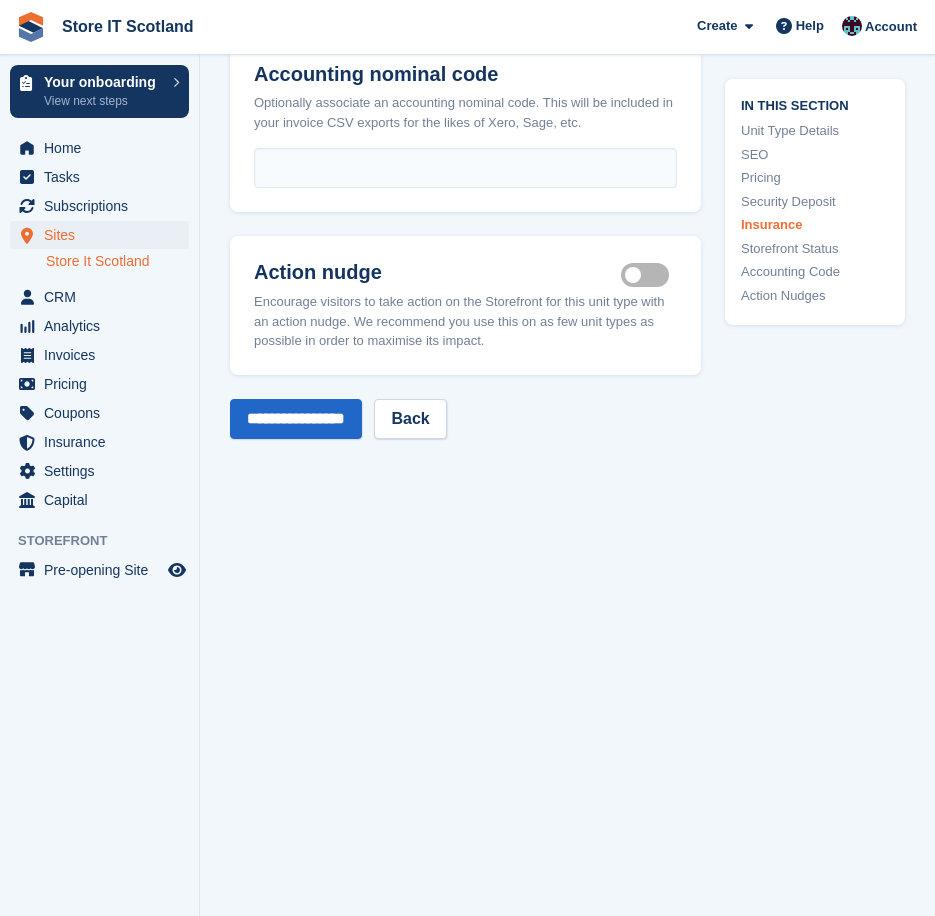 scroll, scrollTop: 3624, scrollLeft: 0, axis: vertical 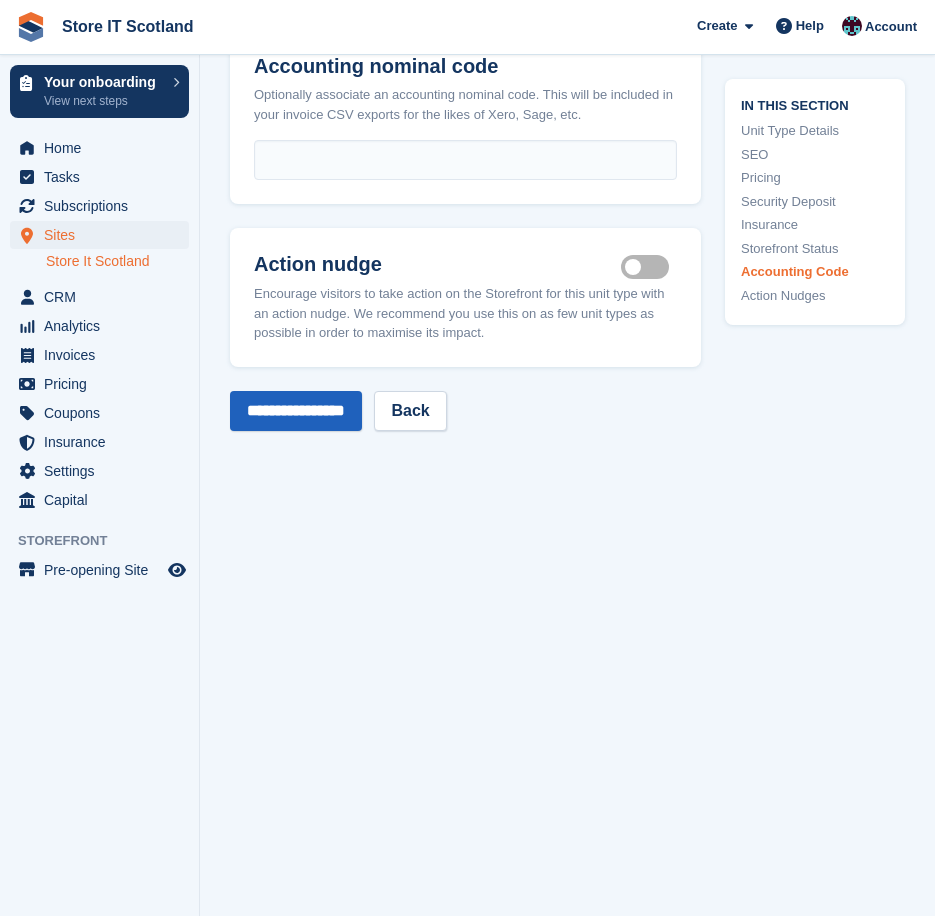 type on "**********" 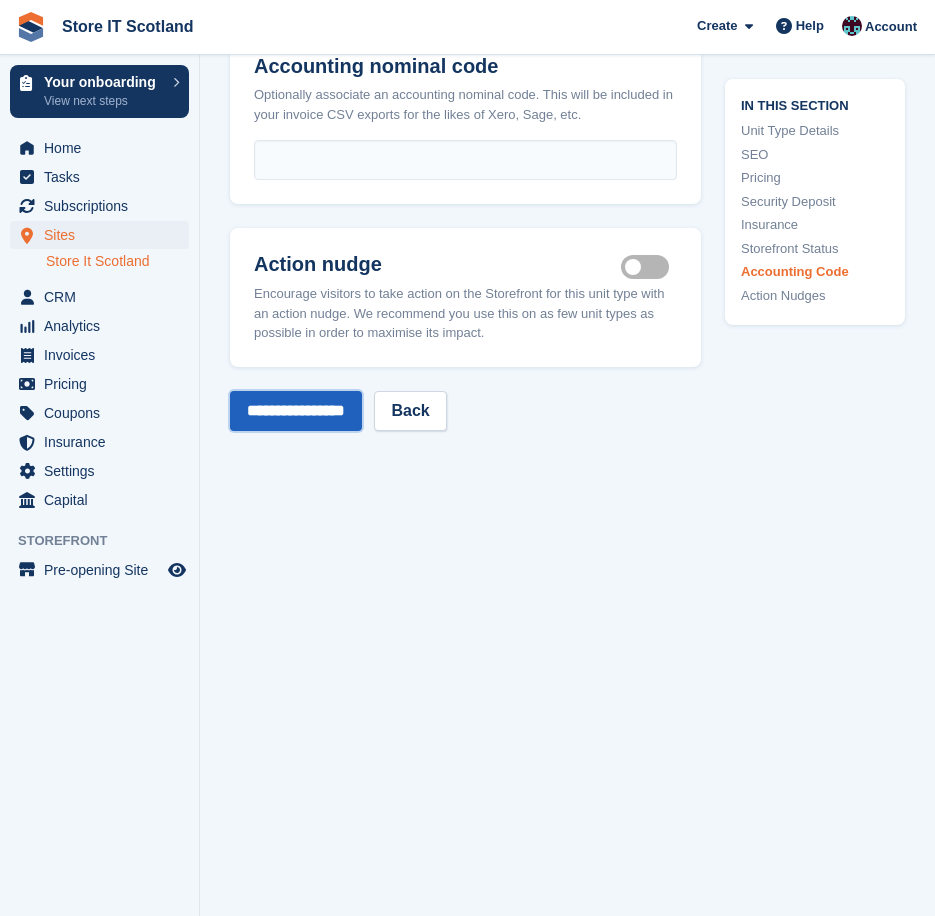 click on "**********" at bounding box center (296, 411) 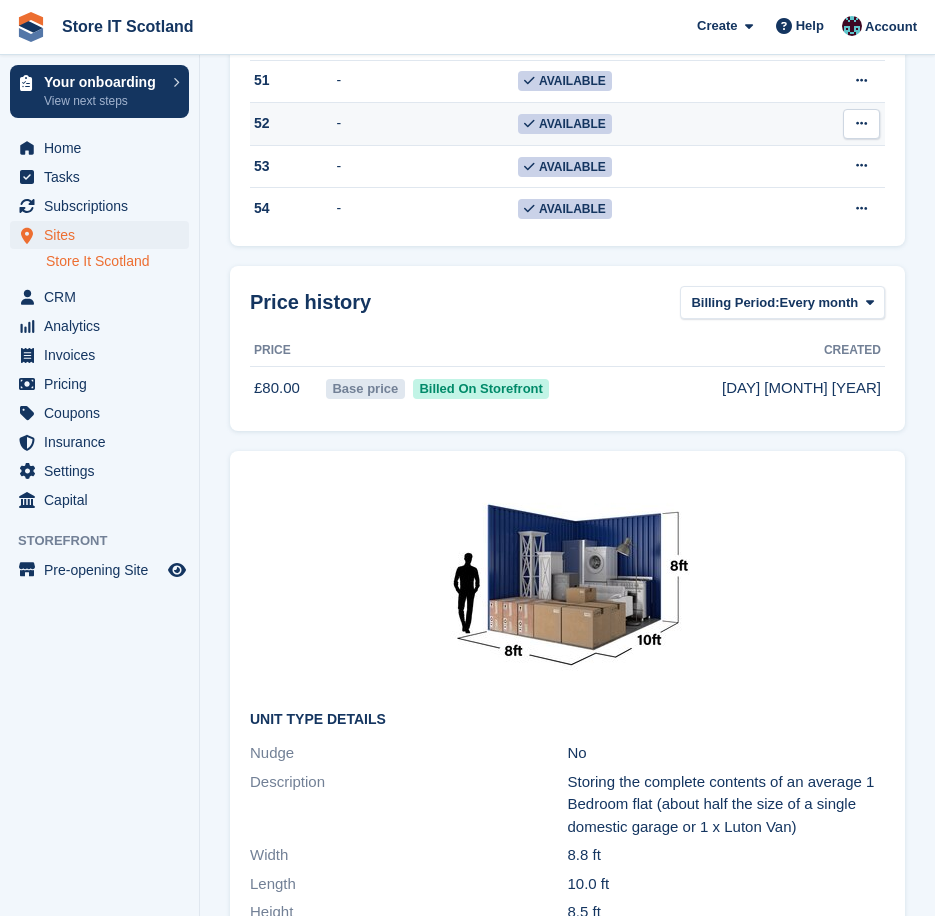 scroll, scrollTop: 409, scrollLeft: 0, axis: vertical 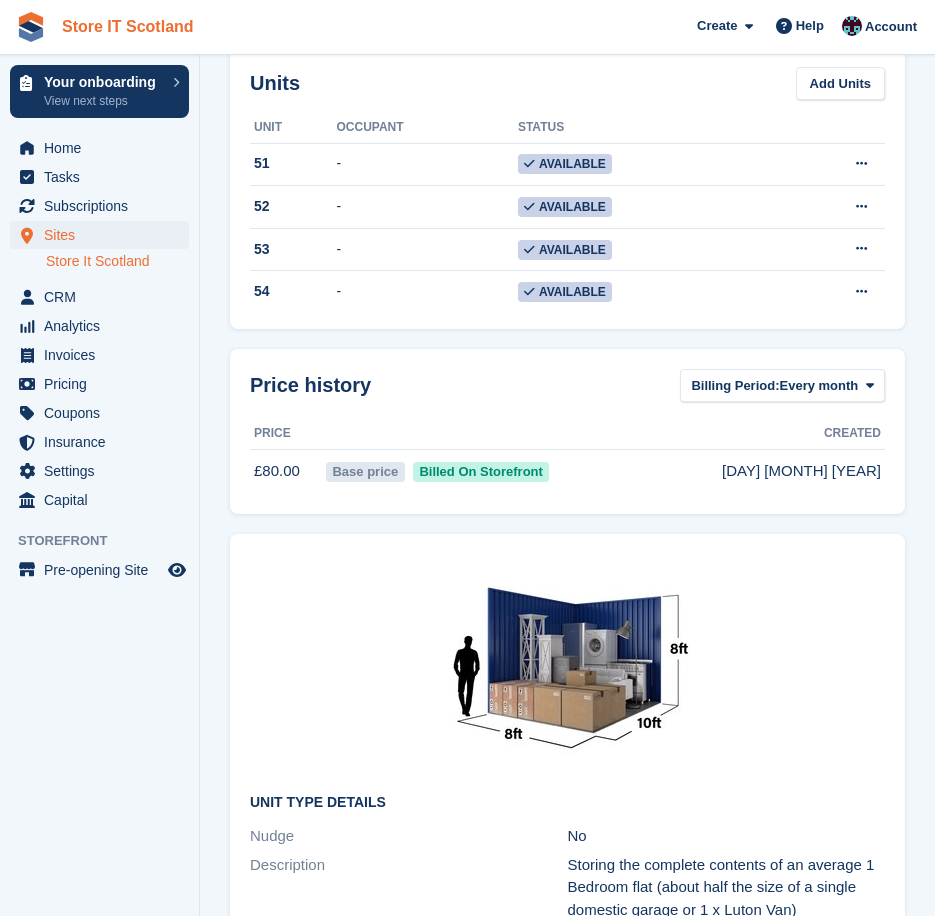 click on "Store IT Scotland" at bounding box center [128, 26] 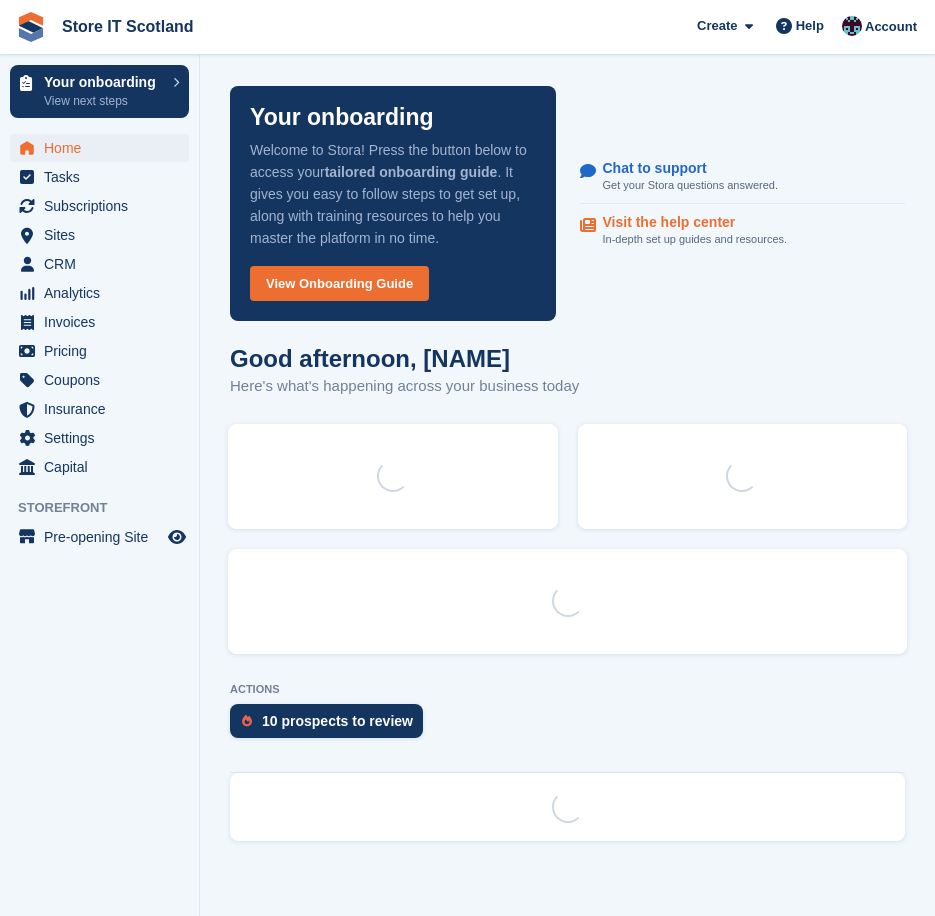 scroll, scrollTop: 0, scrollLeft: 0, axis: both 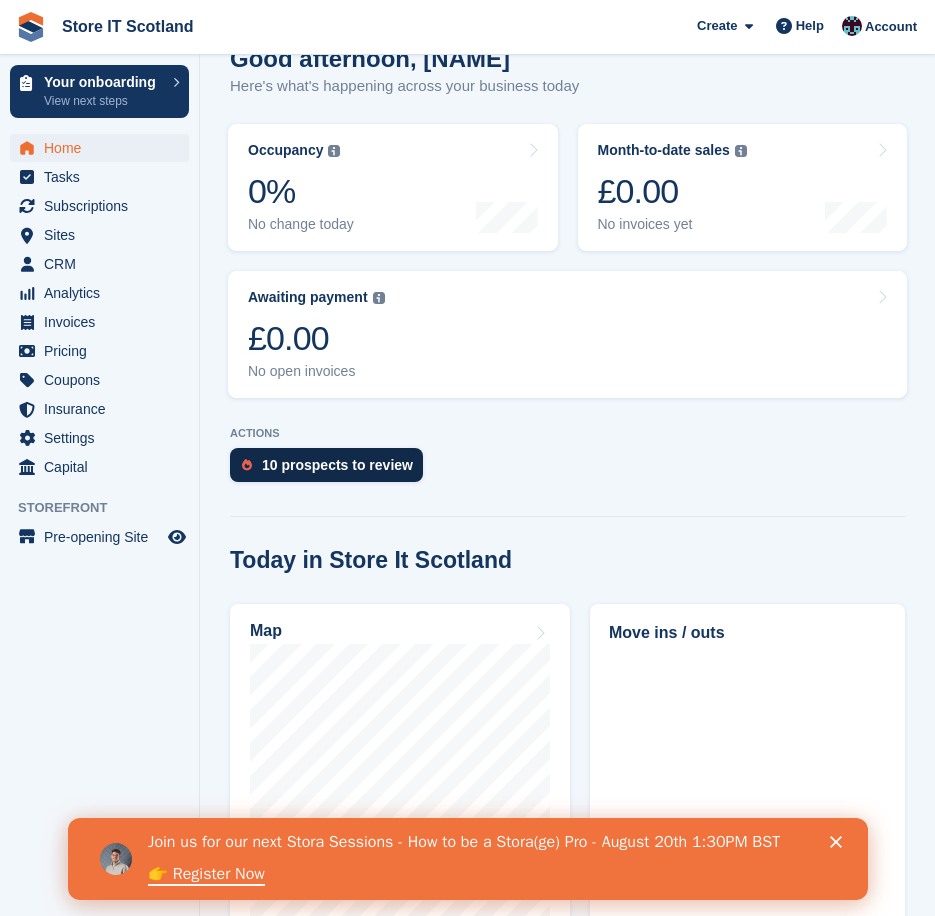 click on "10
prospects to review" at bounding box center [337, 465] 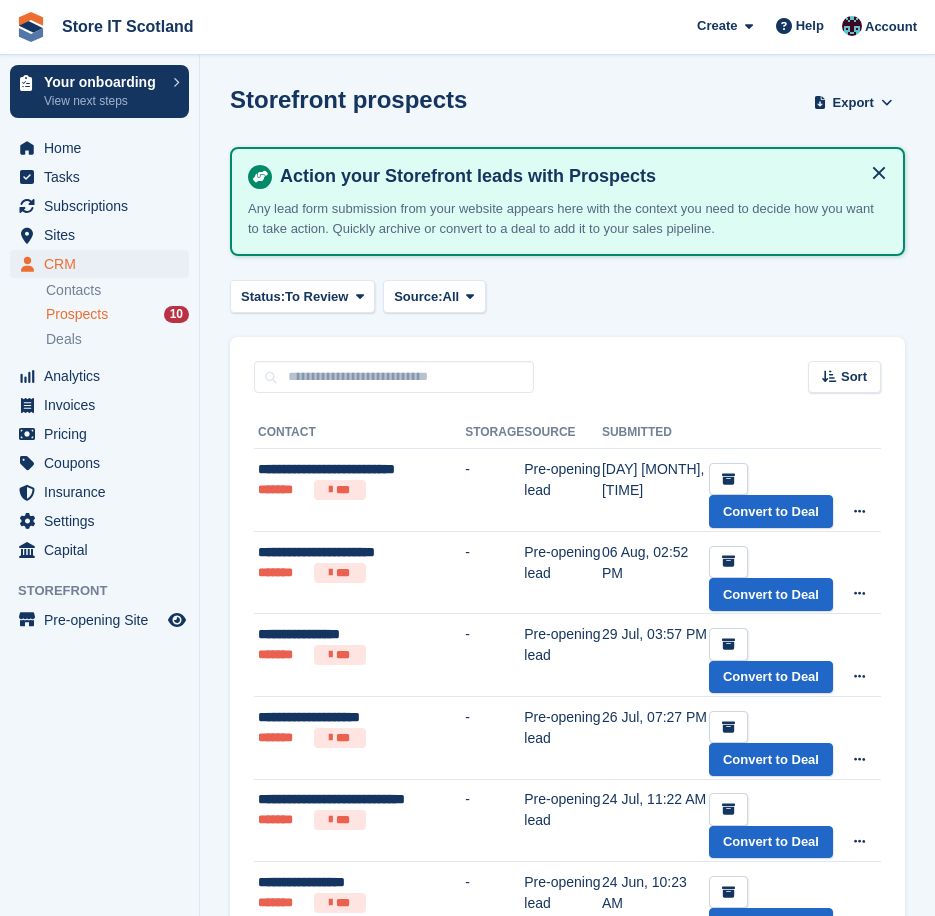 scroll, scrollTop: 0, scrollLeft: 0, axis: both 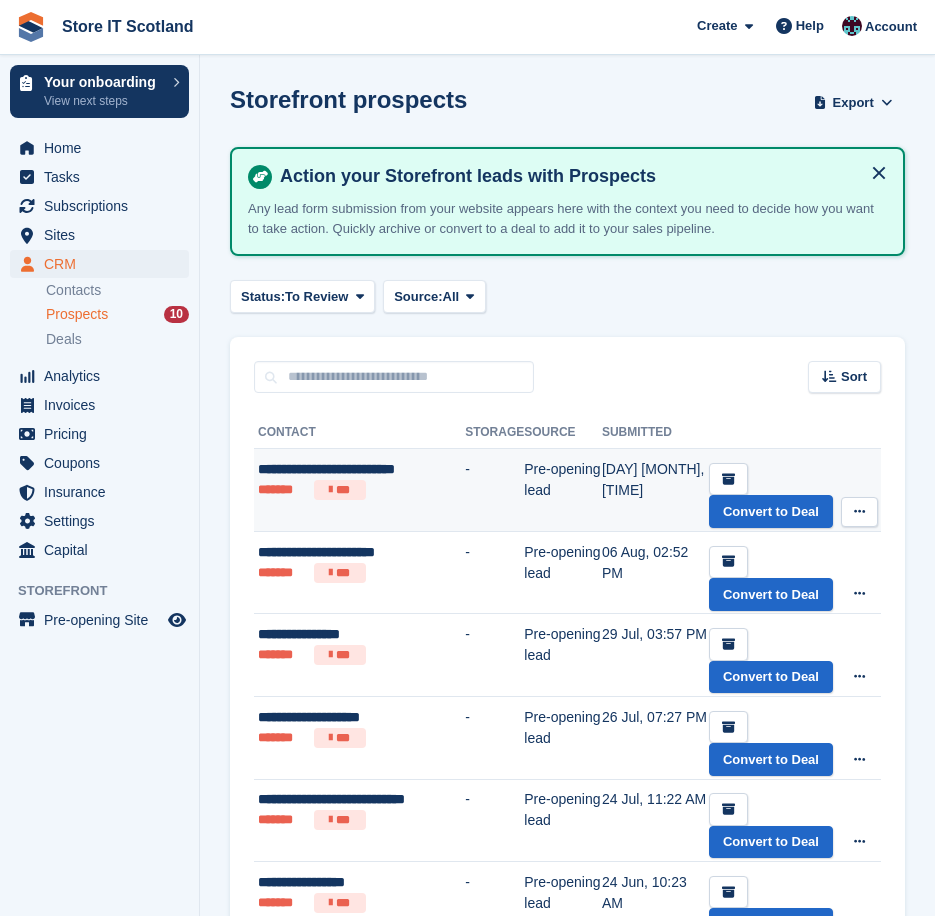 click at bounding box center [859, 512] 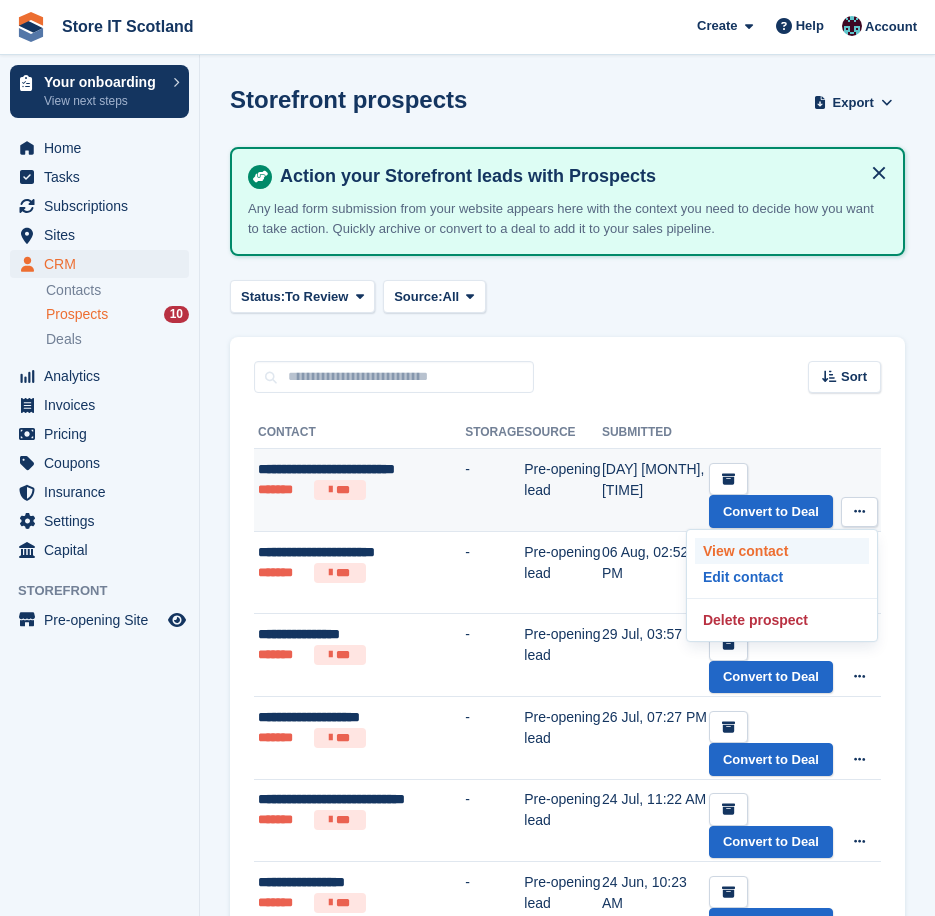 click on "View contact" at bounding box center (782, 551) 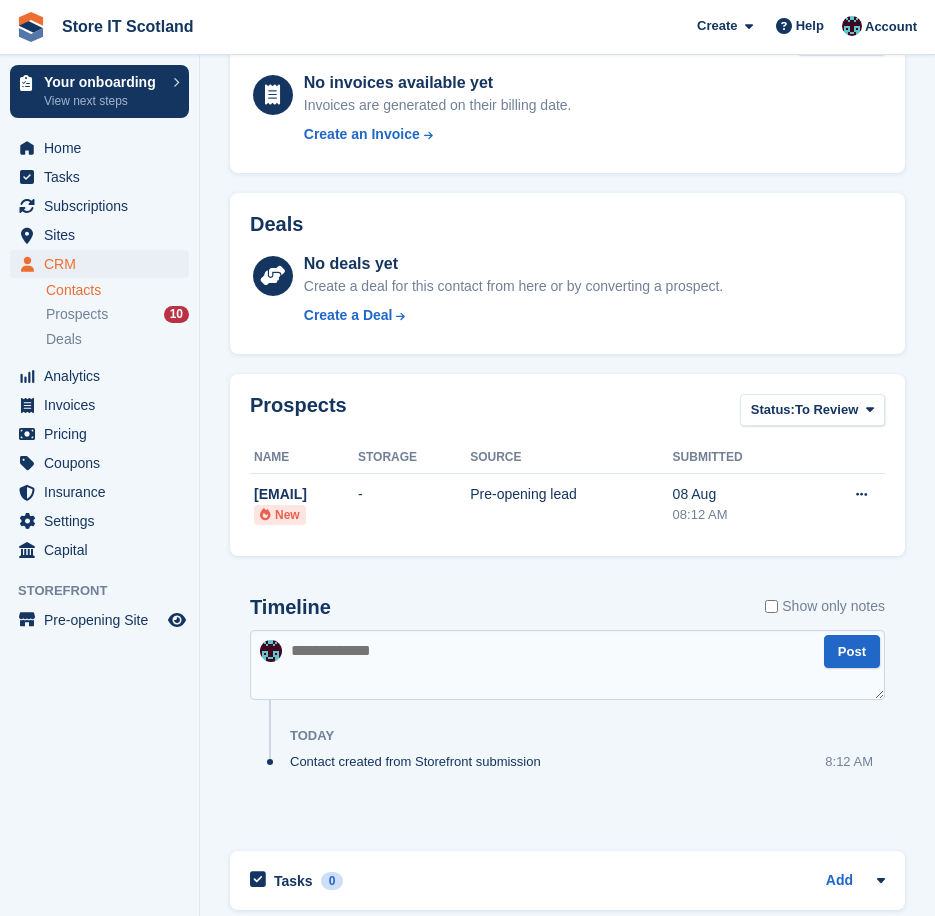 scroll, scrollTop: 400, scrollLeft: 0, axis: vertical 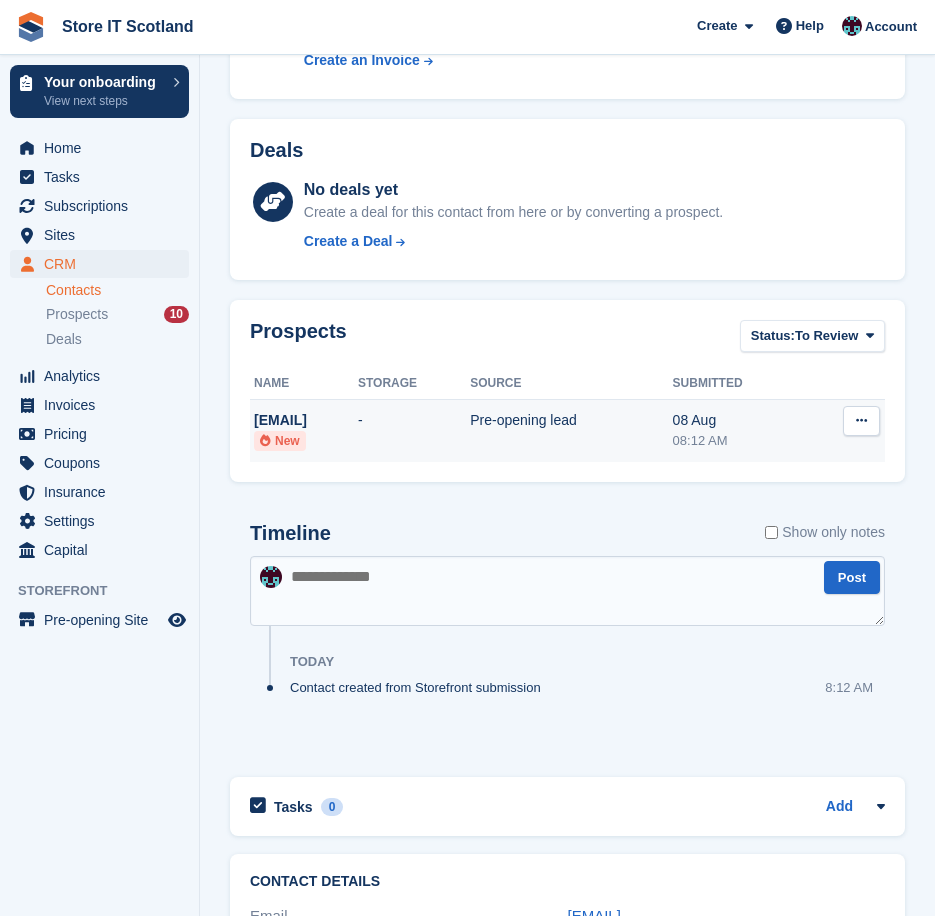 drag, startPoint x: 450, startPoint y: 417, endPoint x: 253, endPoint y: 416, distance: 197.00253 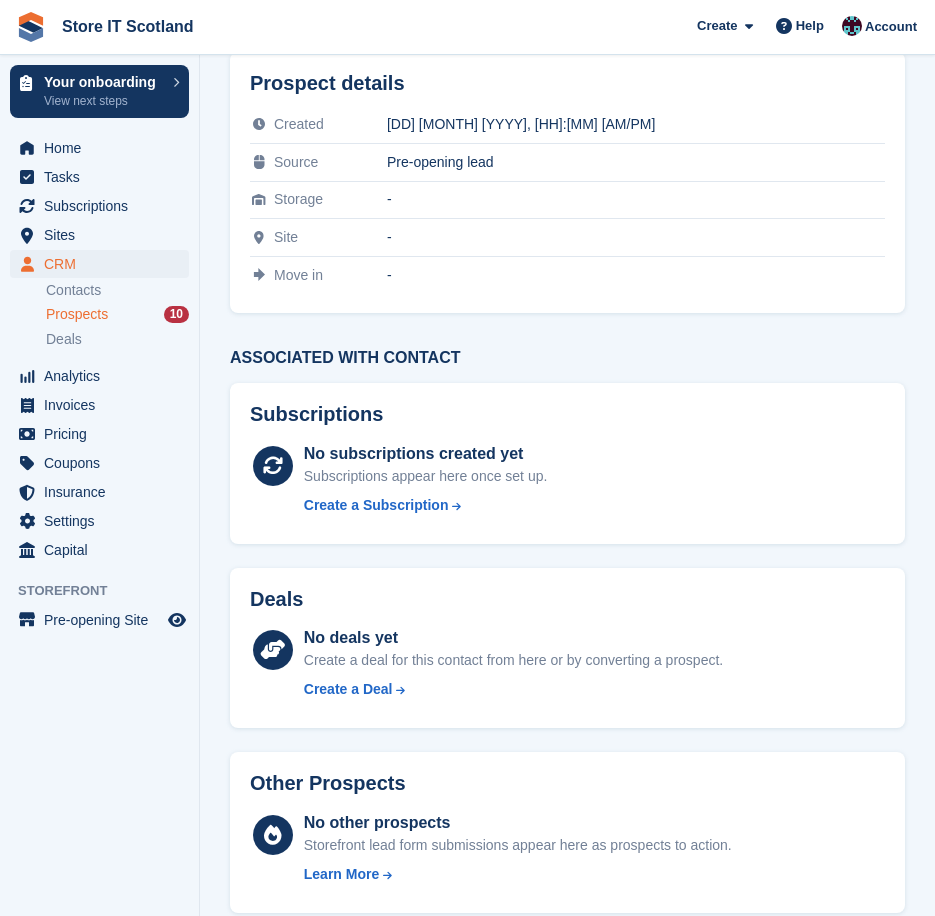 scroll, scrollTop: 0, scrollLeft: 0, axis: both 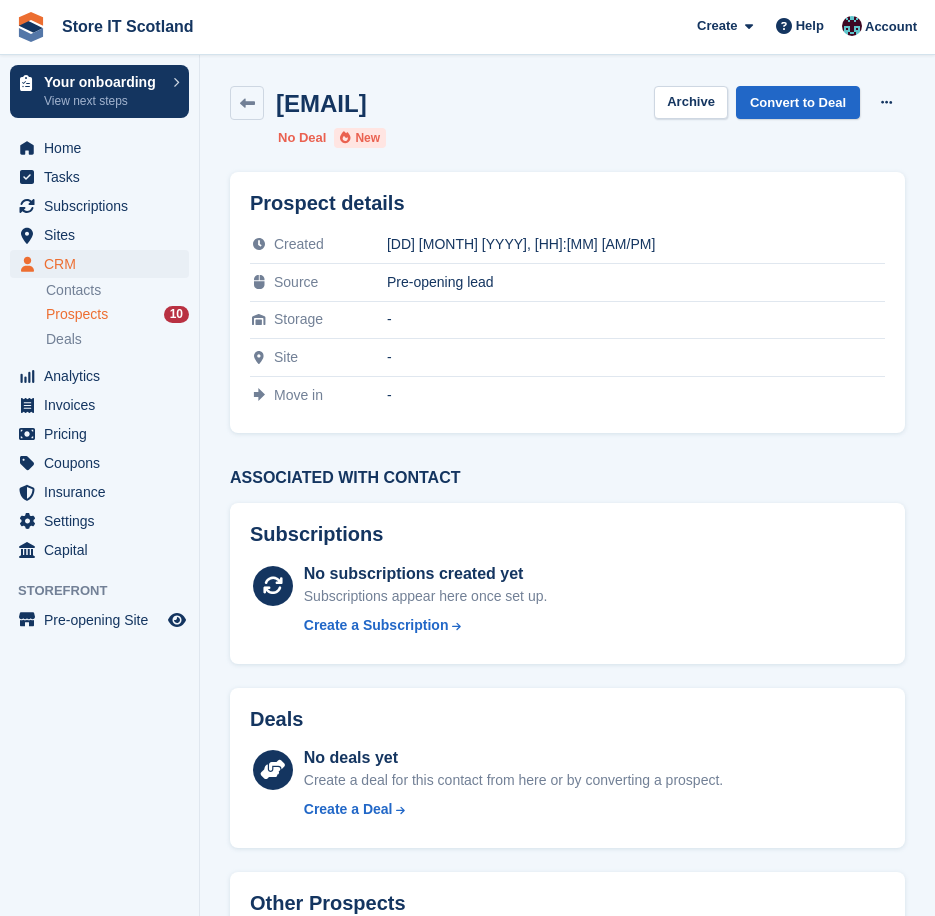 drag, startPoint x: 604, startPoint y: 102, endPoint x: 268, endPoint y: 95, distance: 336.0729 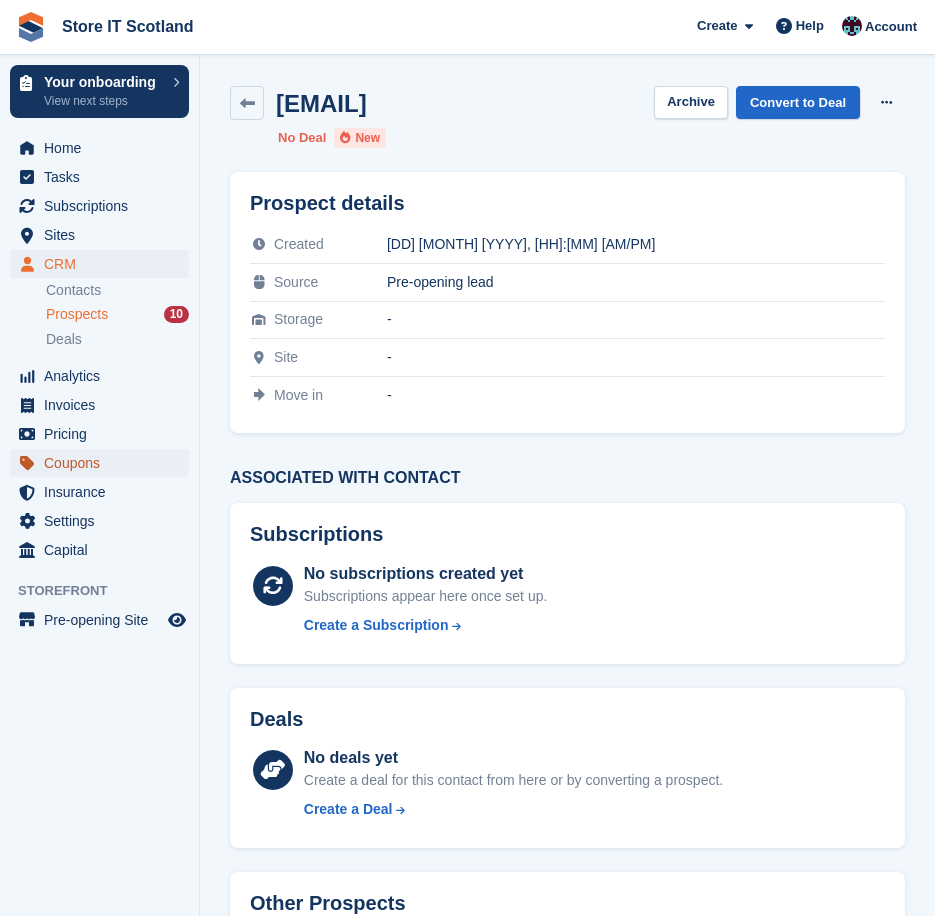 click on "Coupons" at bounding box center (104, 463) 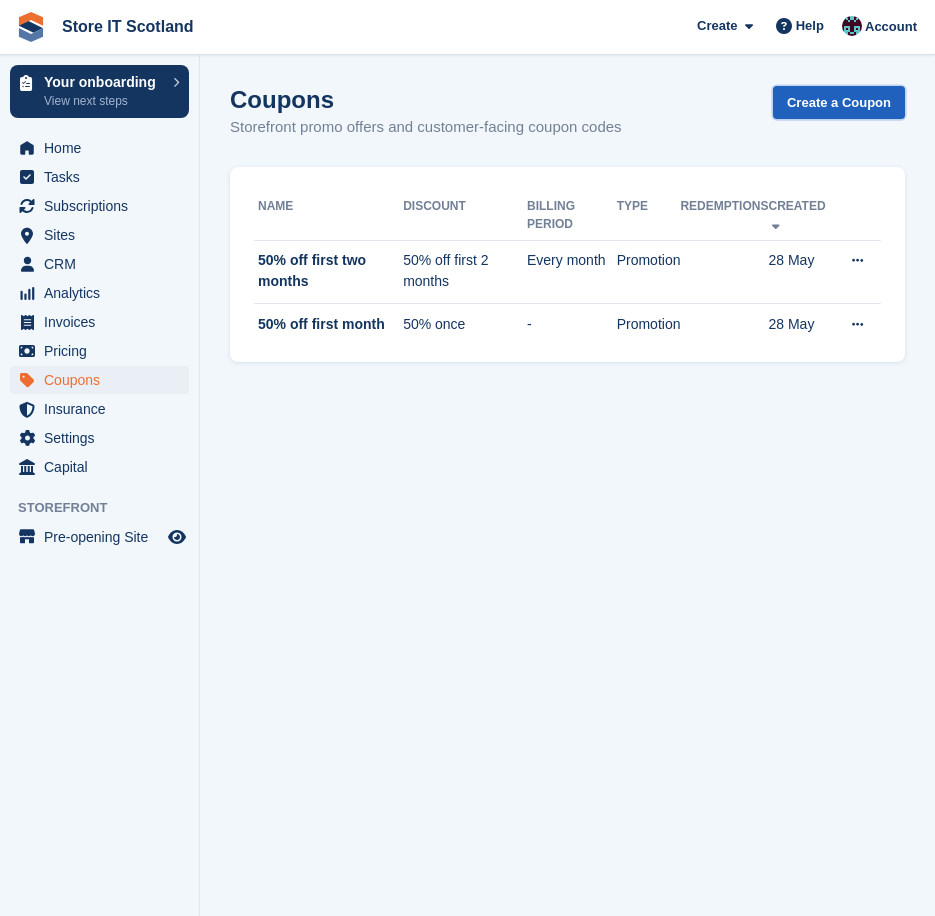 click on "Create a Coupon" at bounding box center [839, 102] 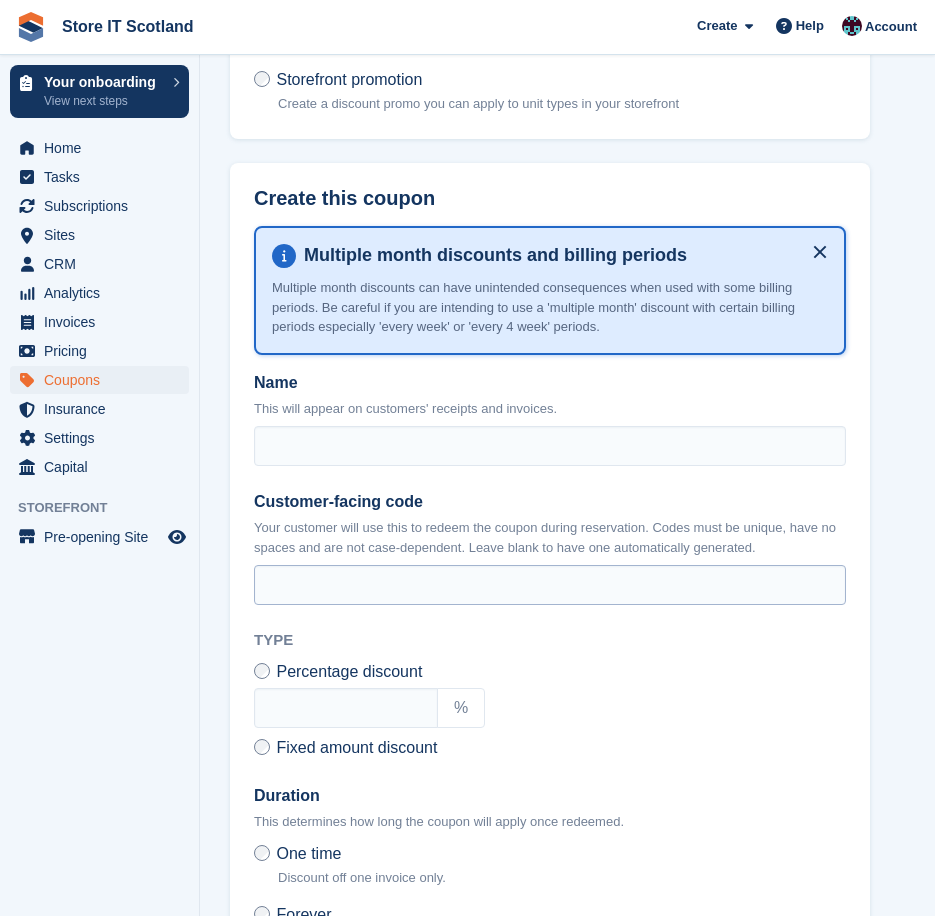 scroll, scrollTop: 200, scrollLeft: 0, axis: vertical 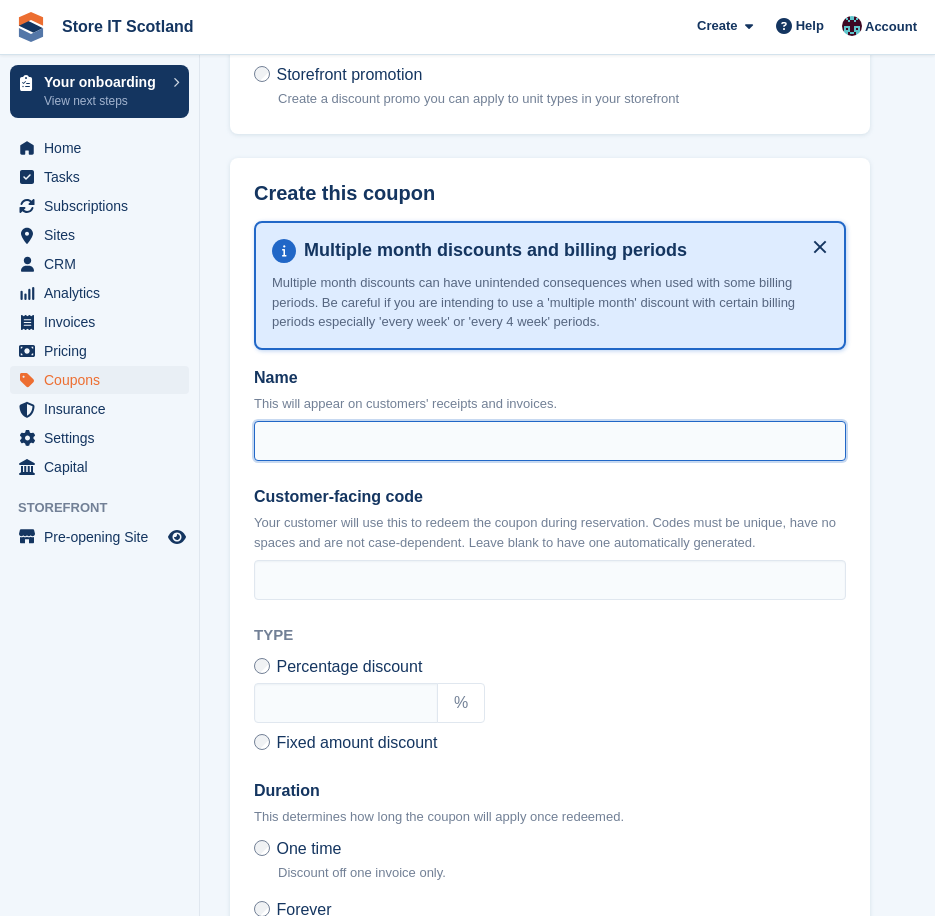 click on "Name" at bounding box center (550, 441) 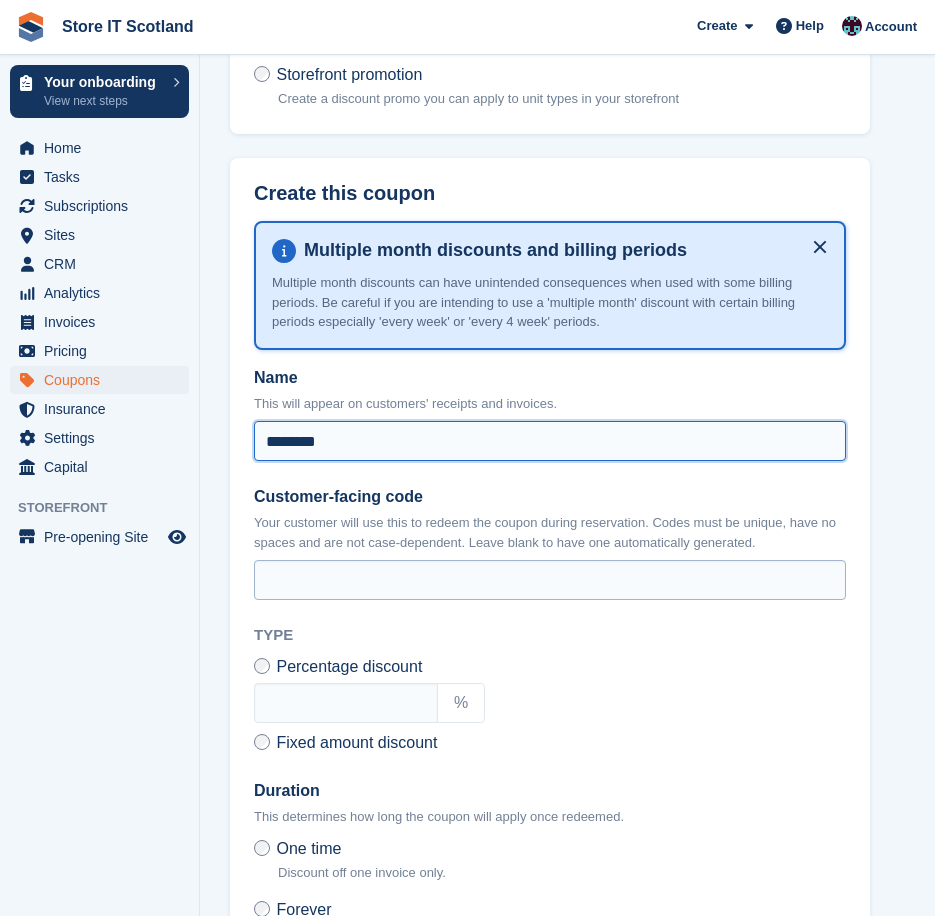 type on "********" 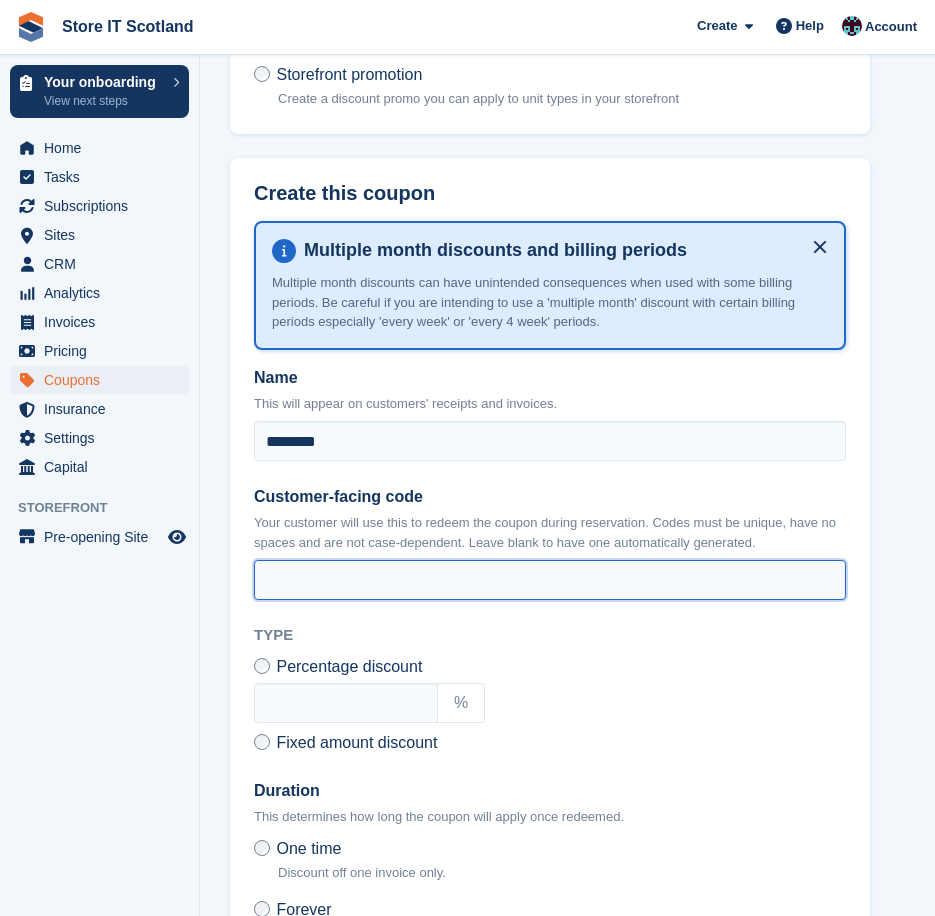 click on "Customer-facing code" at bounding box center [550, 580] 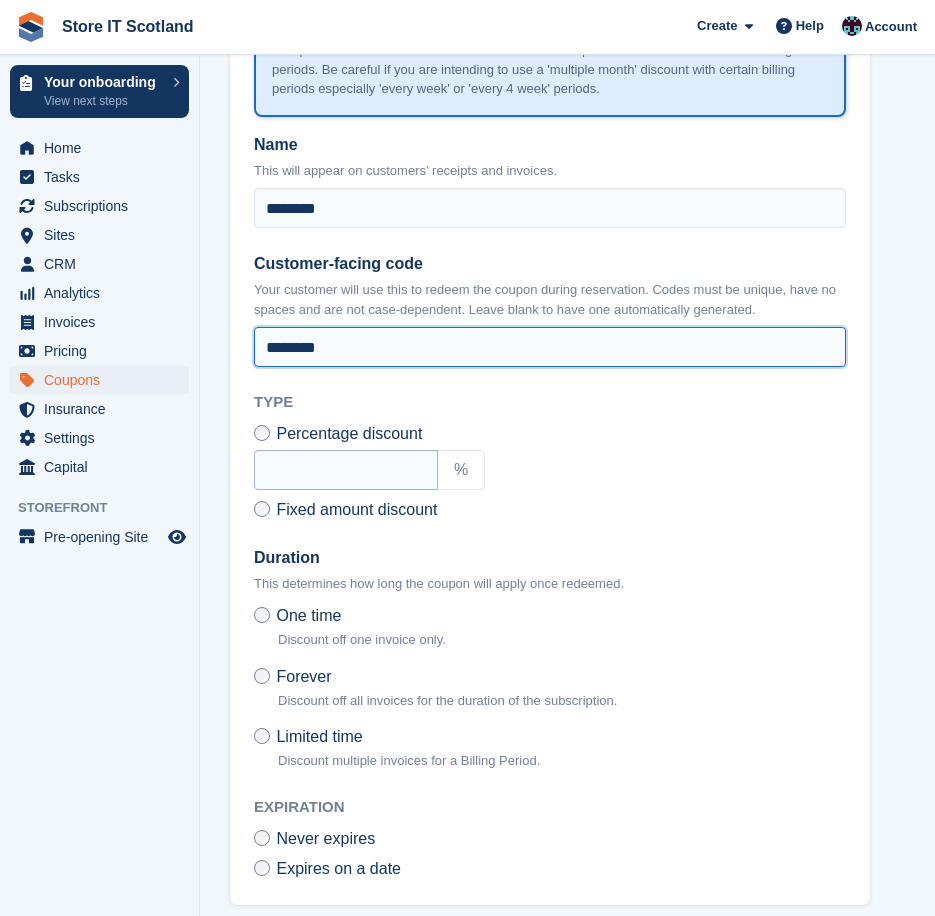 scroll, scrollTop: 500, scrollLeft: 0, axis: vertical 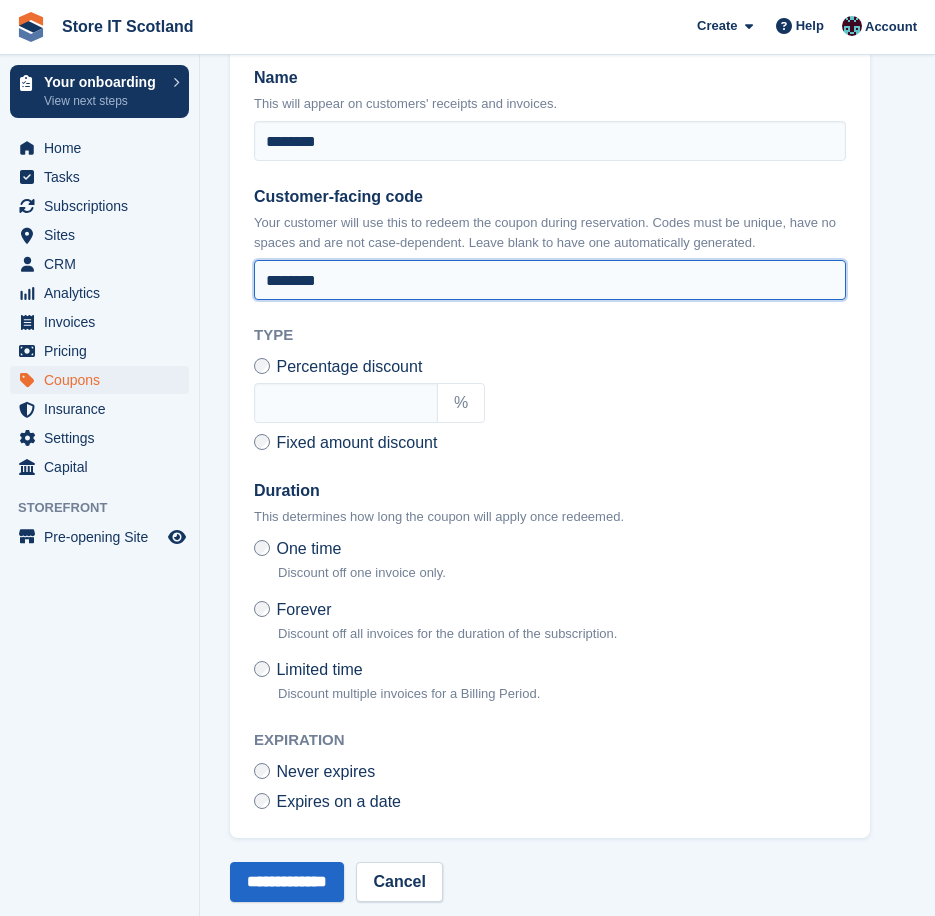 type on "********" 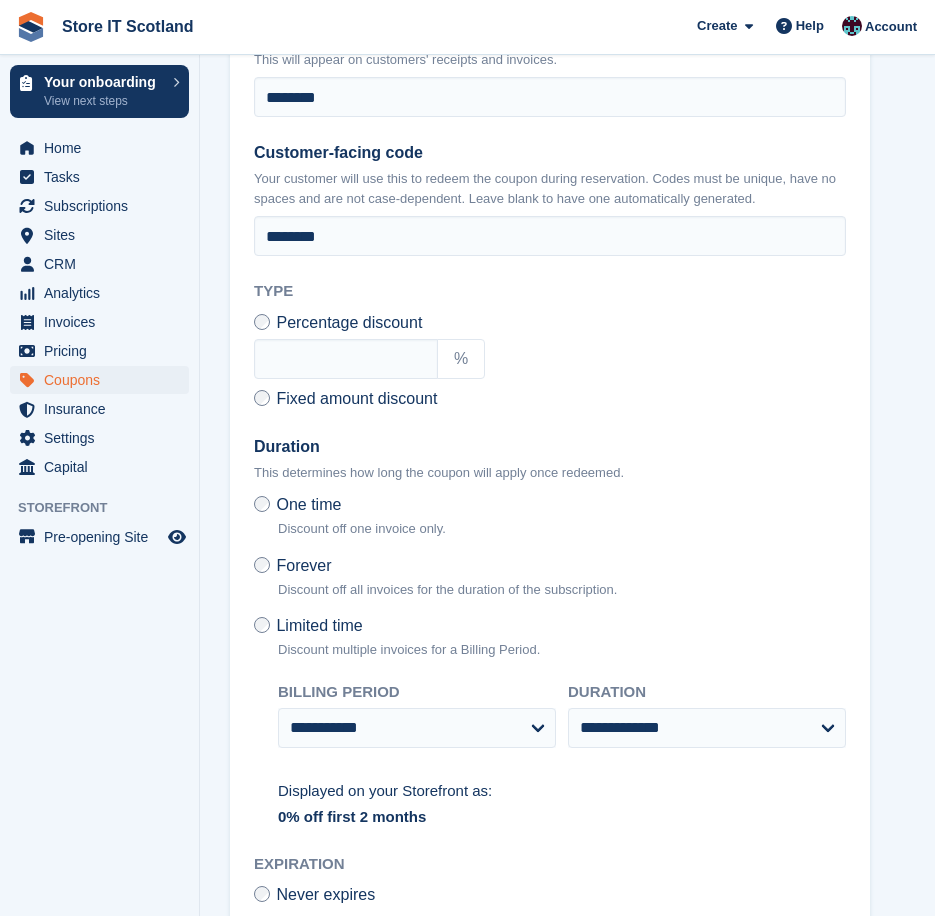 scroll, scrollTop: 500, scrollLeft: 0, axis: vertical 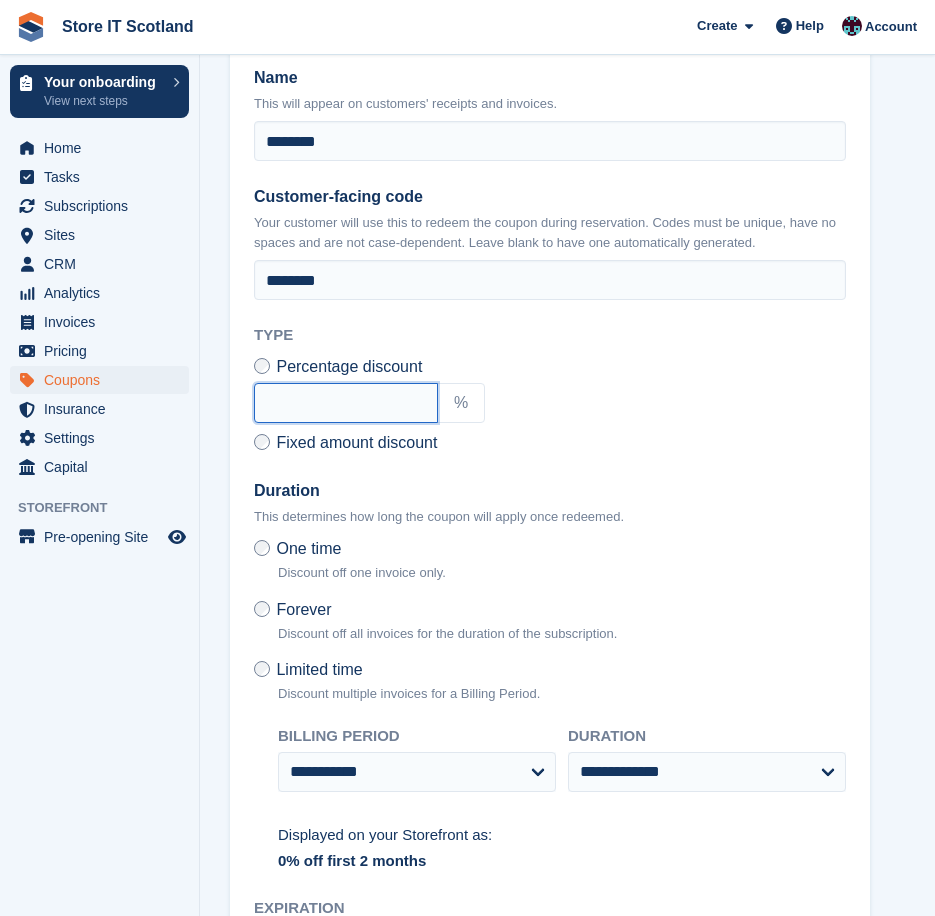 click at bounding box center [346, 403] 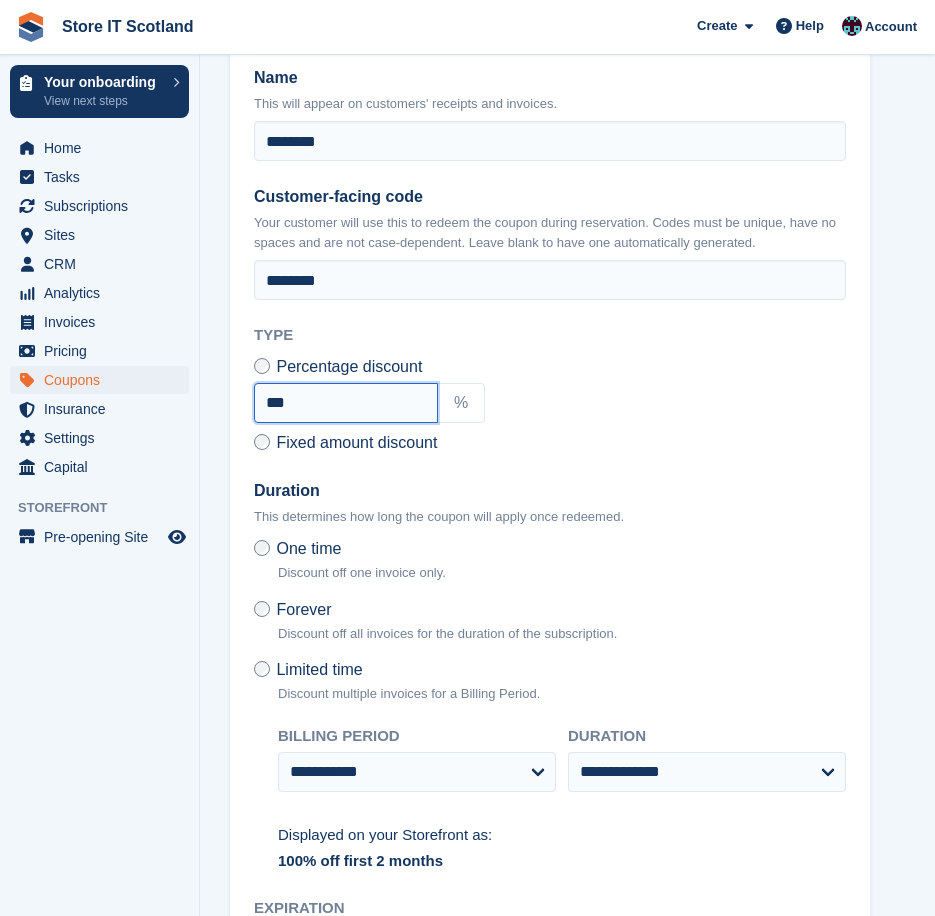 type on "***" 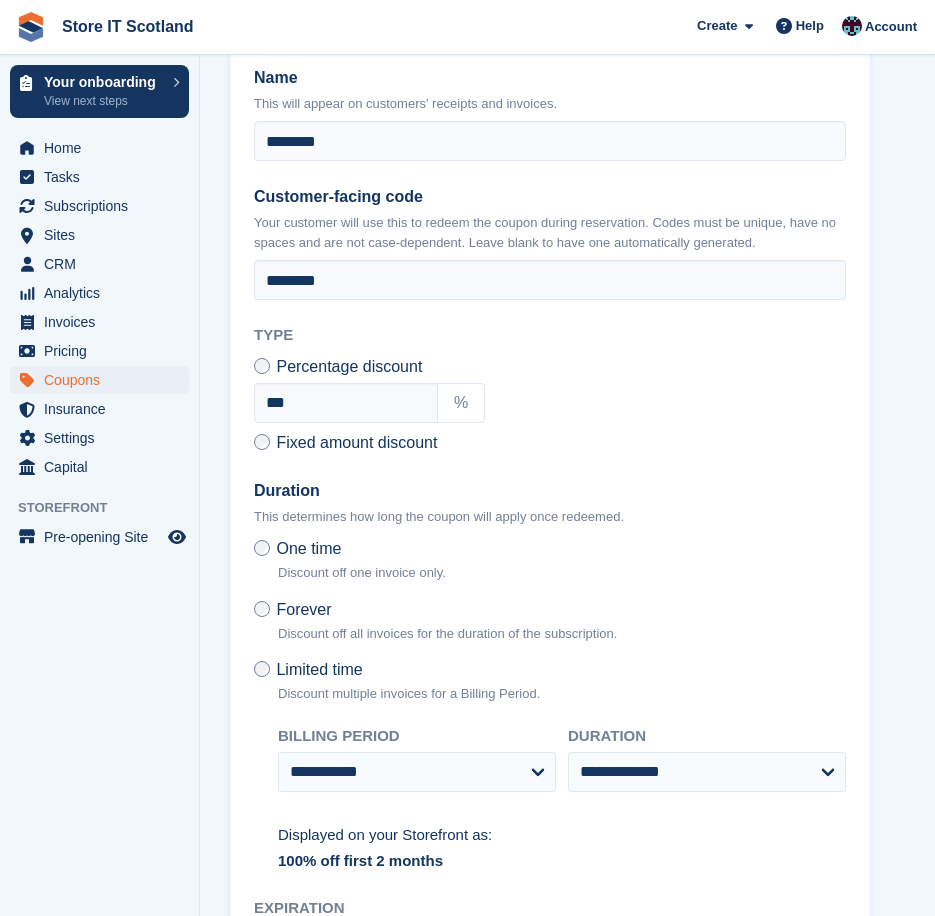 click on "Duration" at bounding box center (550, 491) 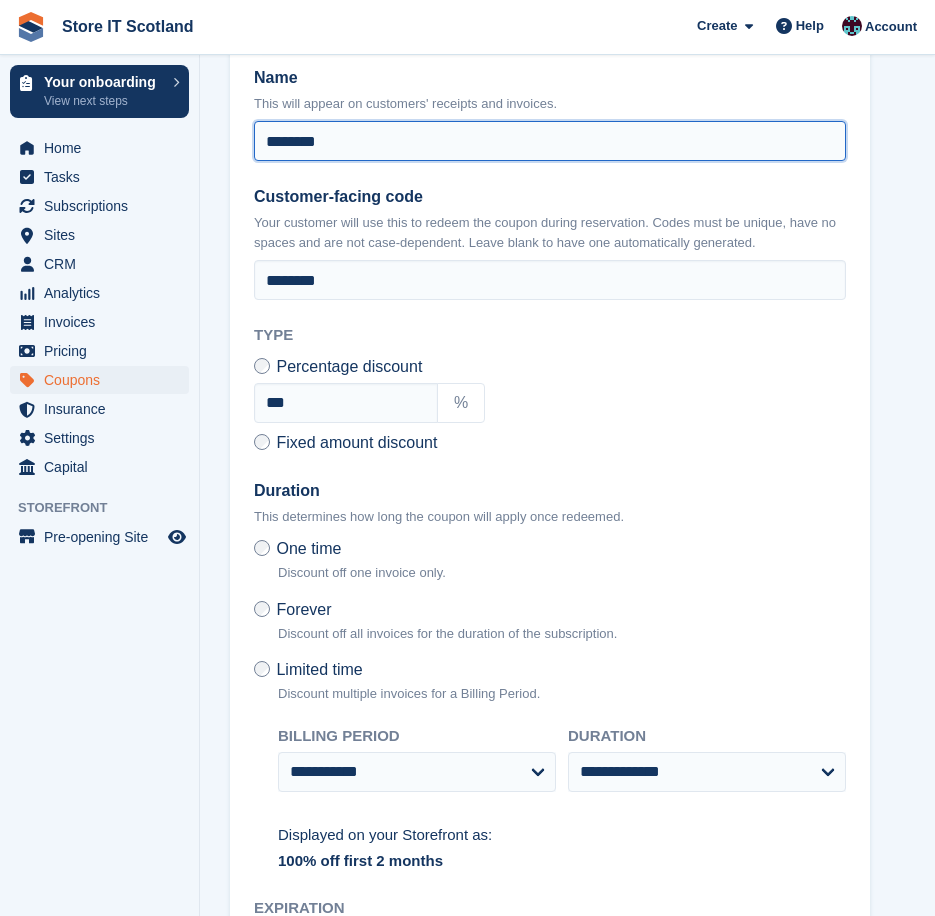 click on "********" at bounding box center (550, 141) 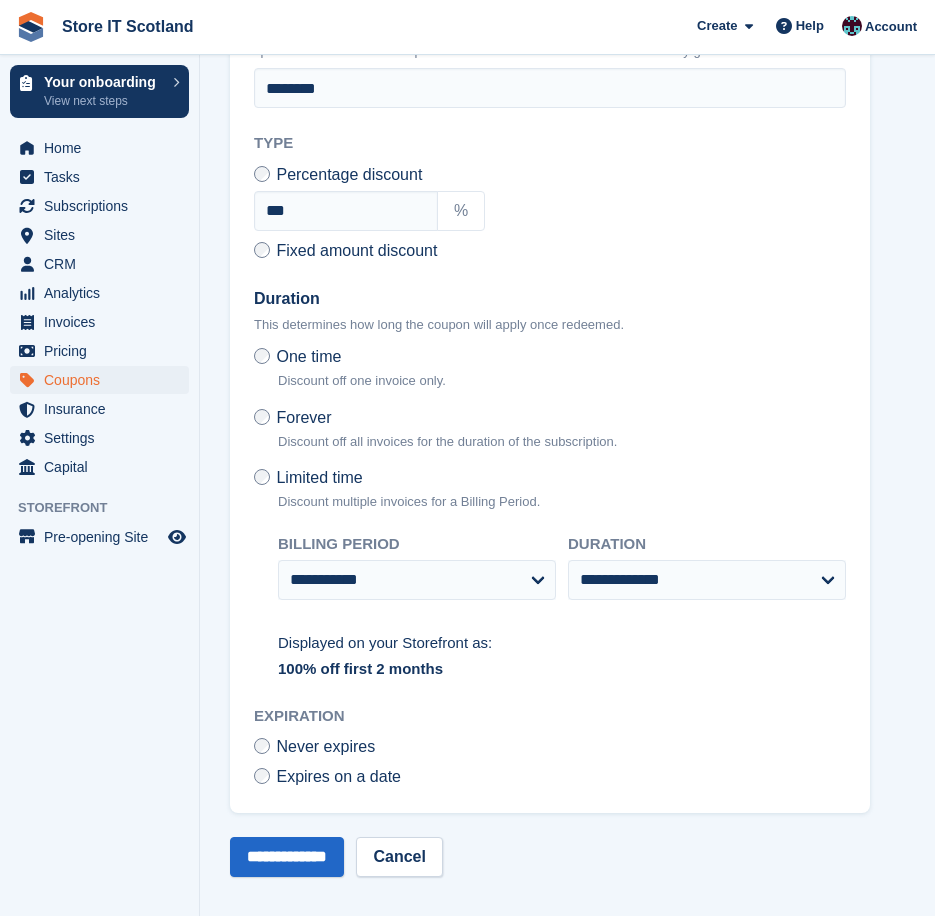 scroll, scrollTop: 694, scrollLeft: 0, axis: vertical 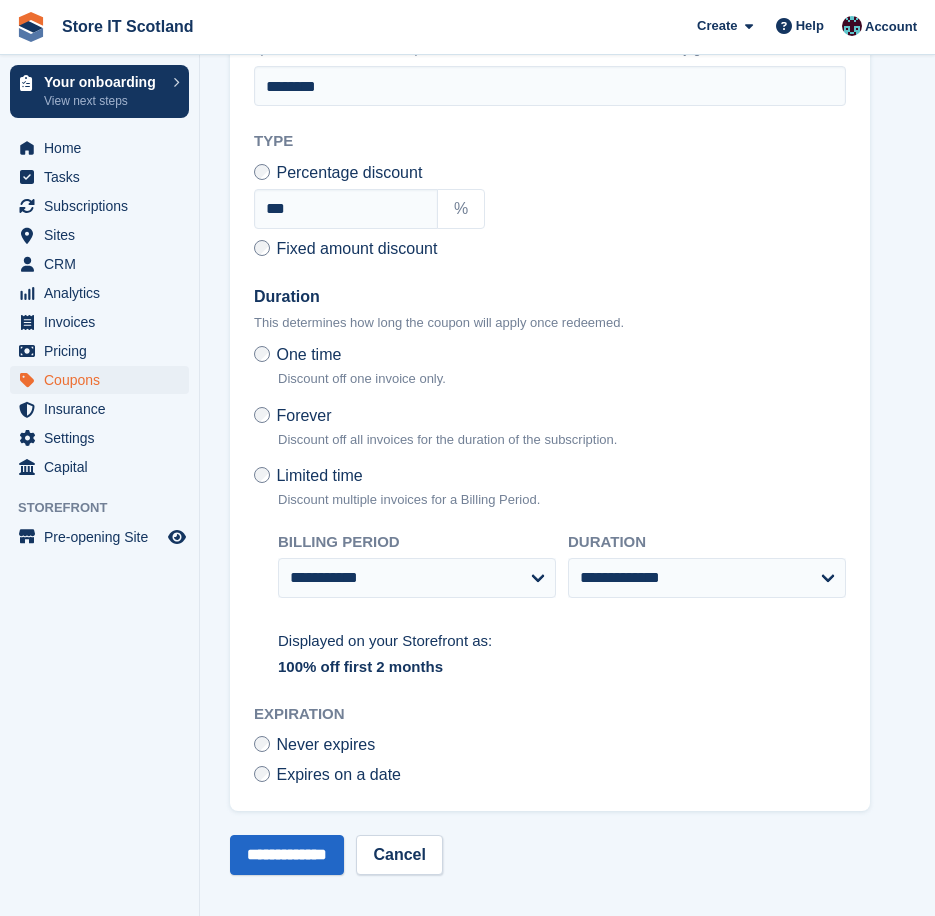 click on "Expires on a date" at bounding box center [338, 774] 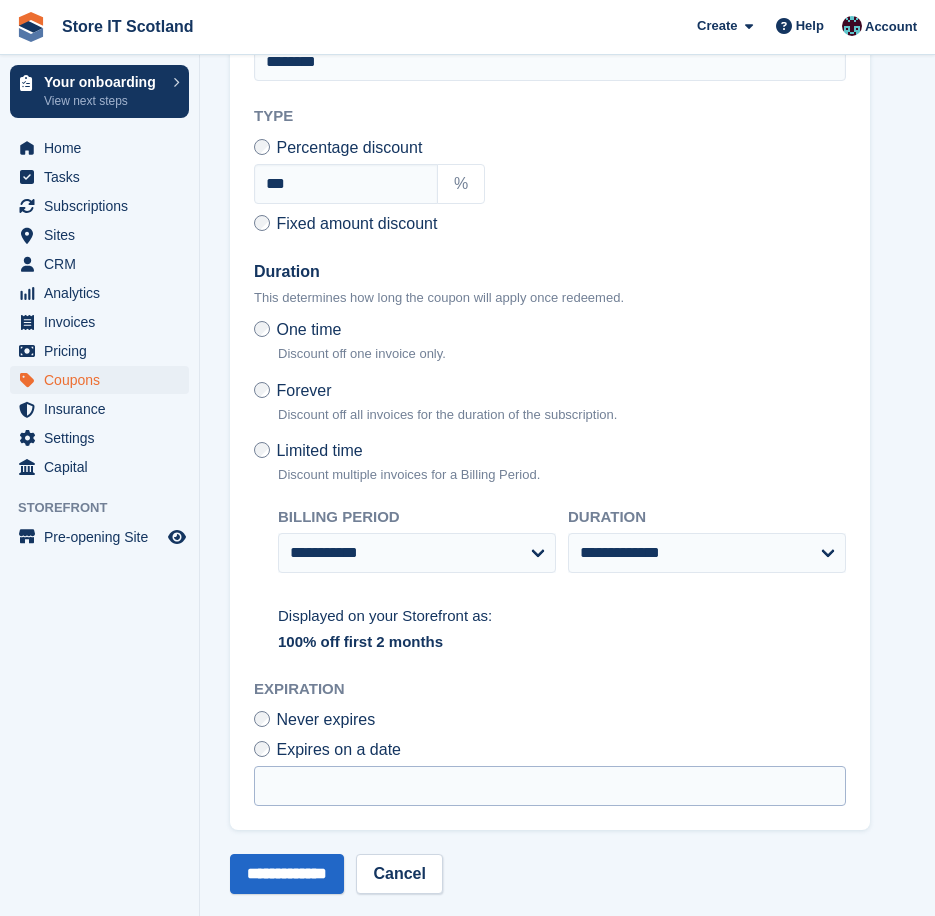 scroll, scrollTop: 738, scrollLeft: 0, axis: vertical 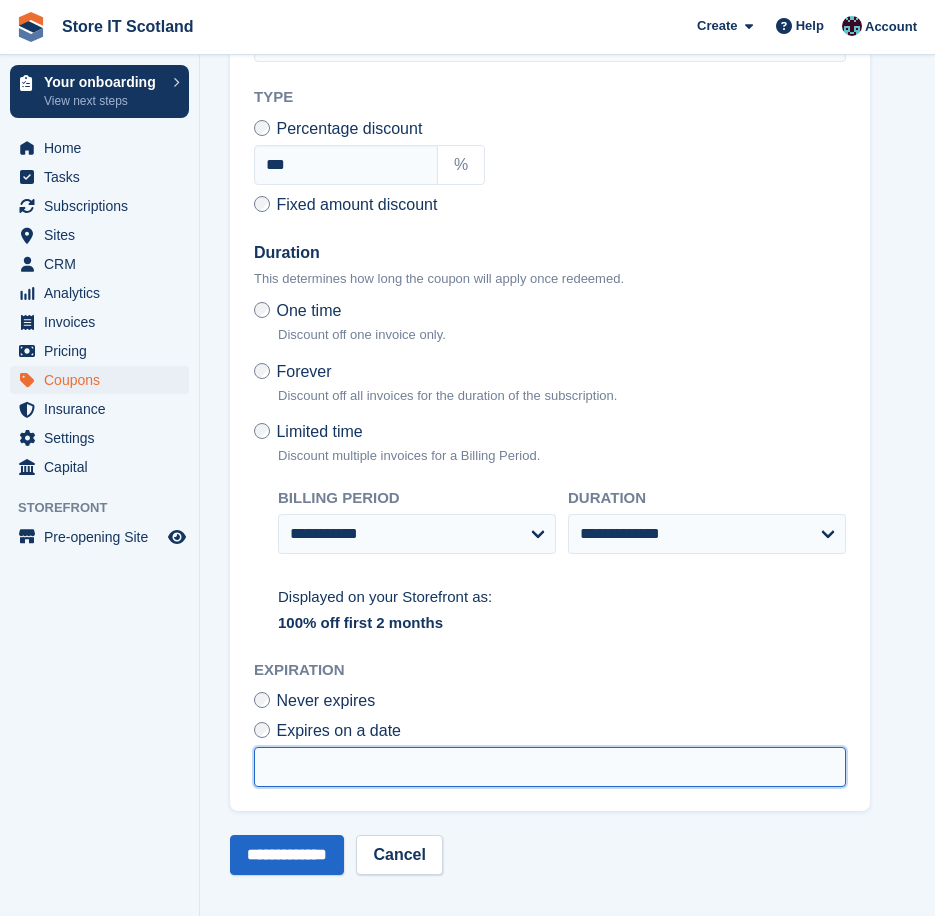 click at bounding box center [550, 767] 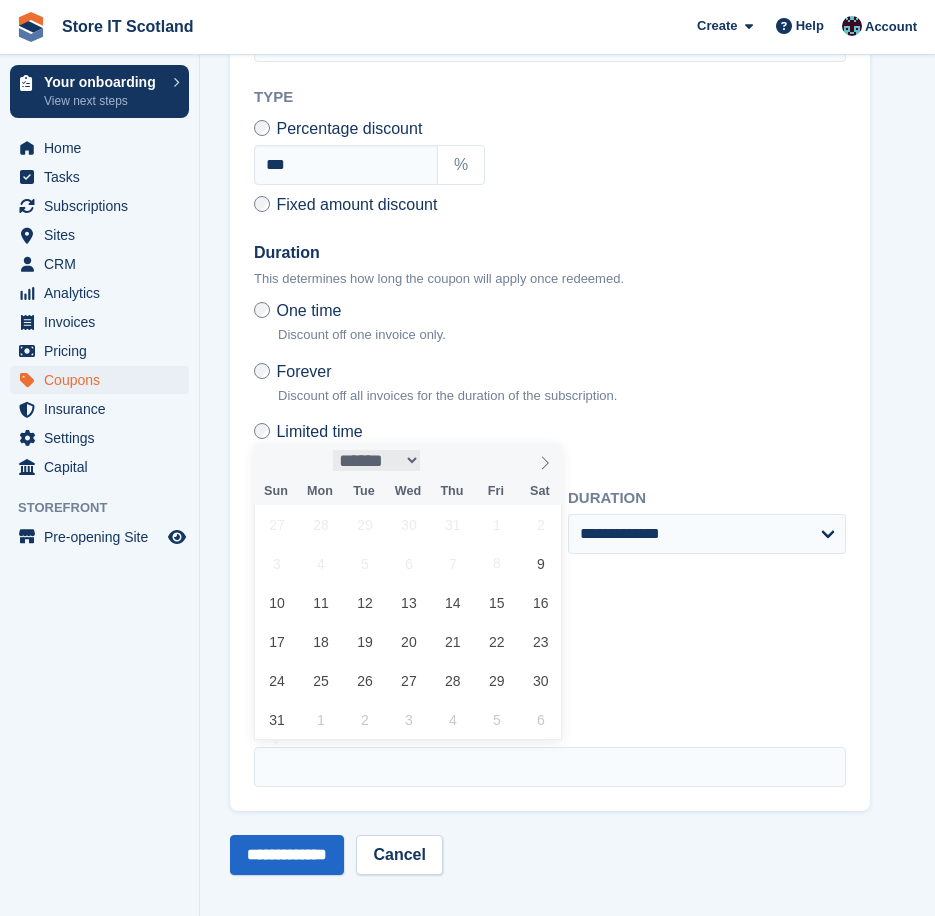 click on "****** ********* ******* ******** ********" at bounding box center [377, 460] 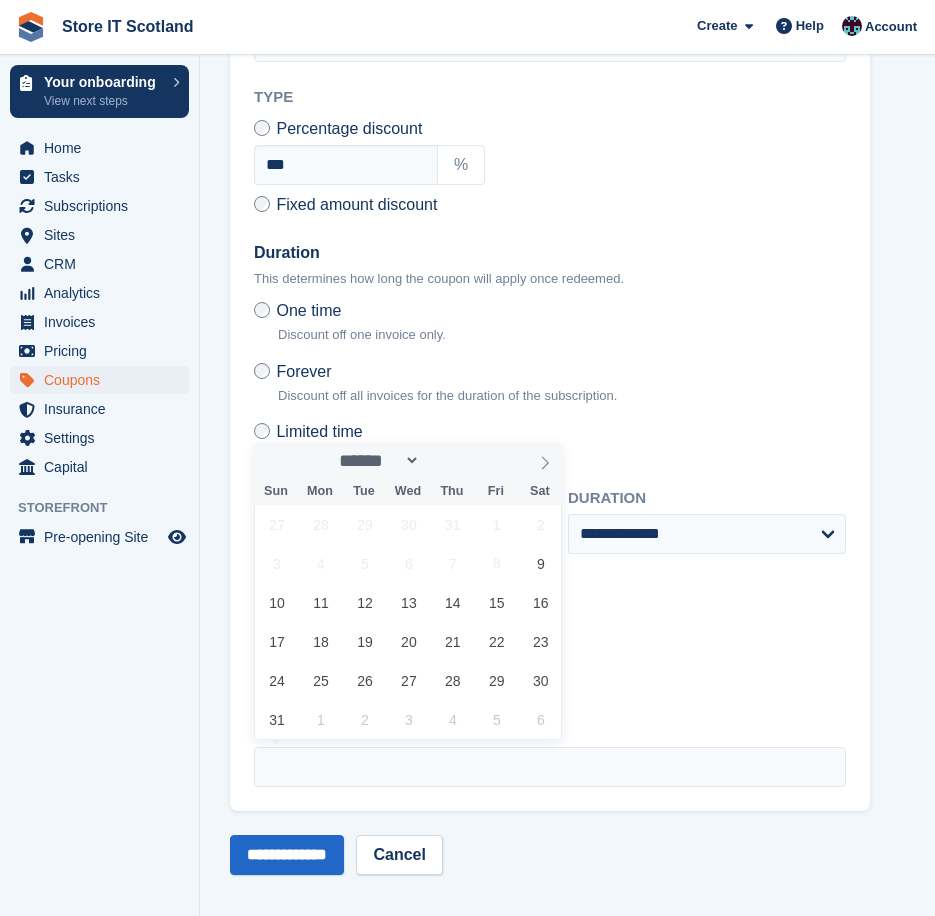 select on "*" 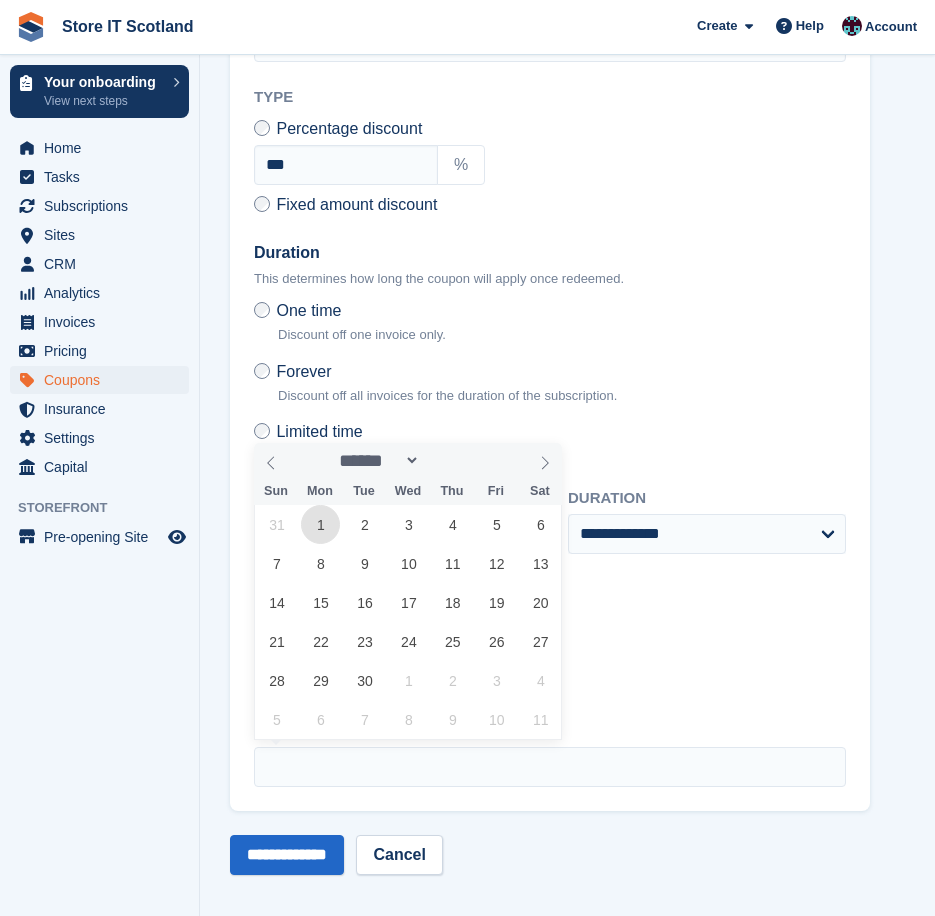 click on "1" at bounding box center (320, 524) 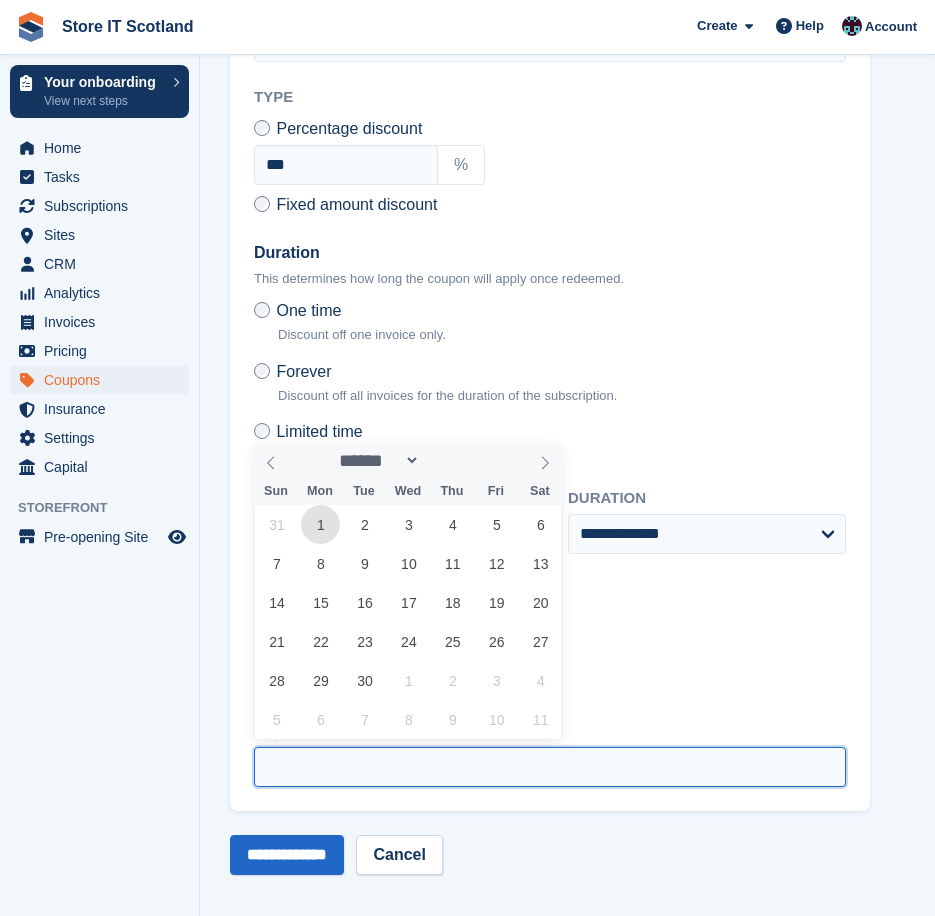 type on "**********" 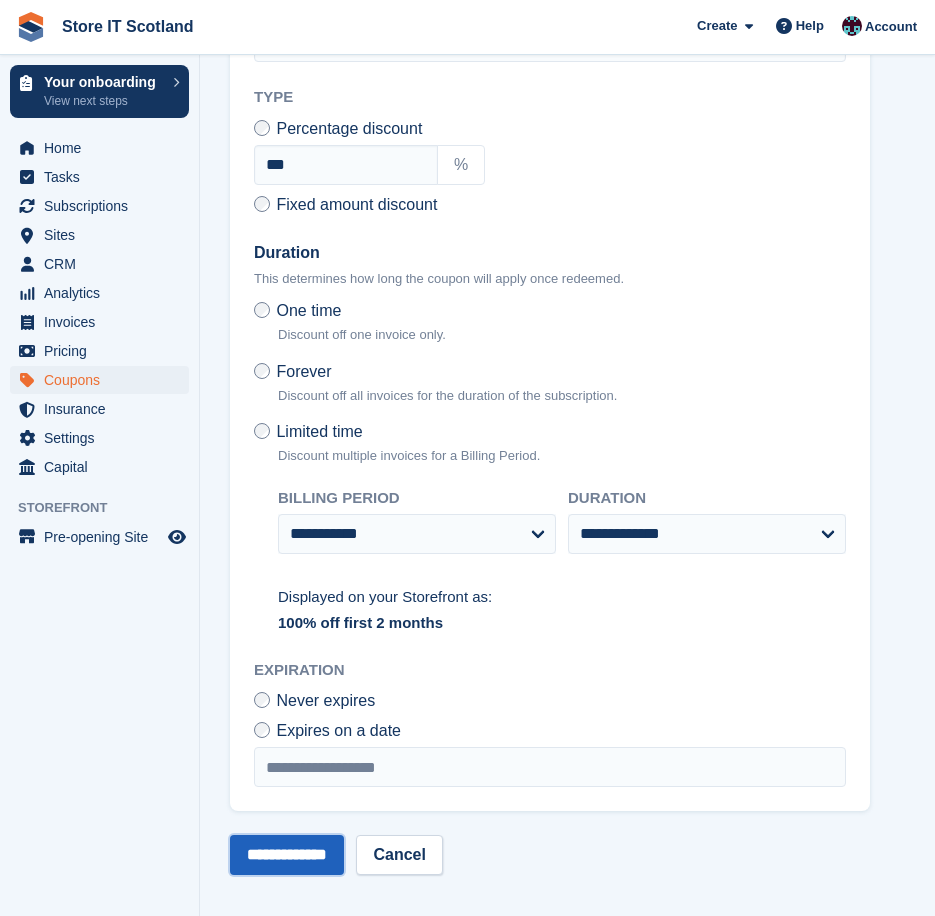 click on "**********" at bounding box center [287, 855] 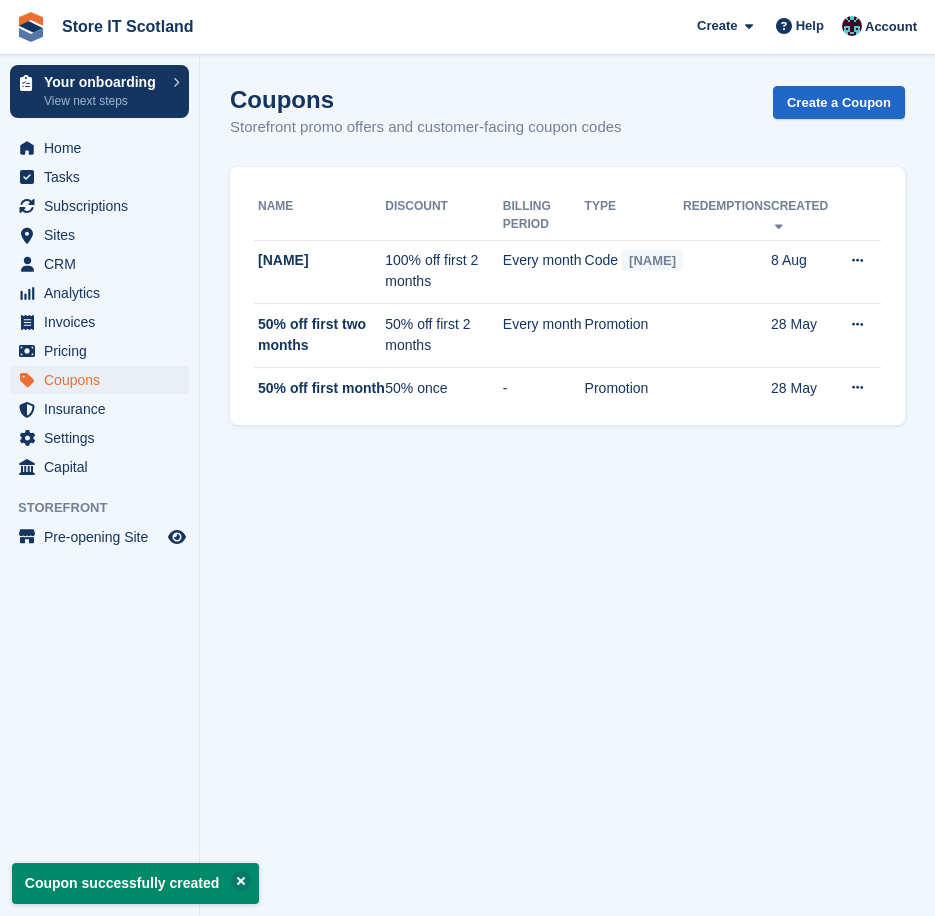 scroll, scrollTop: 0, scrollLeft: 0, axis: both 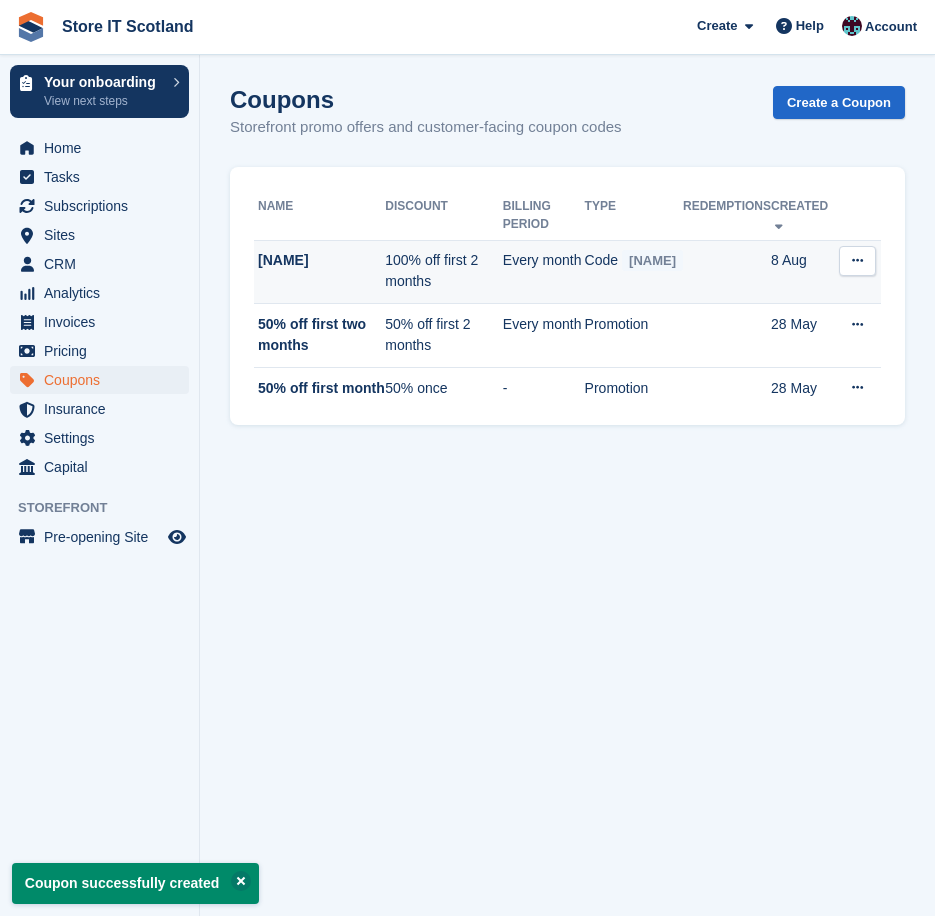 click at bounding box center (857, 260) 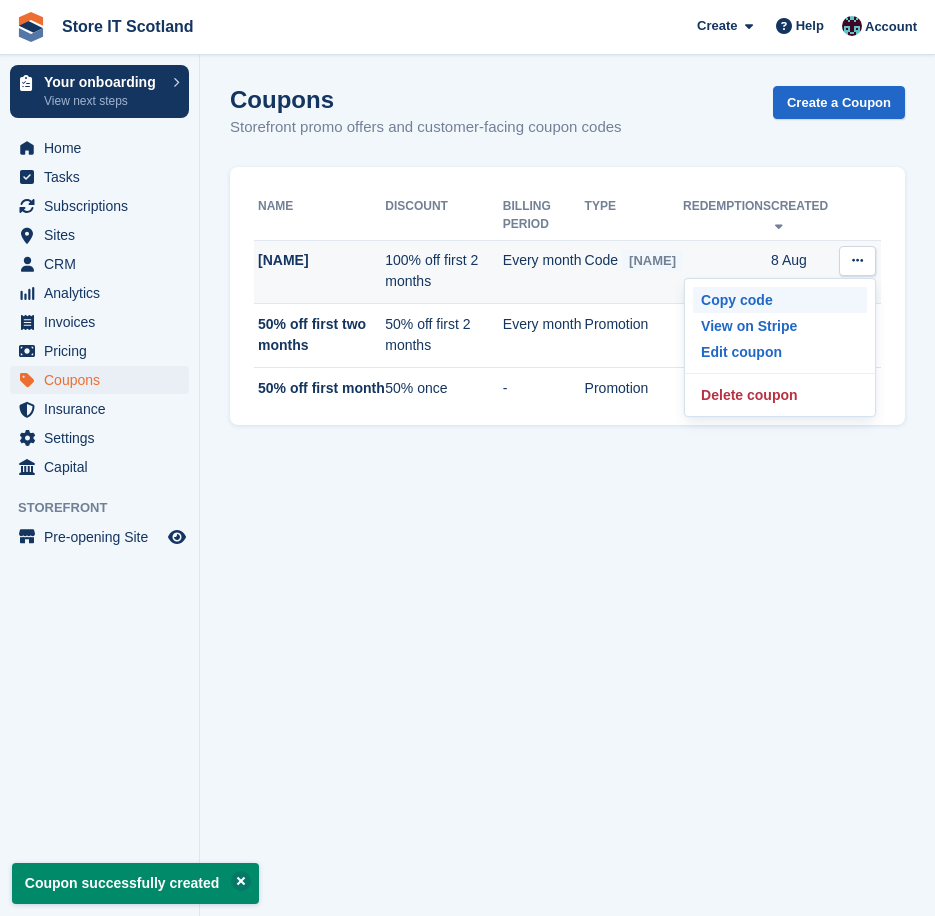 click on "Copy code" at bounding box center [780, 300] 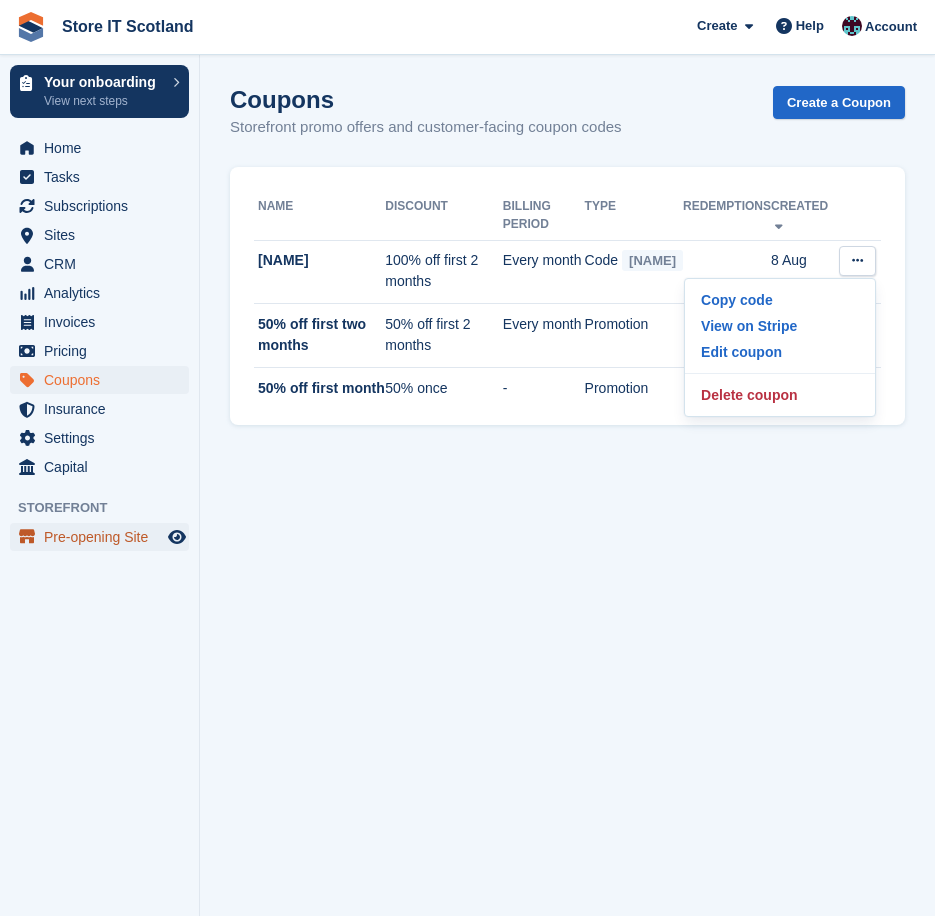 click on "Pre-opening Site" at bounding box center (104, 537) 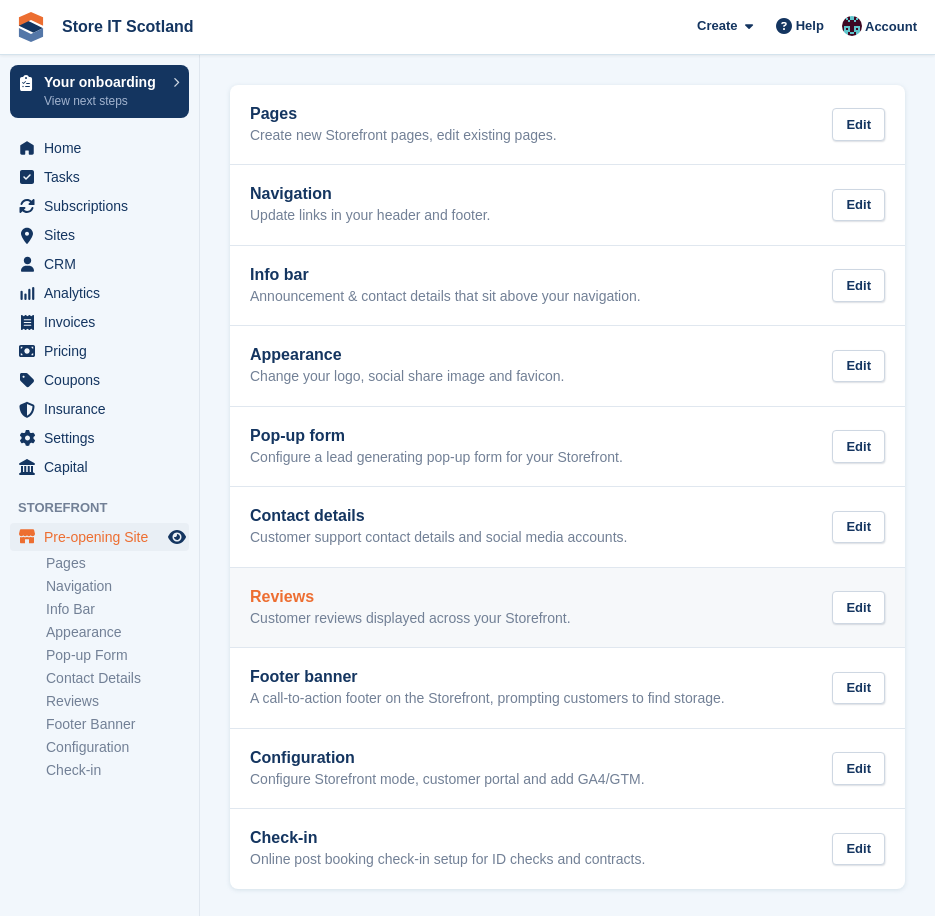 scroll, scrollTop: 85, scrollLeft: 0, axis: vertical 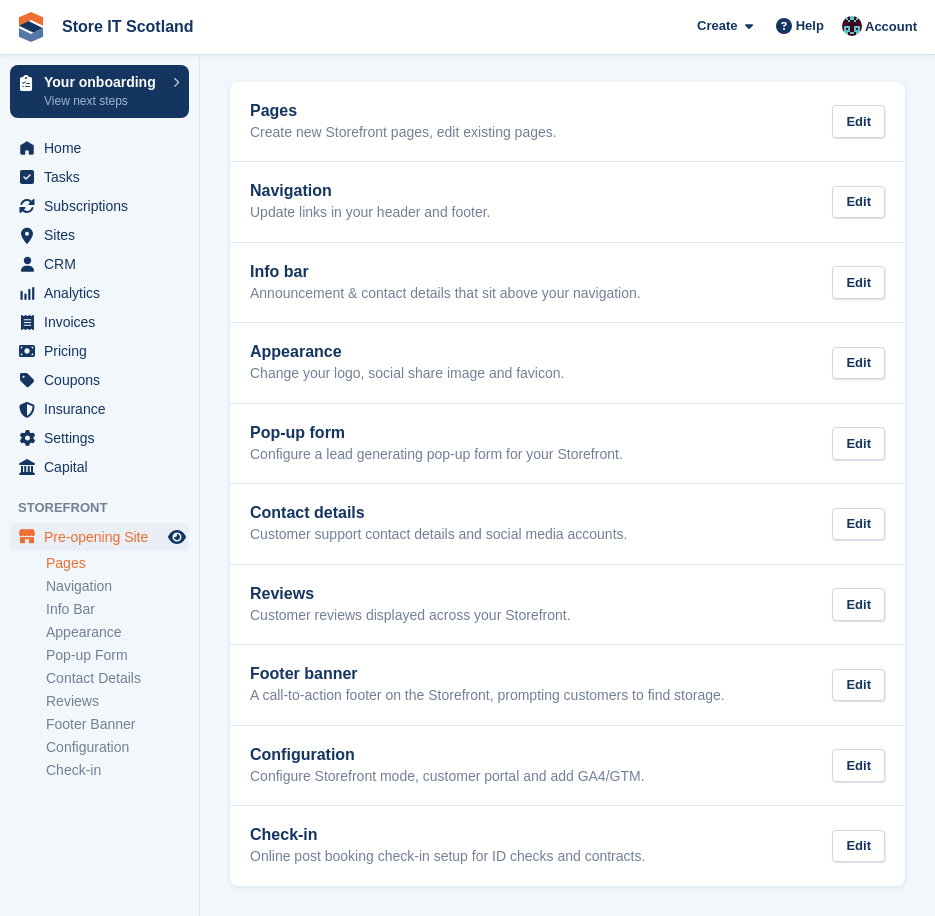 click on "Pages" at bounding box center [117, 563] 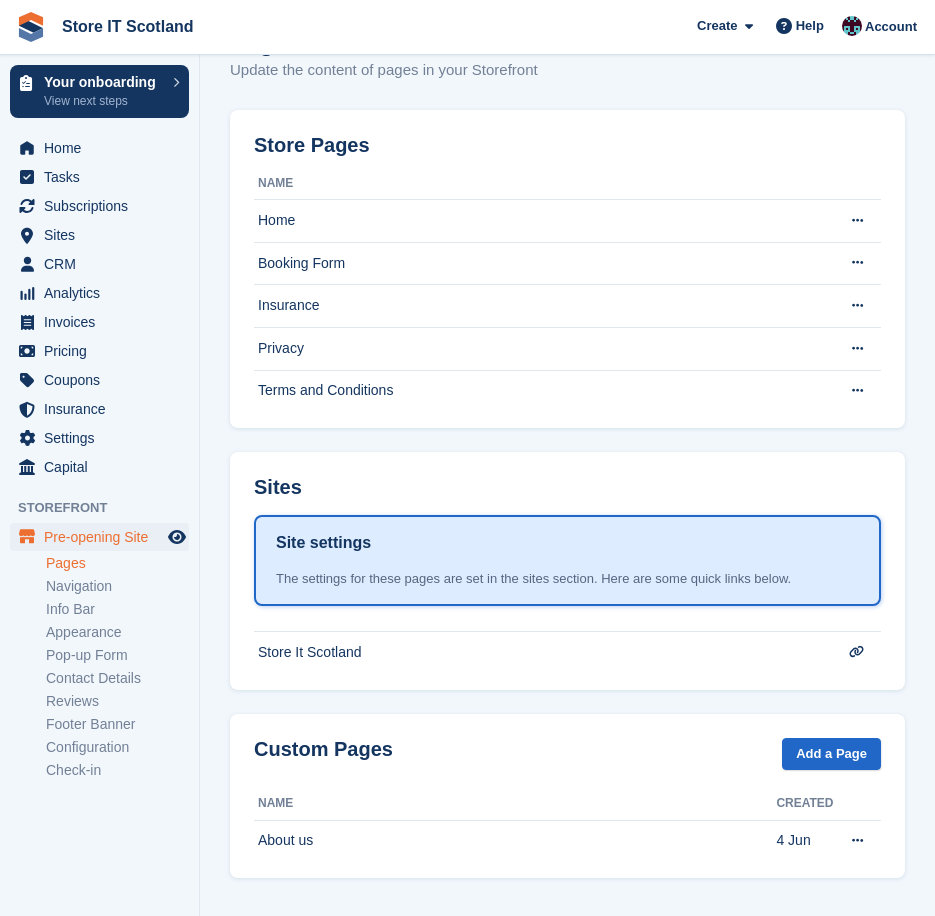 scroll, scrollTop: 61, scrollLeft: 0, axis: vertical 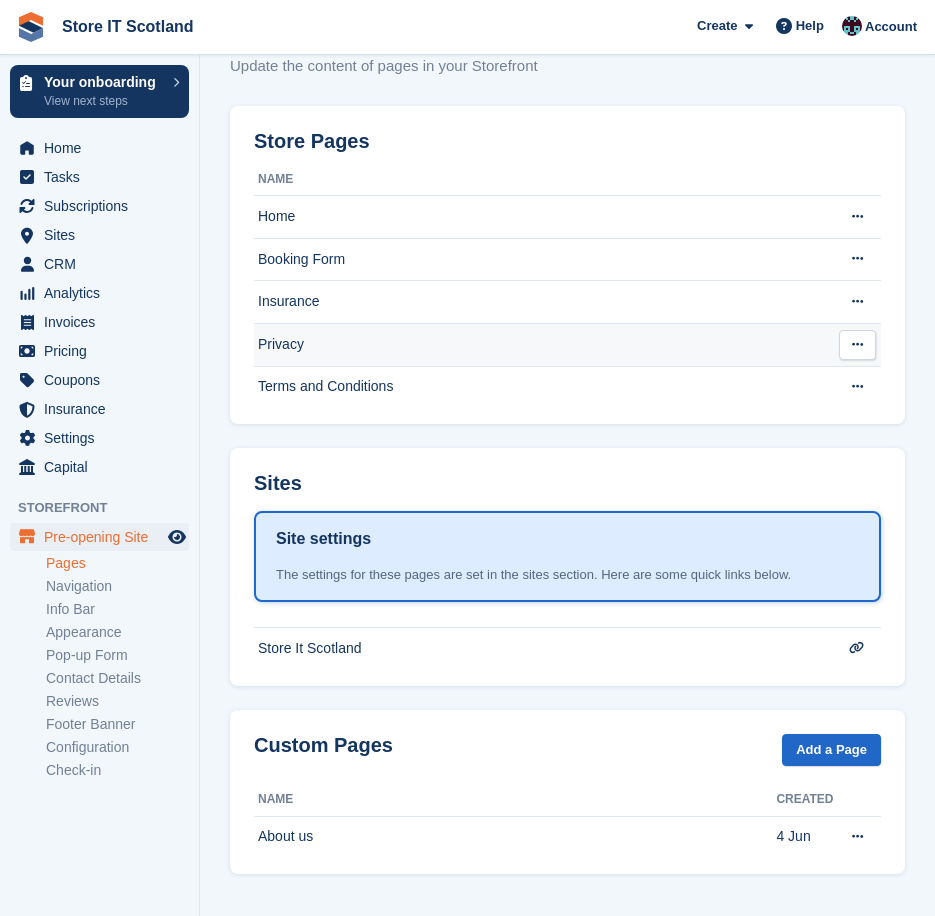 click on "Privacy" at bounding box center [546, 344] 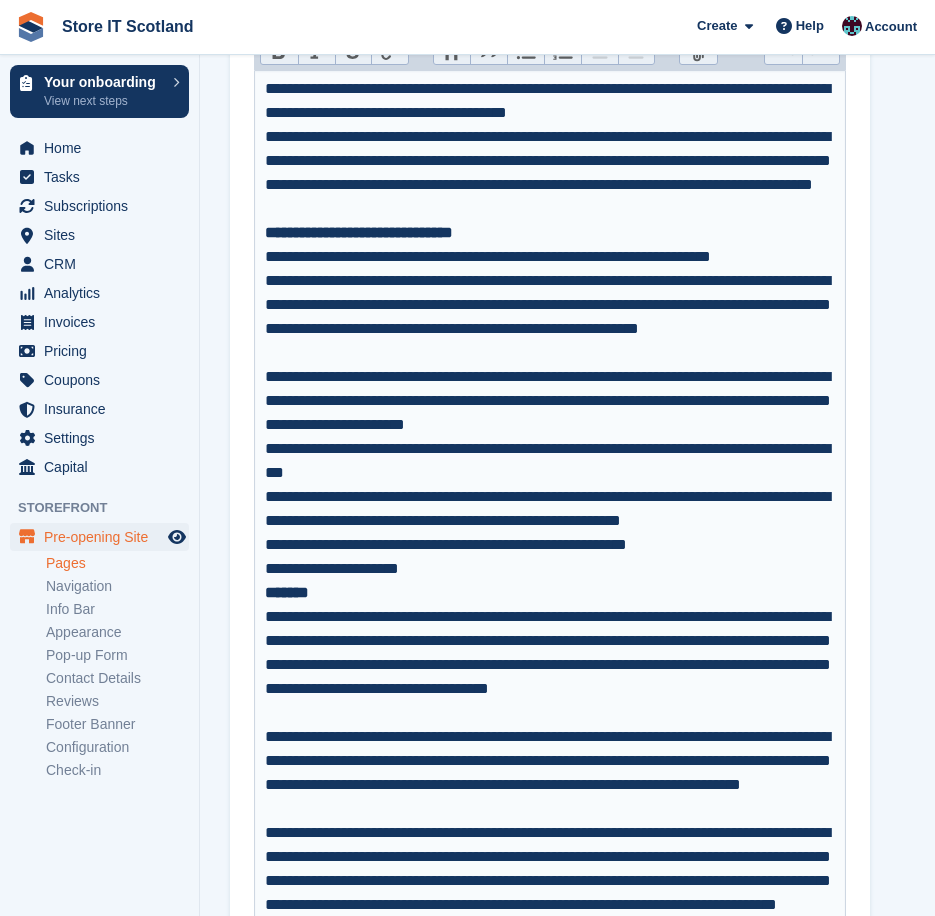 scroll, scrollTop: 100, scrollLeft: 0, axis: vertical 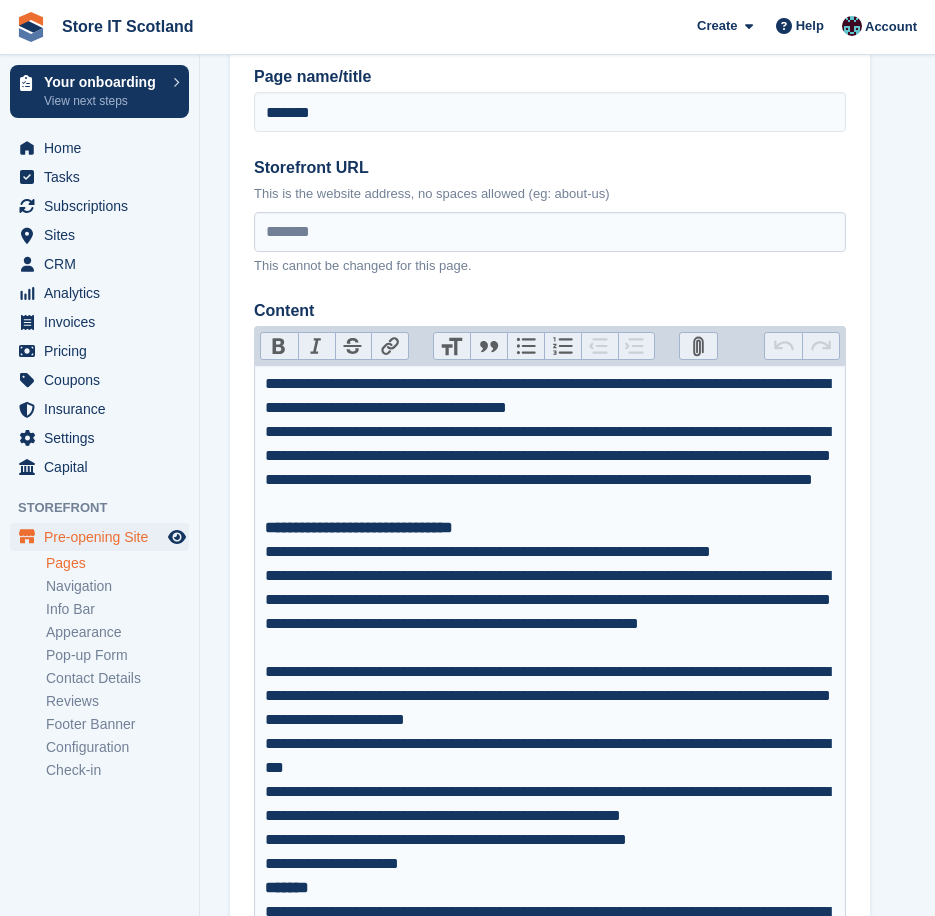 click on "**********" at bounding box center (550, 552) 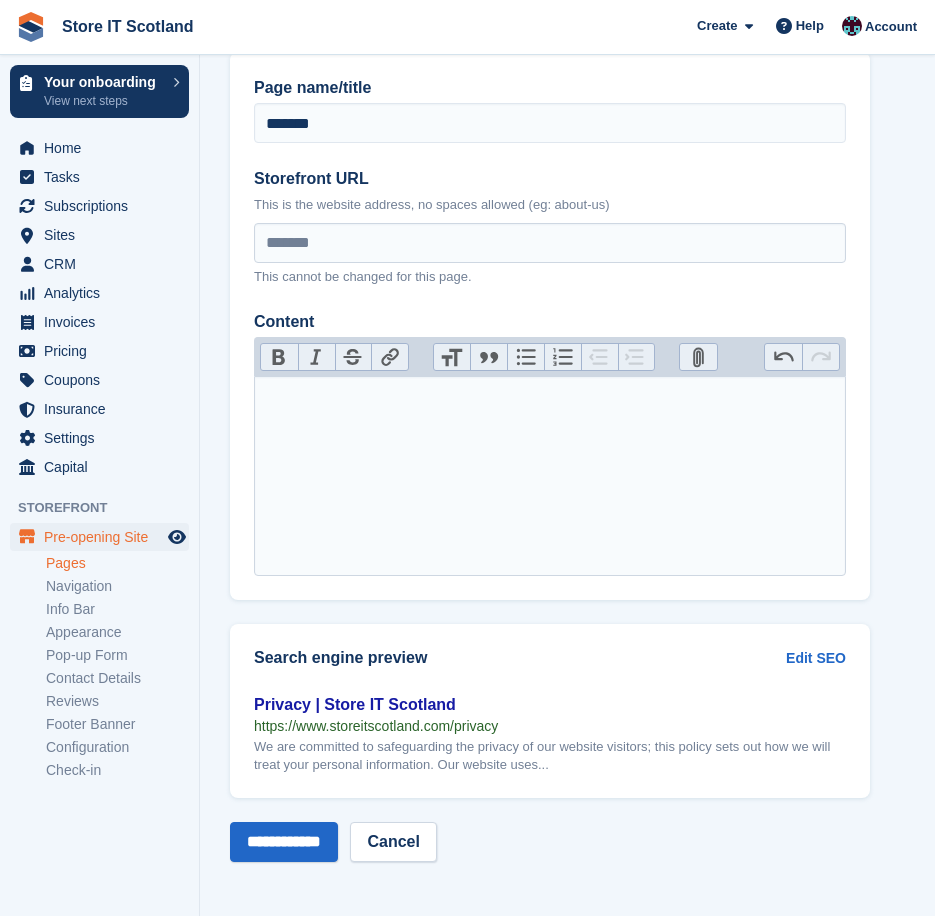 scroll, scrollTop: 89, scrollLeft: 0, axis: vertical 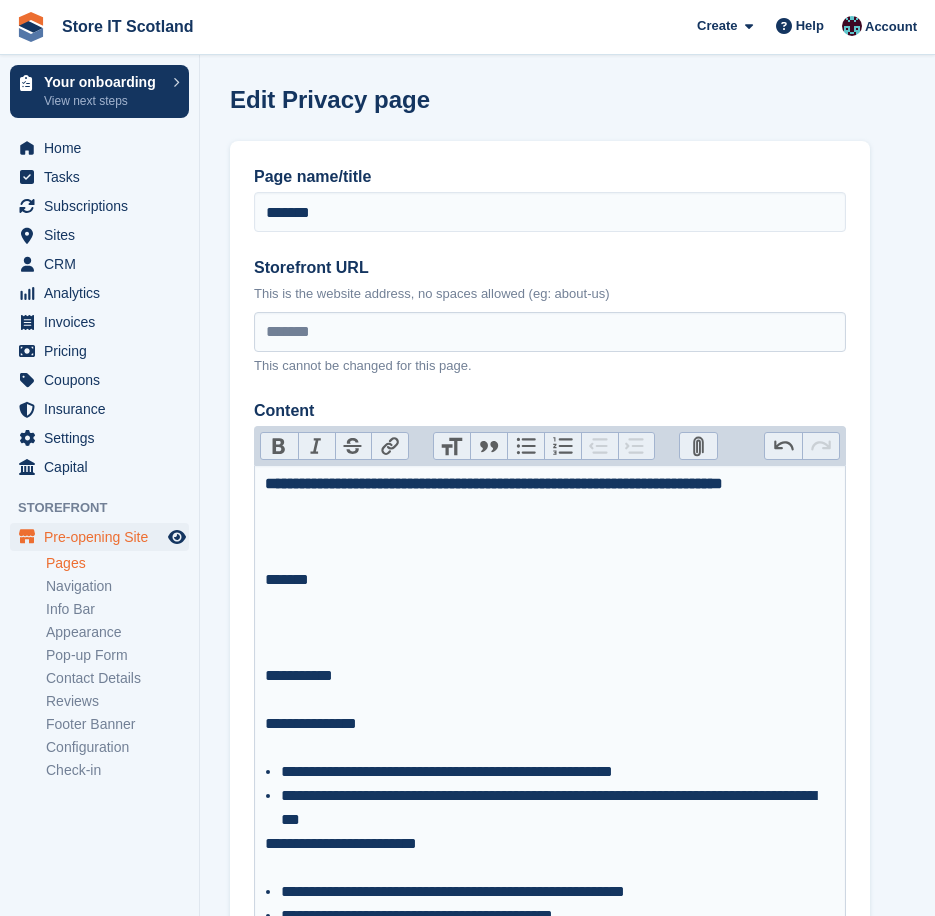 click at bounding box center [550, 544] 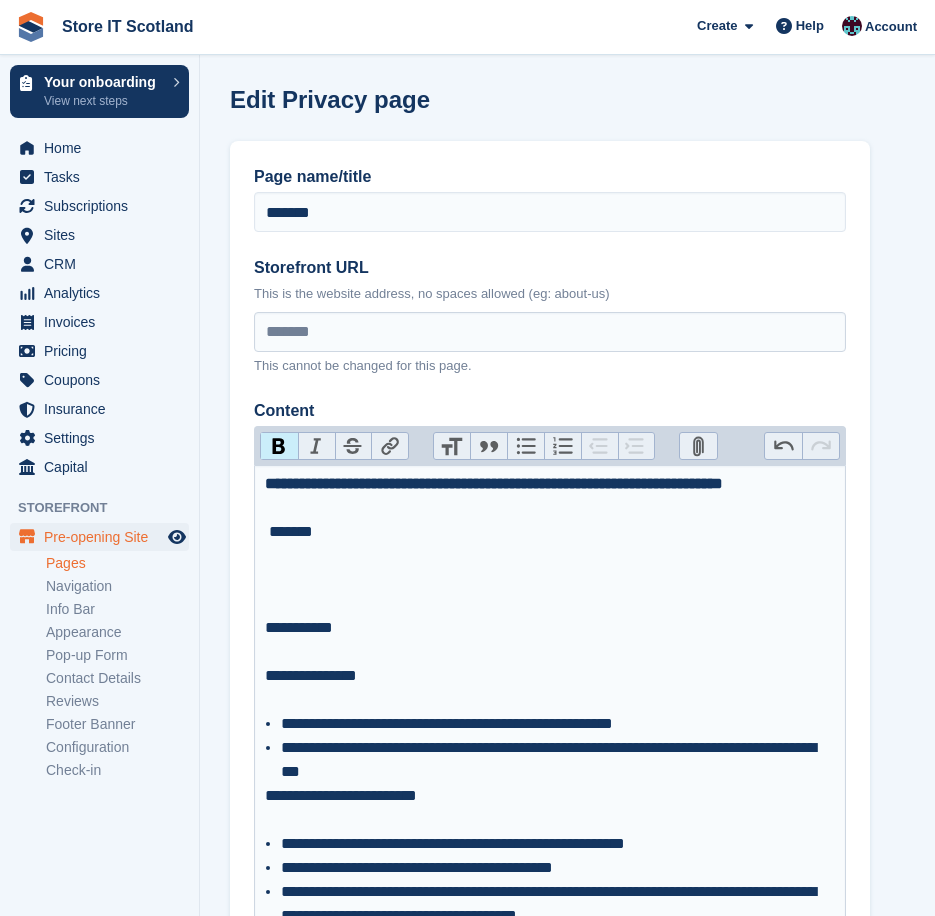 click at bounding box center (550, 592) 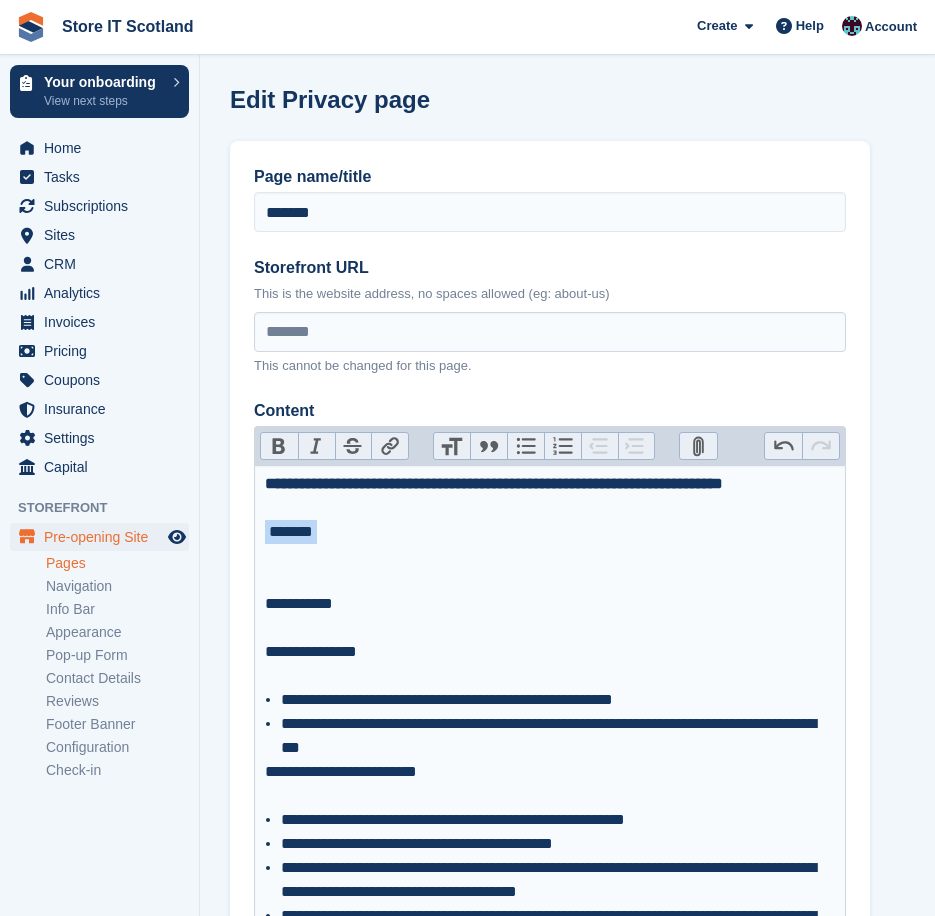 drag, startPoint x: 340, startPoint y: 574, endPoint x: 263, endPoint y: 547, distance: 81.596565 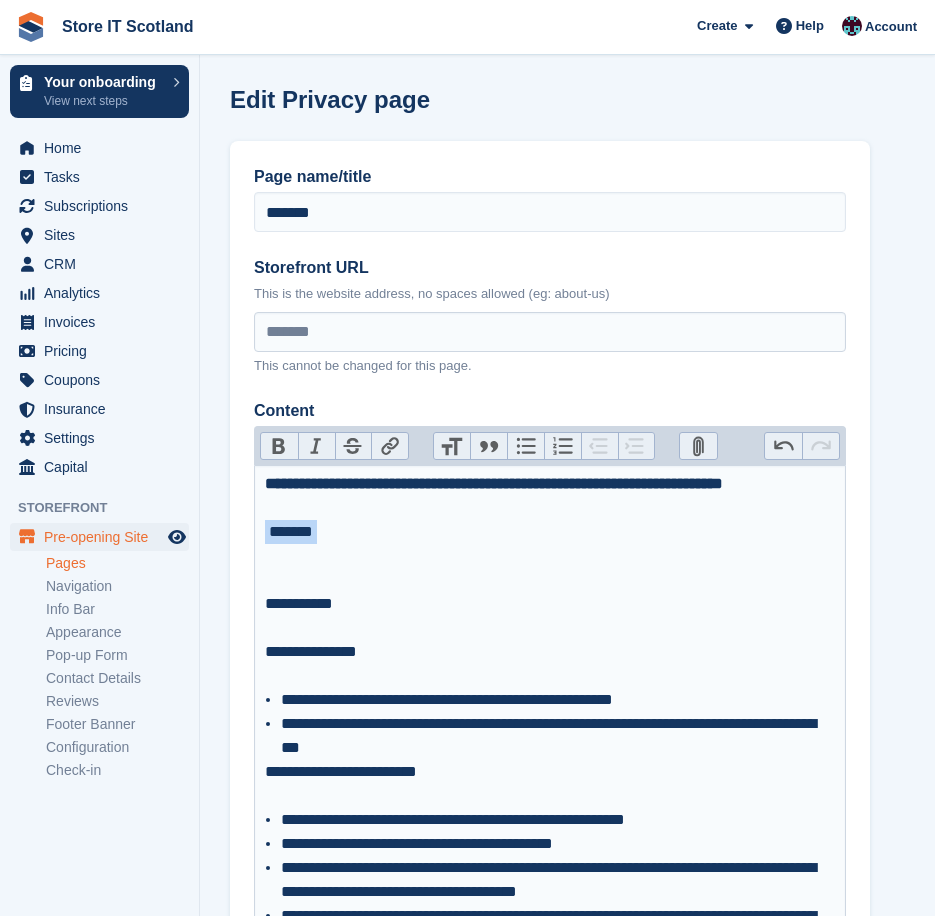 click on "**********" at bounding box center [550, 7864] 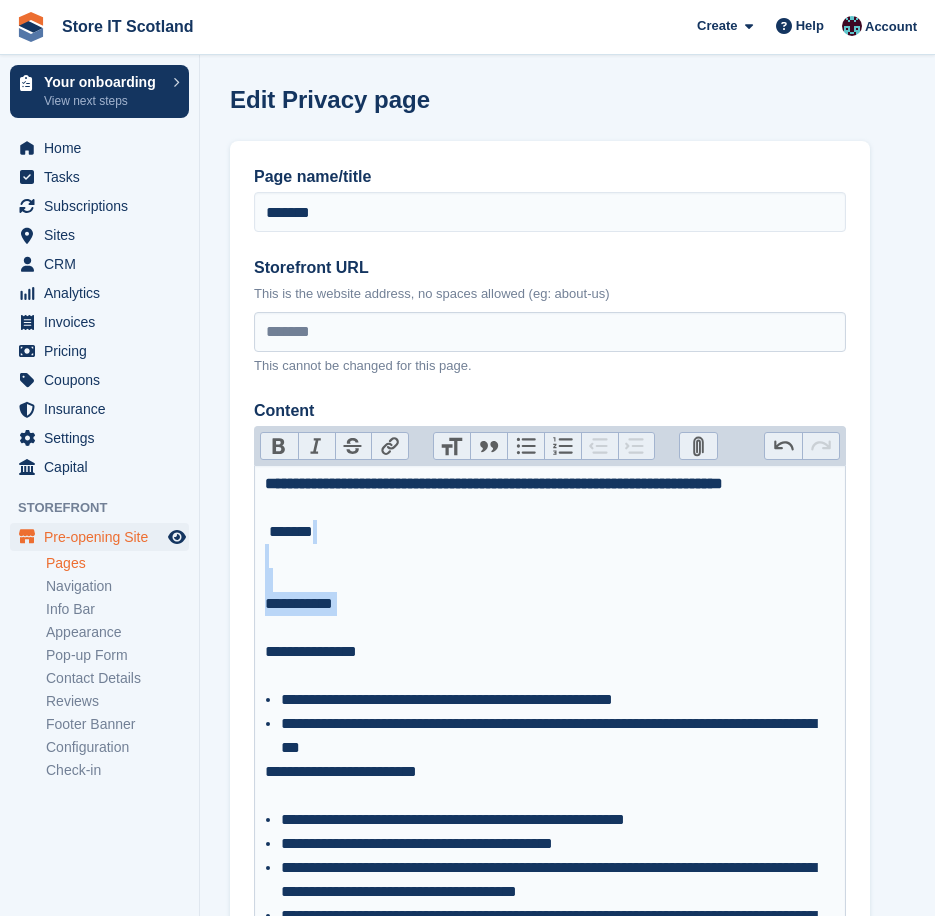drag, startPoint x: 407, startPoint y: 648, endPoint x: 252, endPoint y: 589, distance: 165.84933 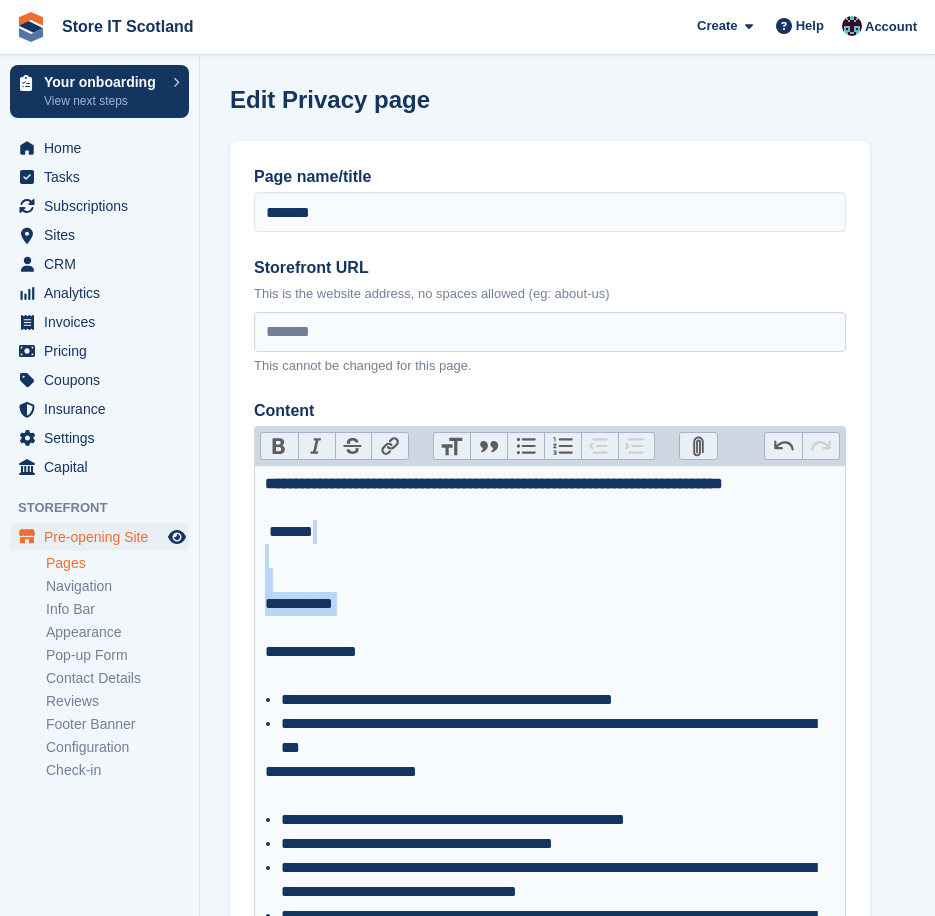 click on "**********" at bounding box center (550, 7714) 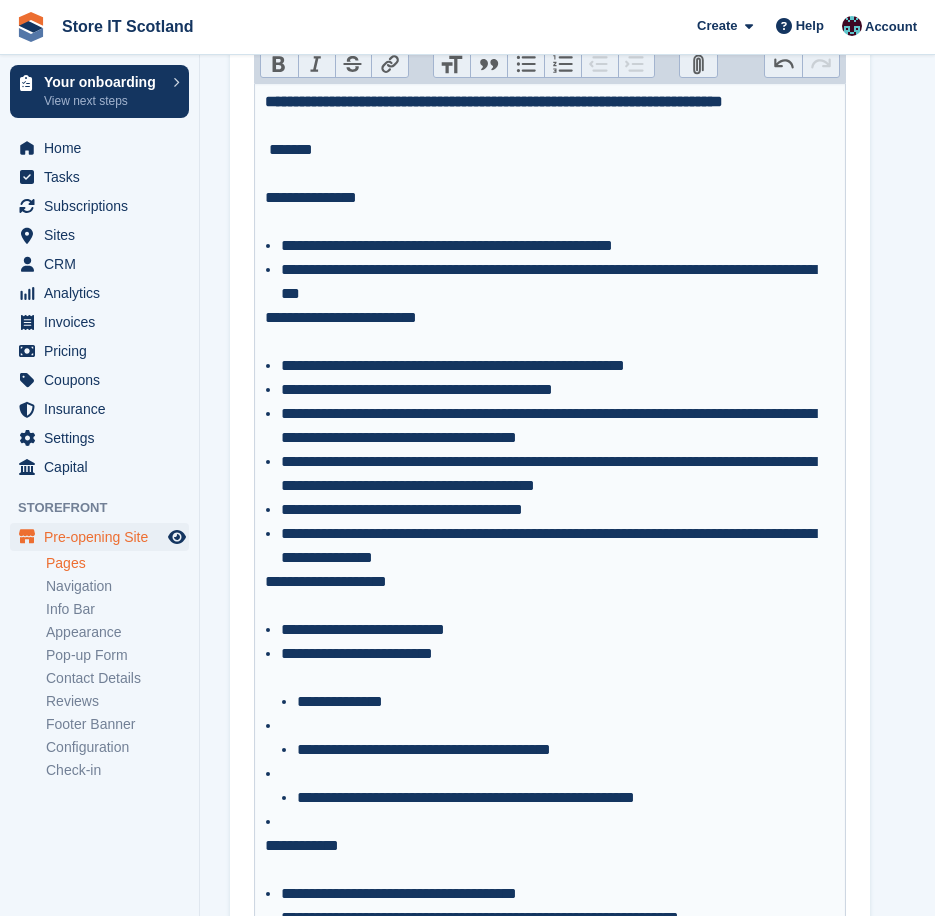 scroll, scrollTop: 400, scrollLeft: 0, axis: vertical 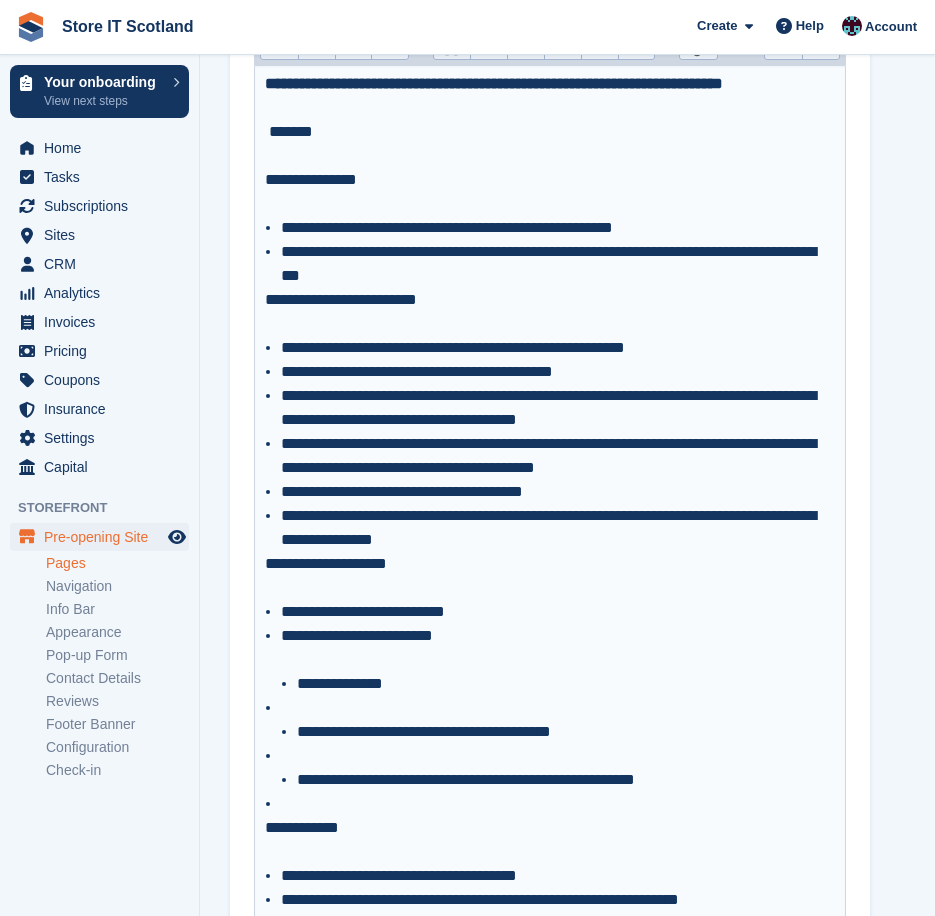 click on "**********" at bounding box center (558, 528) 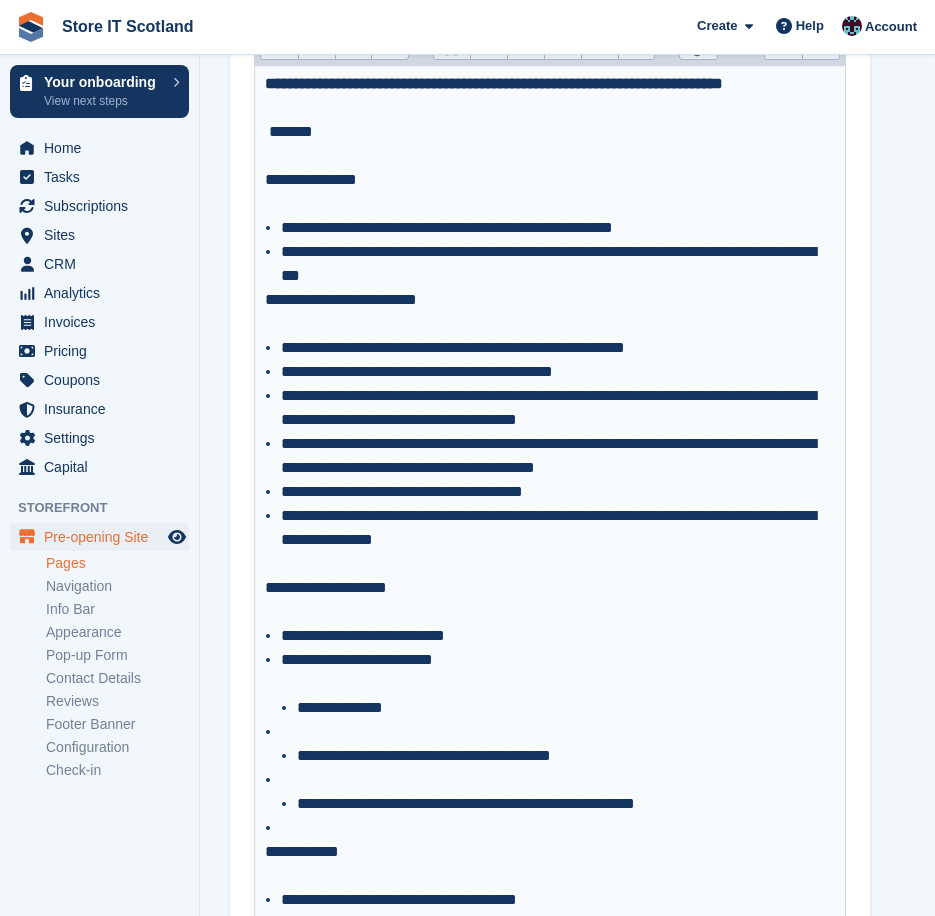 type on "**********" 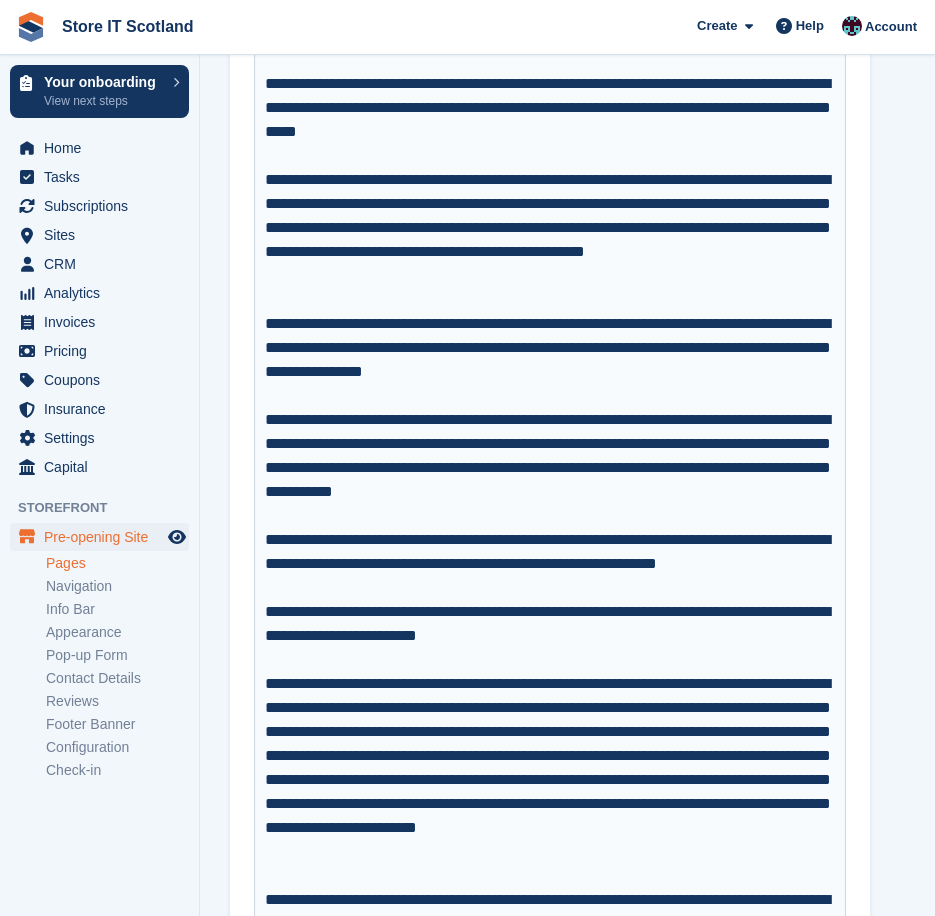 scroll, scrollTop: 14664, scrollLeft: 0, axis: vertical 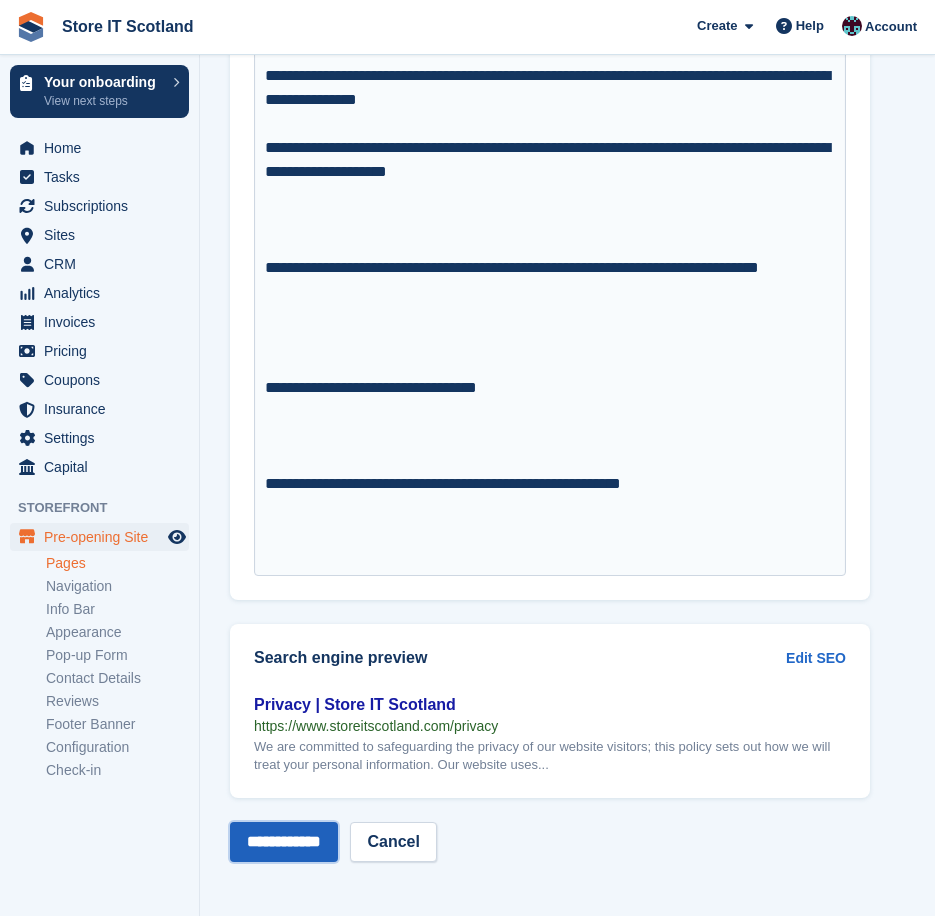 click on "**********" at bounding box center [284, 842] 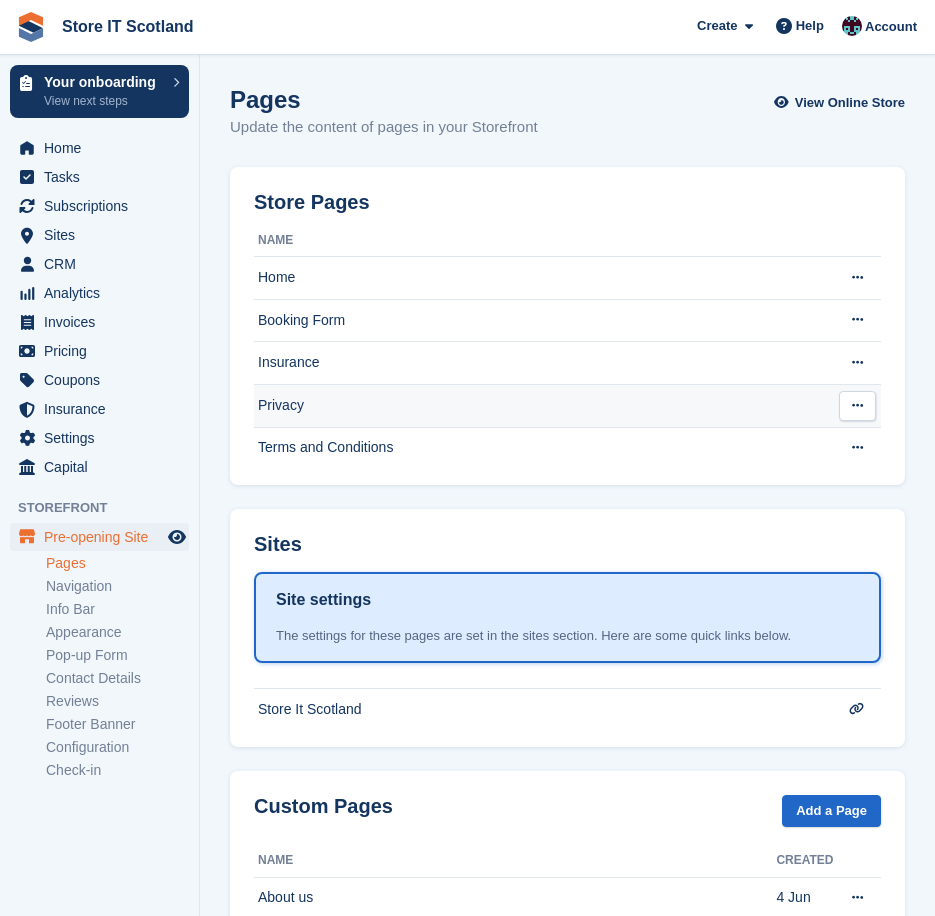 scroll, scrollTop: 61, scrollLeft: 0, axis: vertical 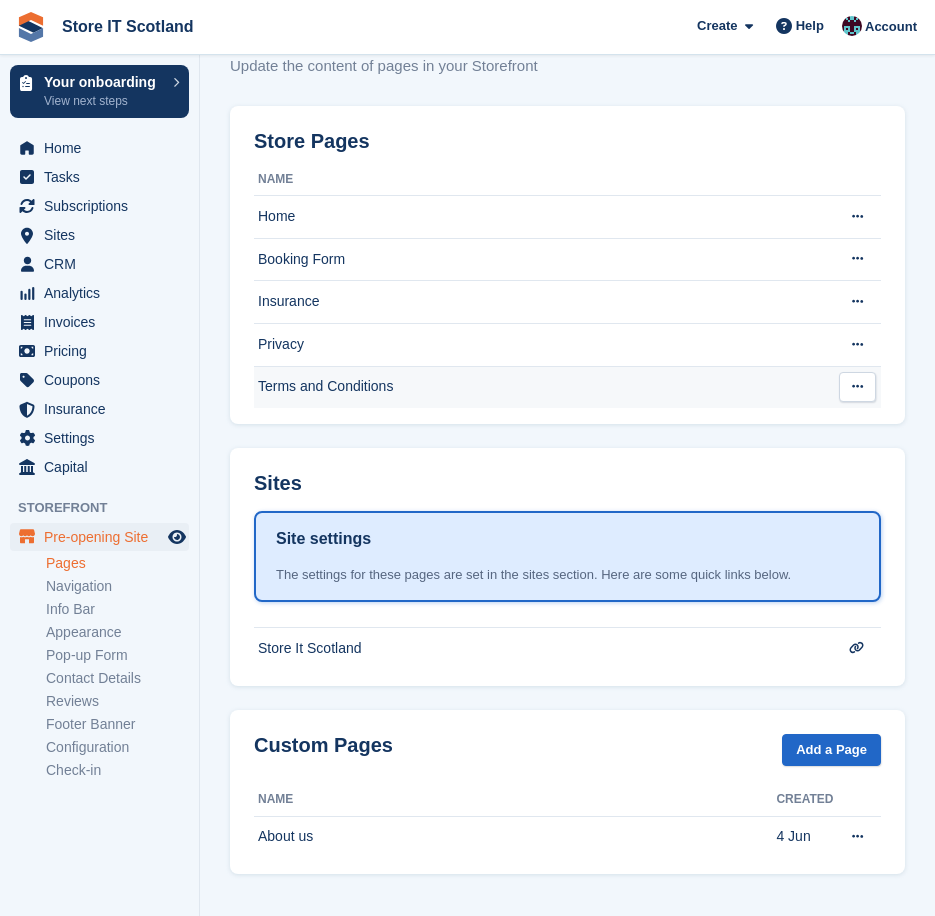 click on "Terms and Conditions" at bounding box center (546, 387) 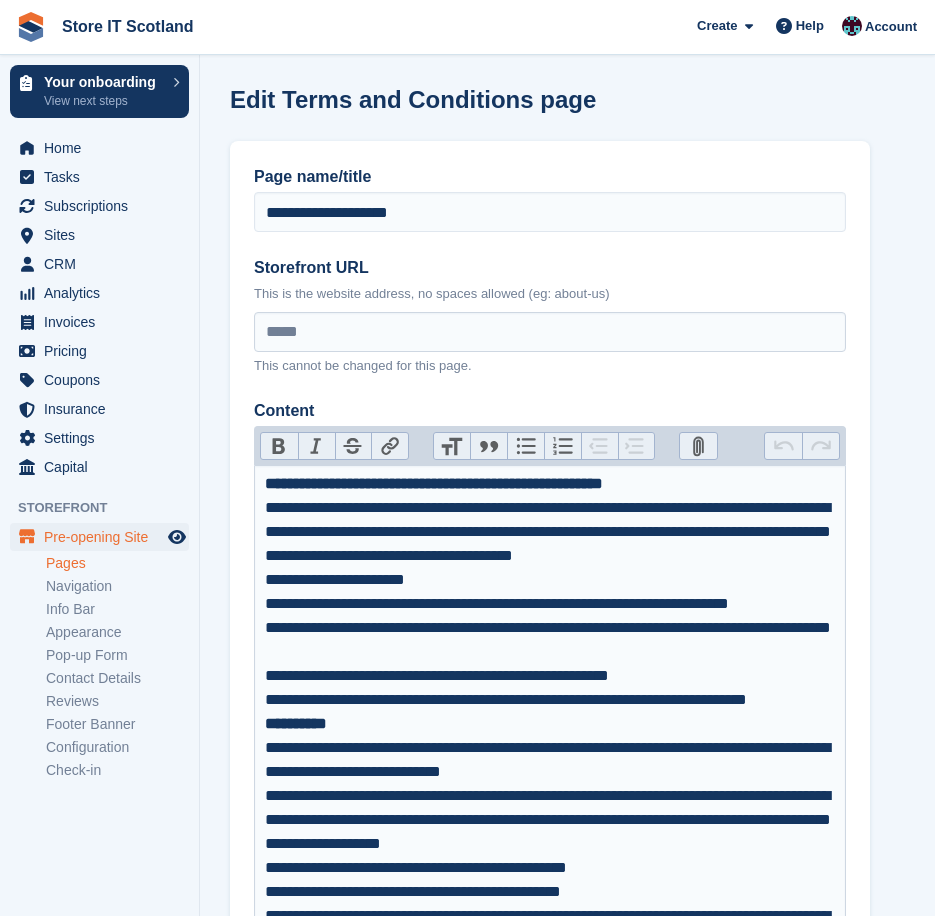 scroll, scrollTop: 0, scrollLeft: 0, axis: both 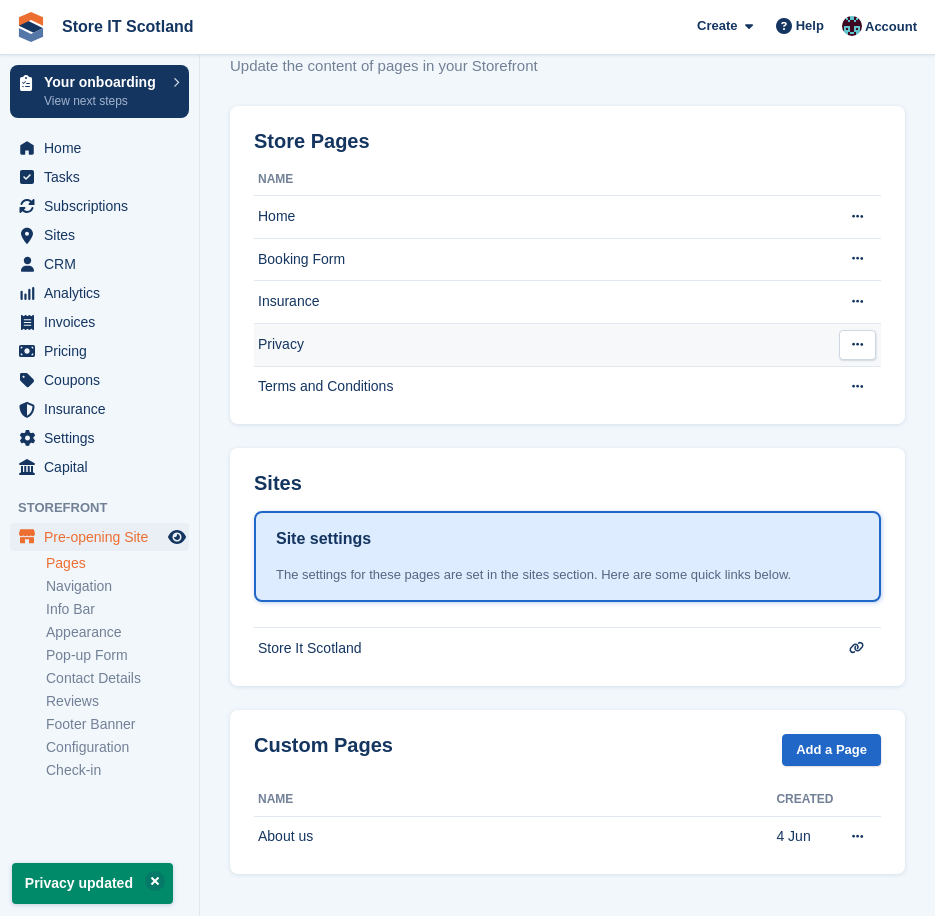 click on "Privacy" at bounding box center (546, 344) 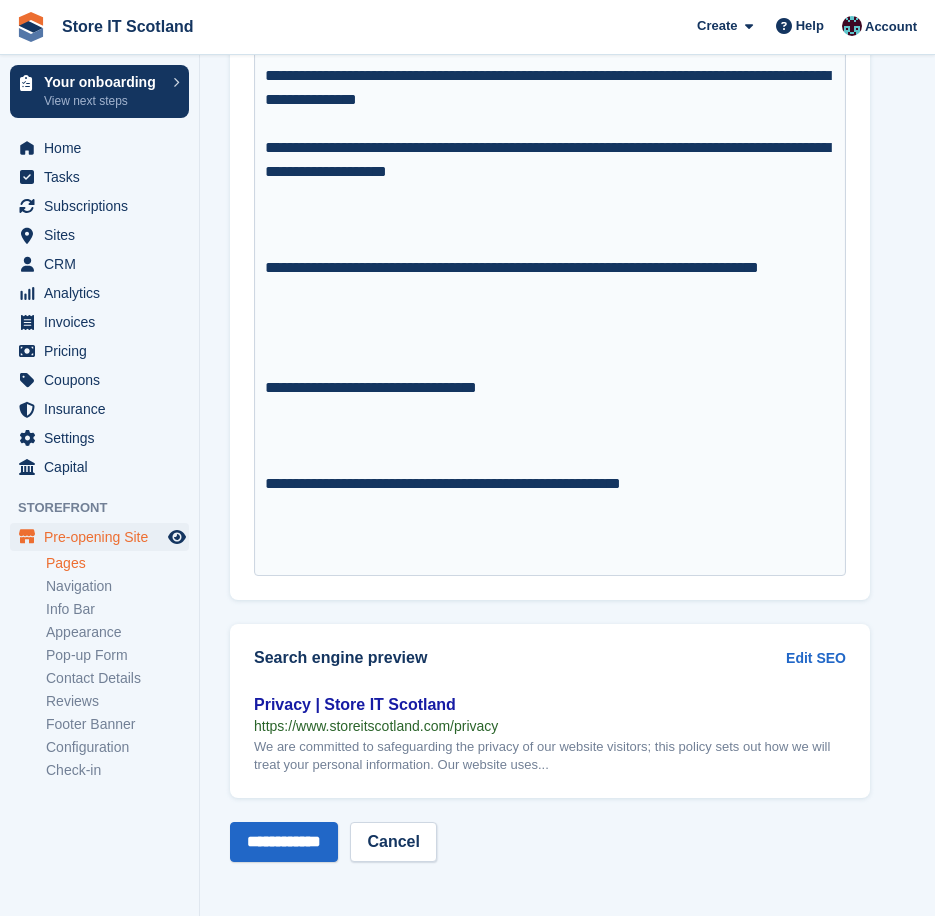 scroll, scrollTop: 14664, scrollLeft: 0, axis: vertical 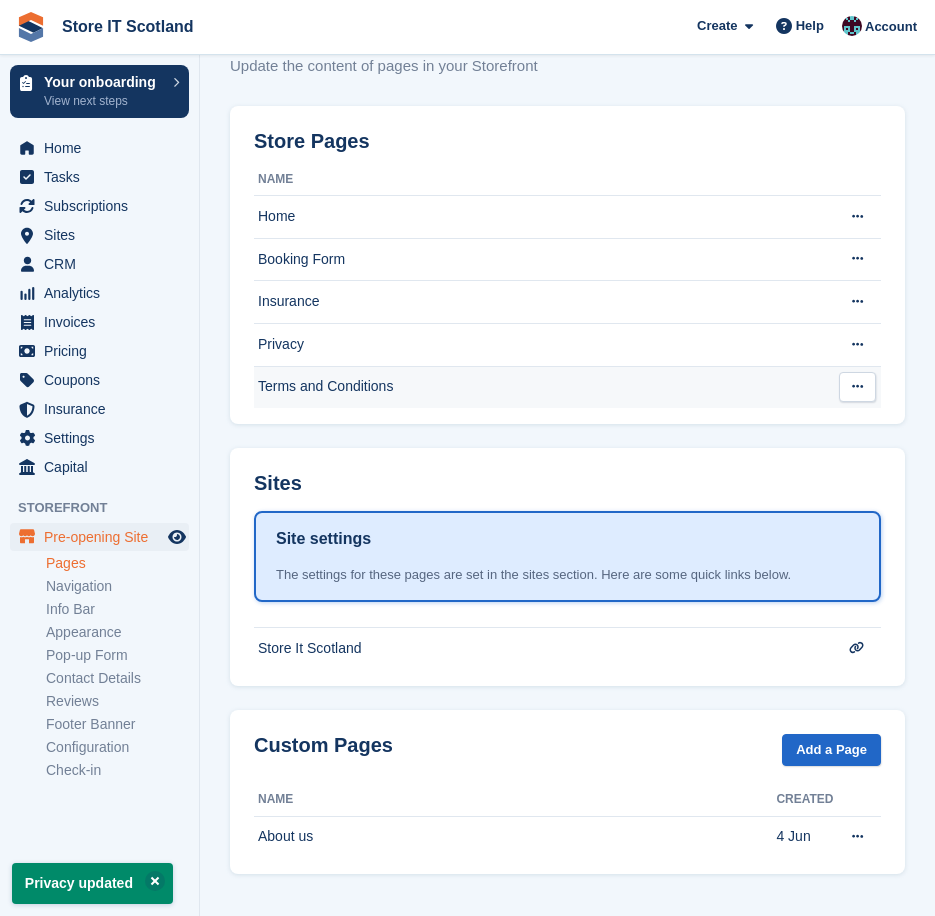 click on "Terms and Conditions" at bounding box center [546, 387] 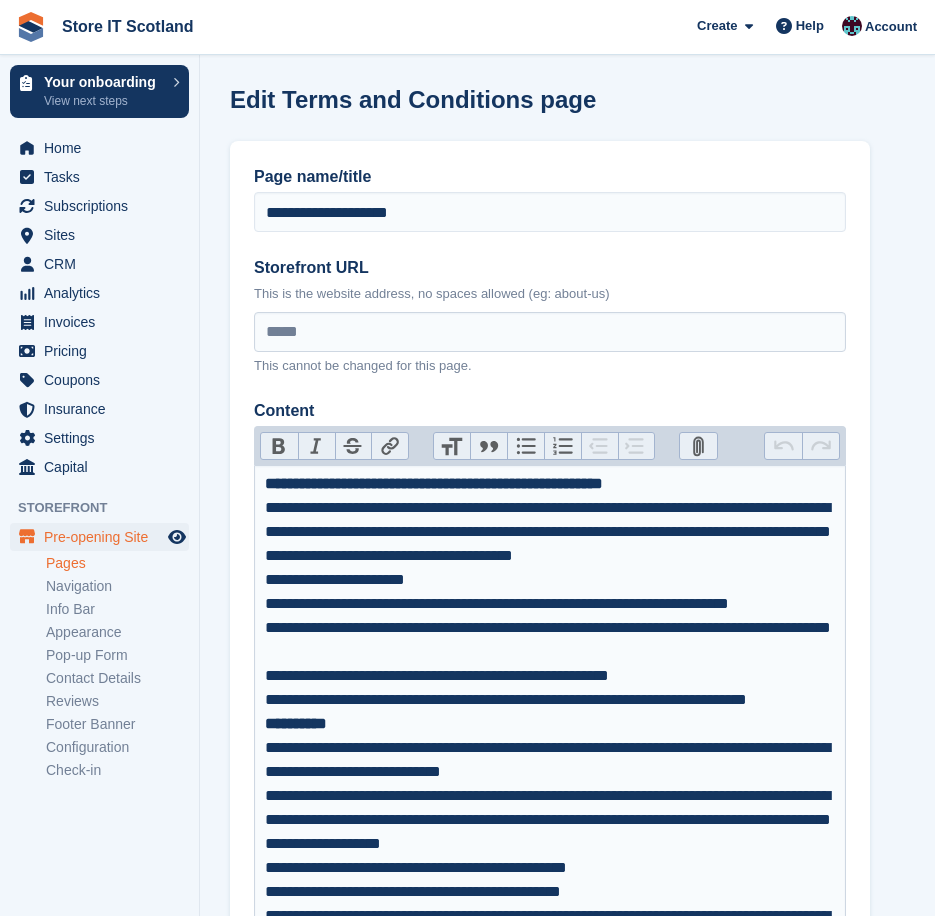 scroll, scrollTop: 0, scrollLeft: 0, axis: both 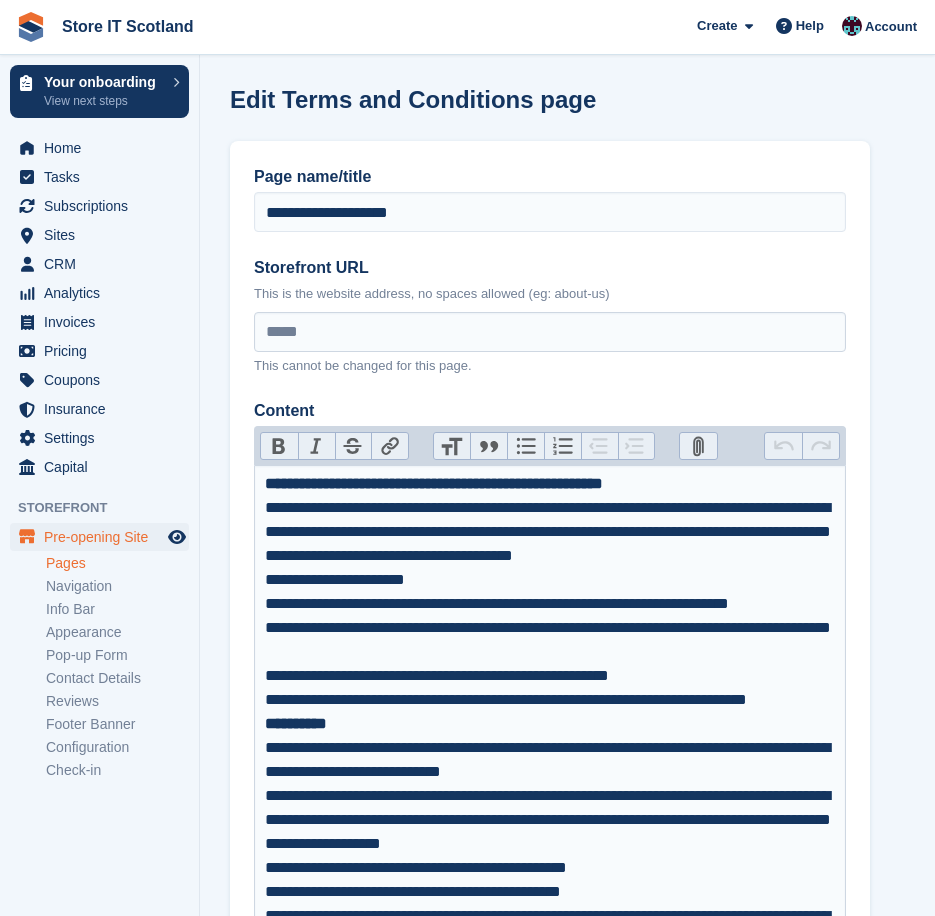click on "**********" at bounding box center [550, 532] 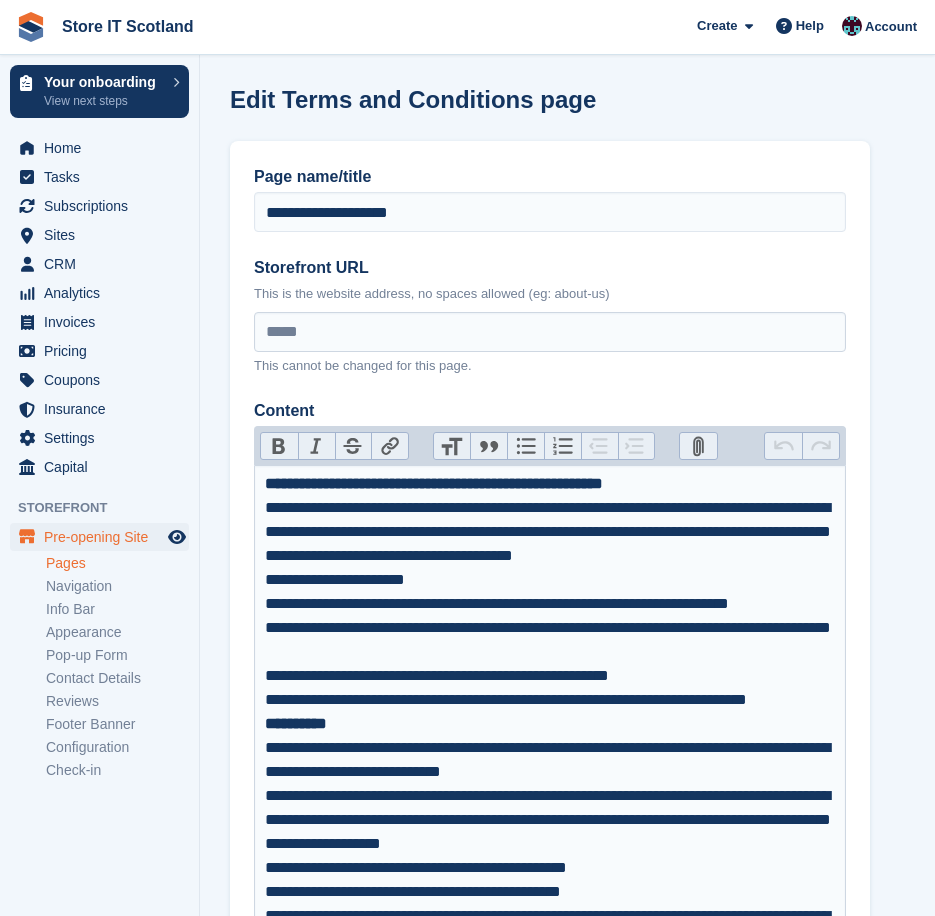 type on "**********" 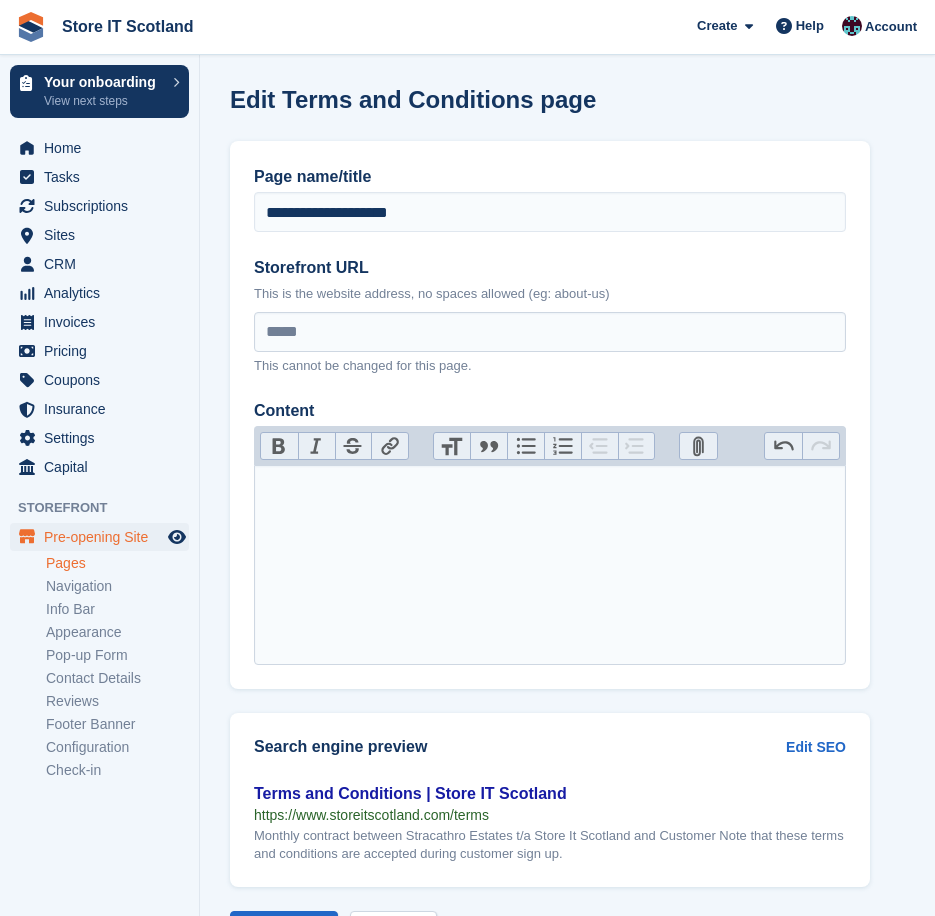 paste on "**********" 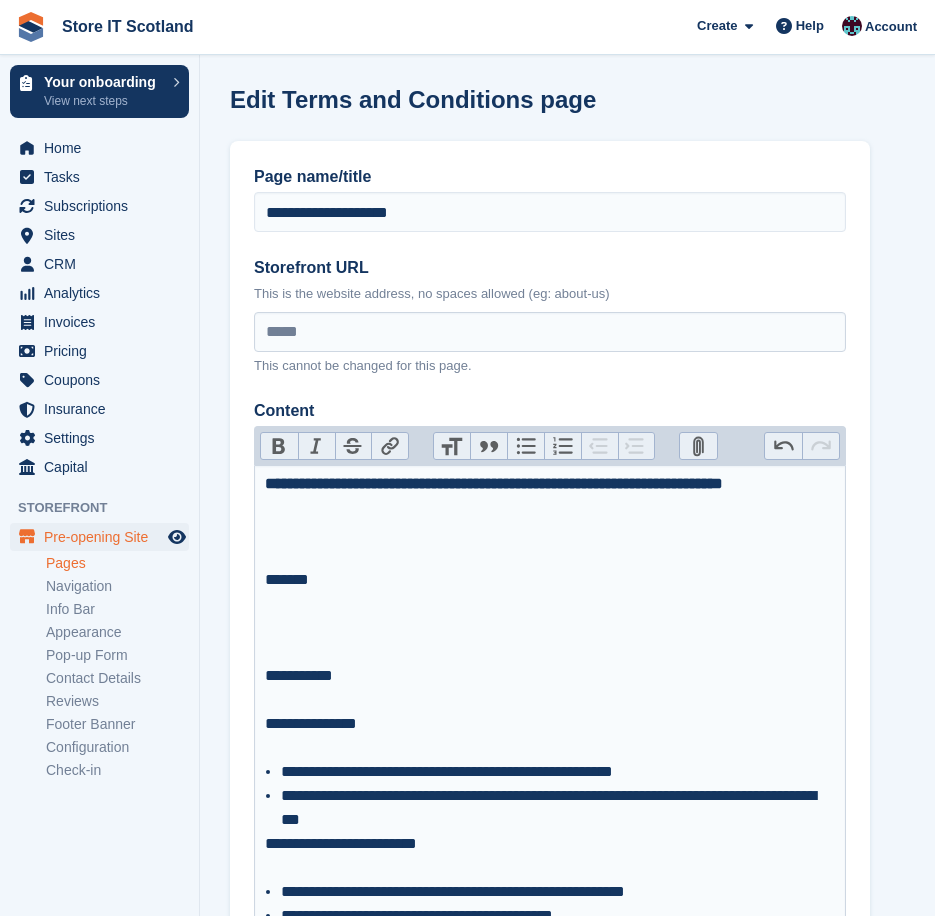 click at bounding box center (550, 544) 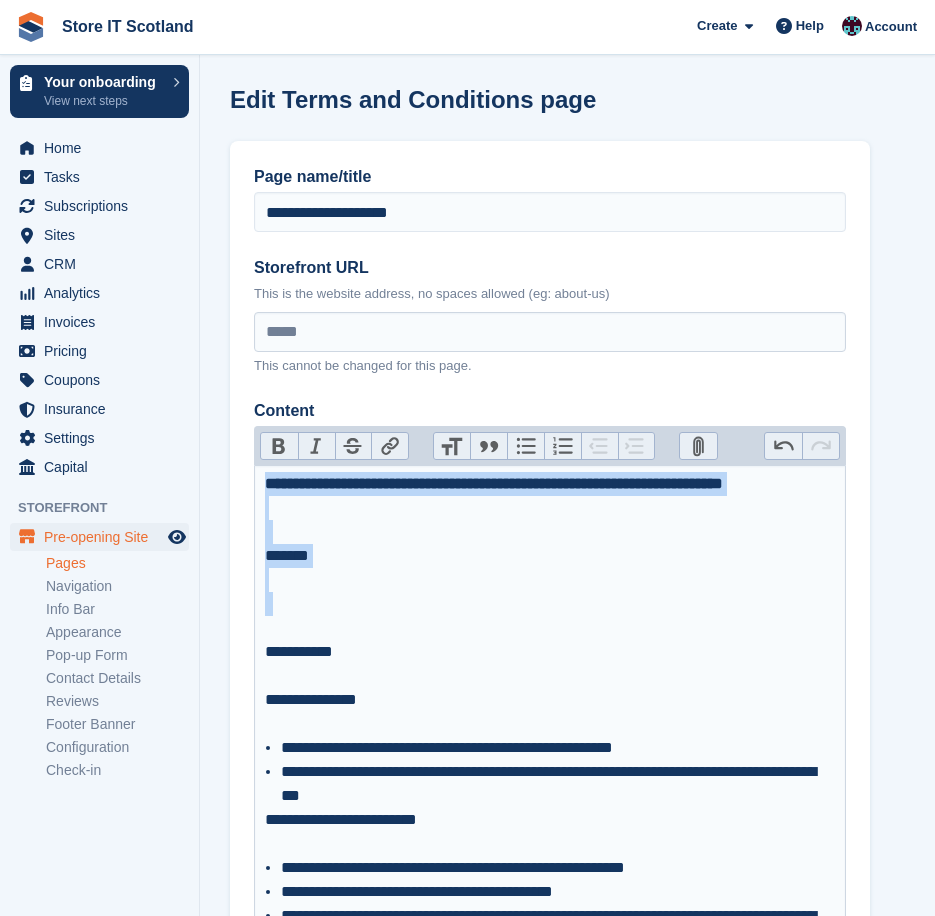 drag, startPoint x: 302, startPoint y: 648, endPoint x: 228, endPoint y: 533, distance: 136.7516 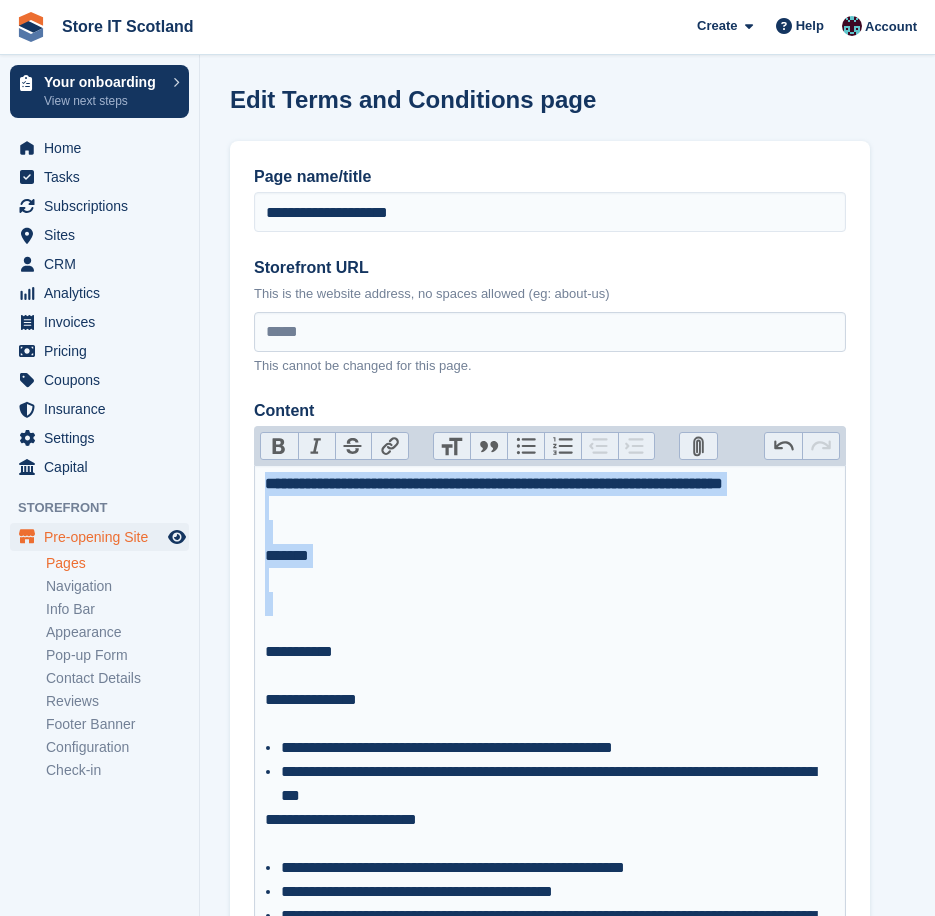 click on "**********" at bounding box center [567, 7826] 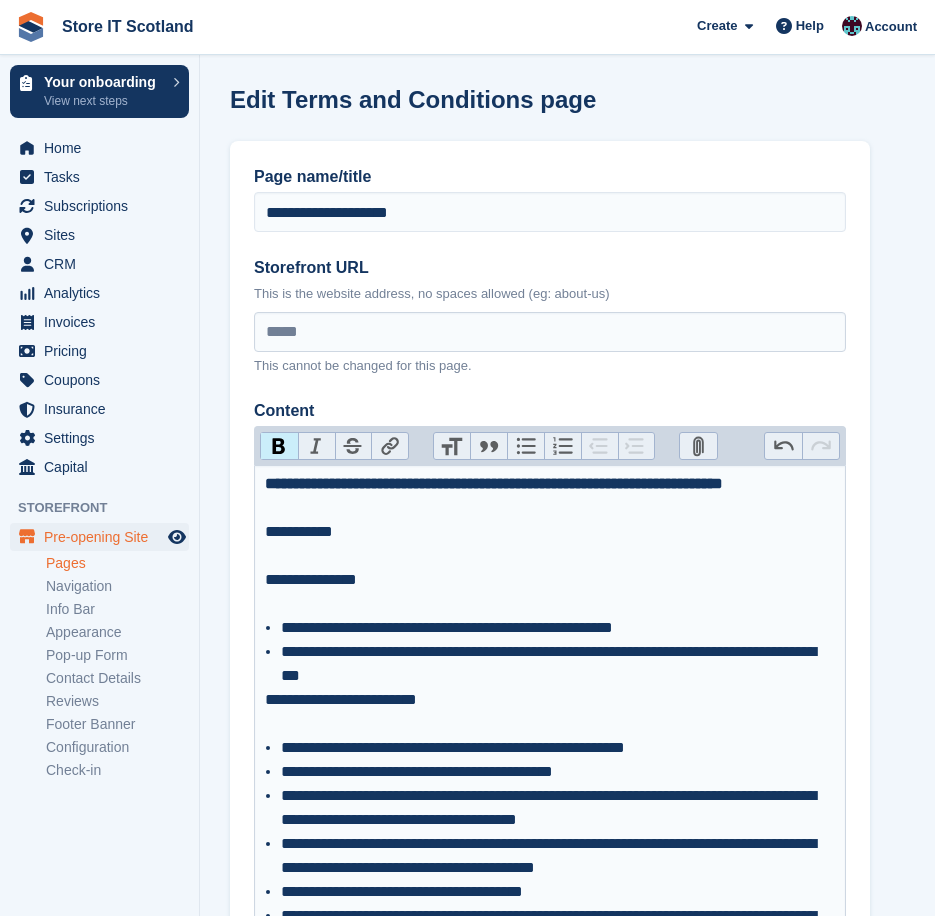 type on "**********" 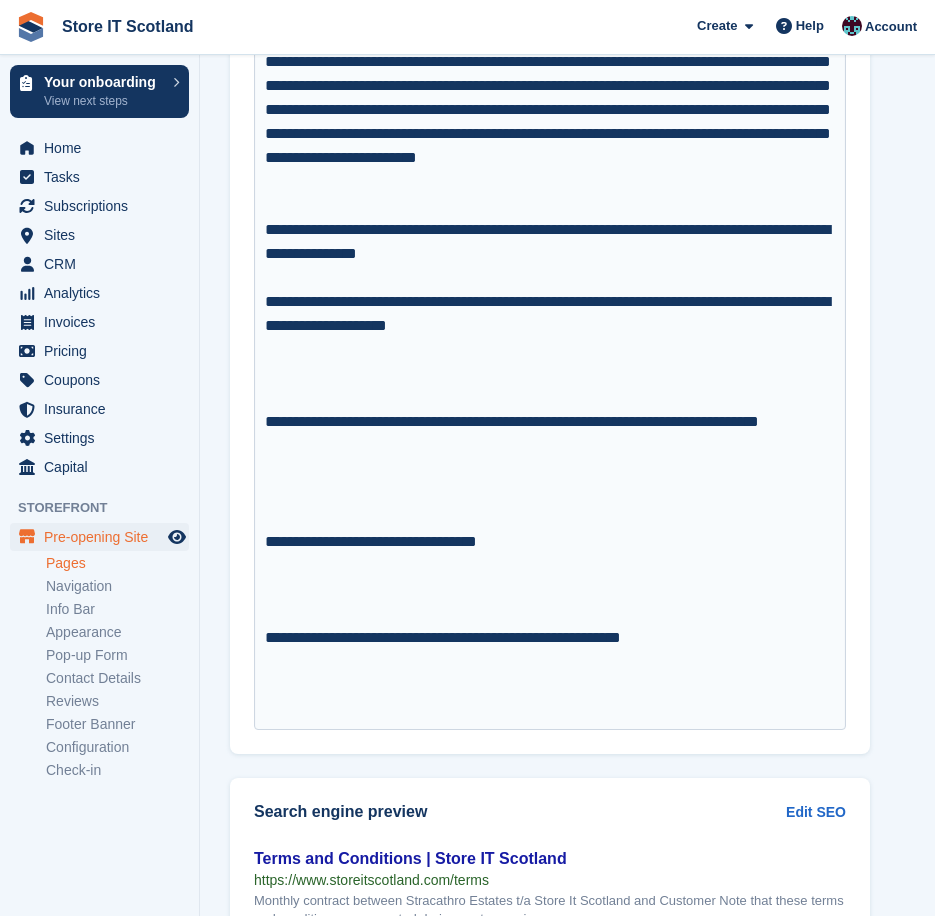 scroll, scrollTop: 14640, scrollLeft: 0, axis: vertical 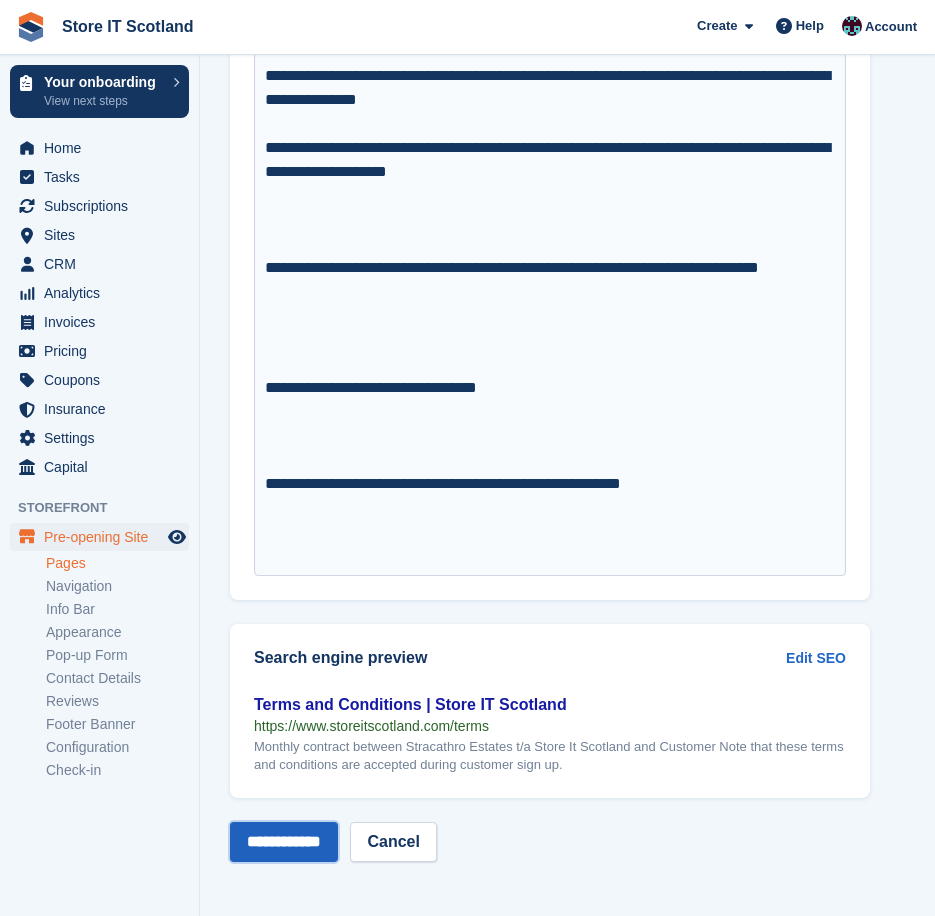 click on "**********" at bounding box center [284, 842] 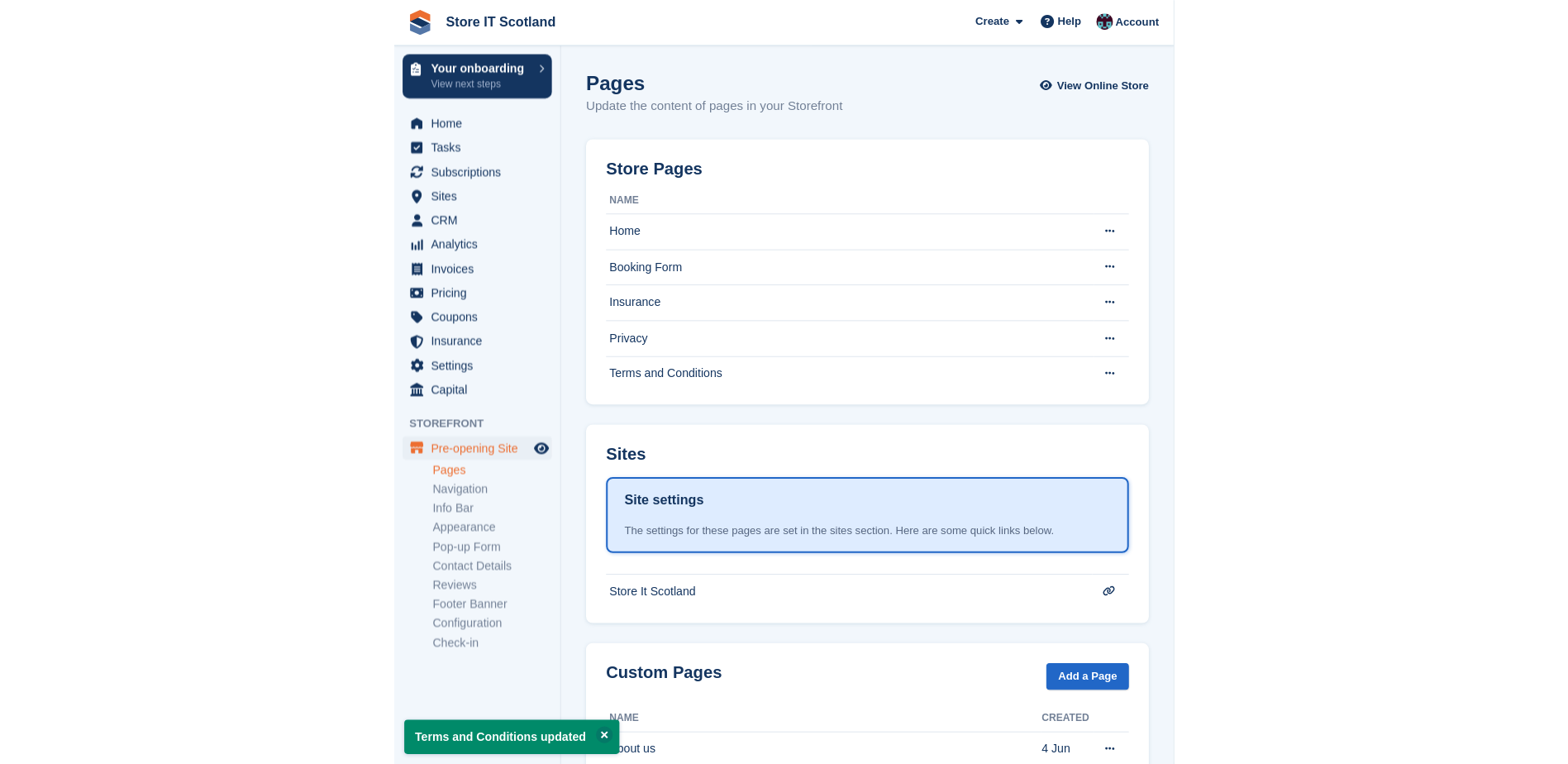 scroll, scrollTop: 0, scrollLeft: 0, axis: both 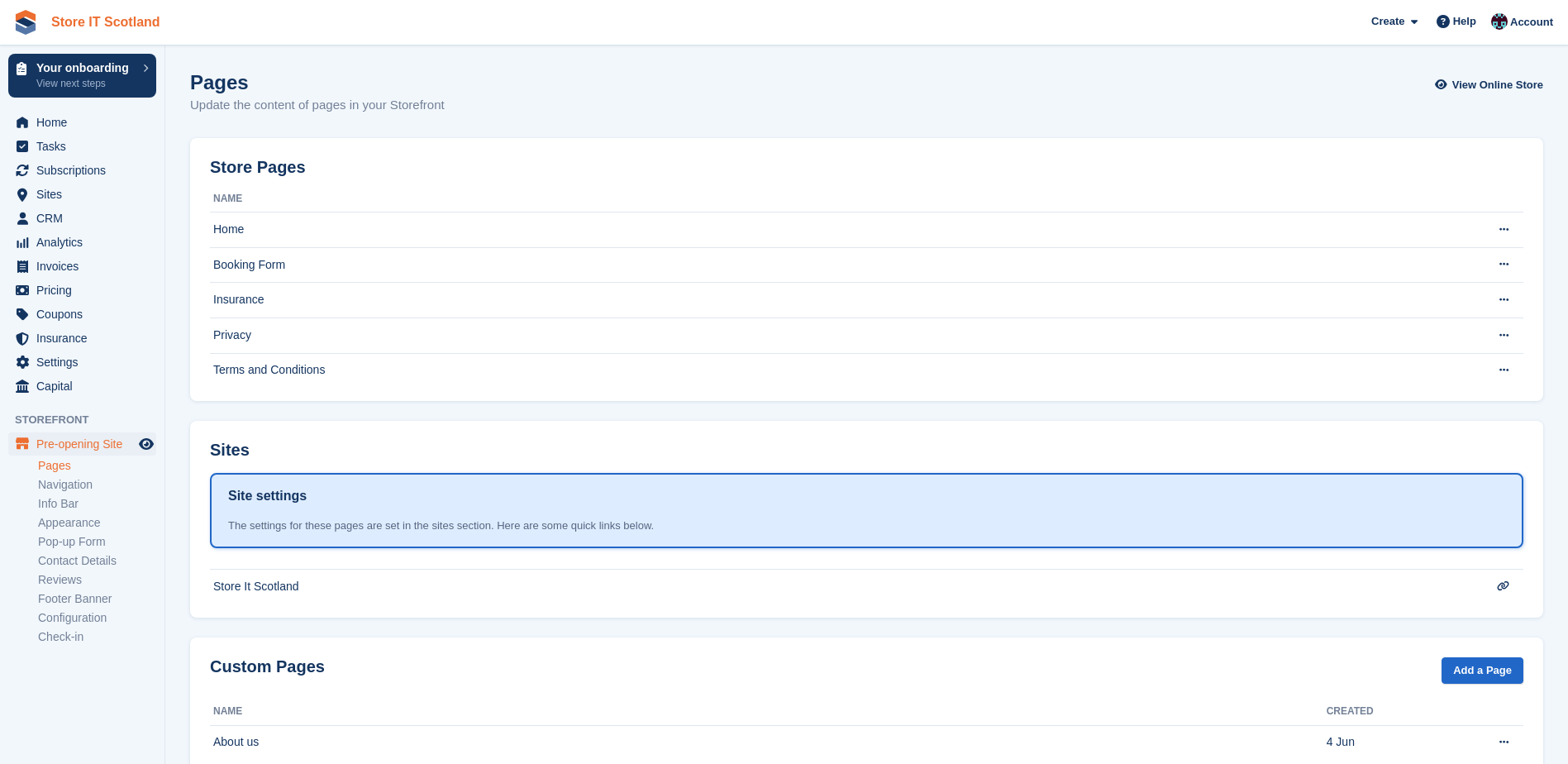 click on "Store IT Scotland" at bounding box center (106, 21) 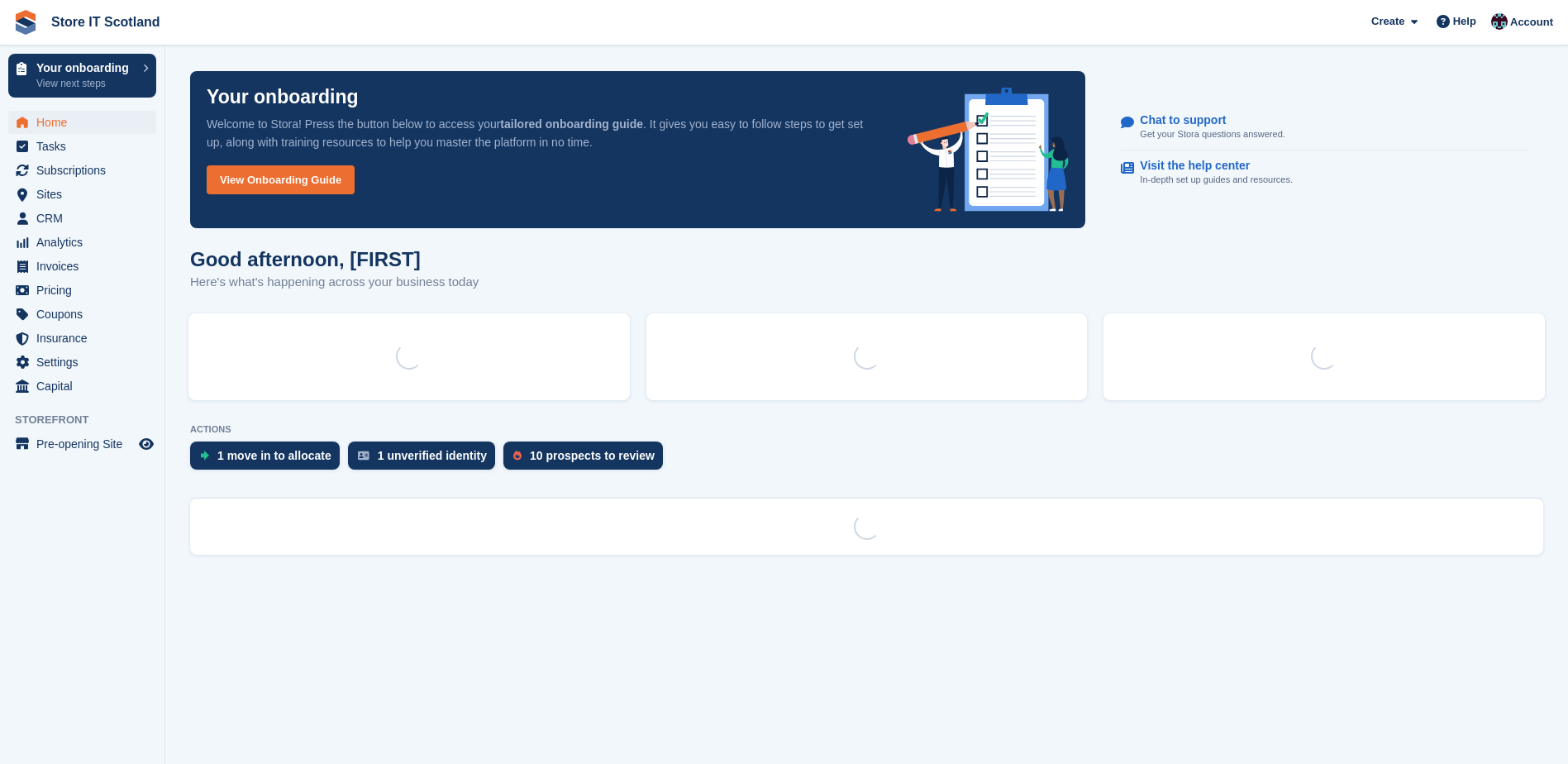 scroll, scrollTop: 0, scrollLeft: 0, axis: both 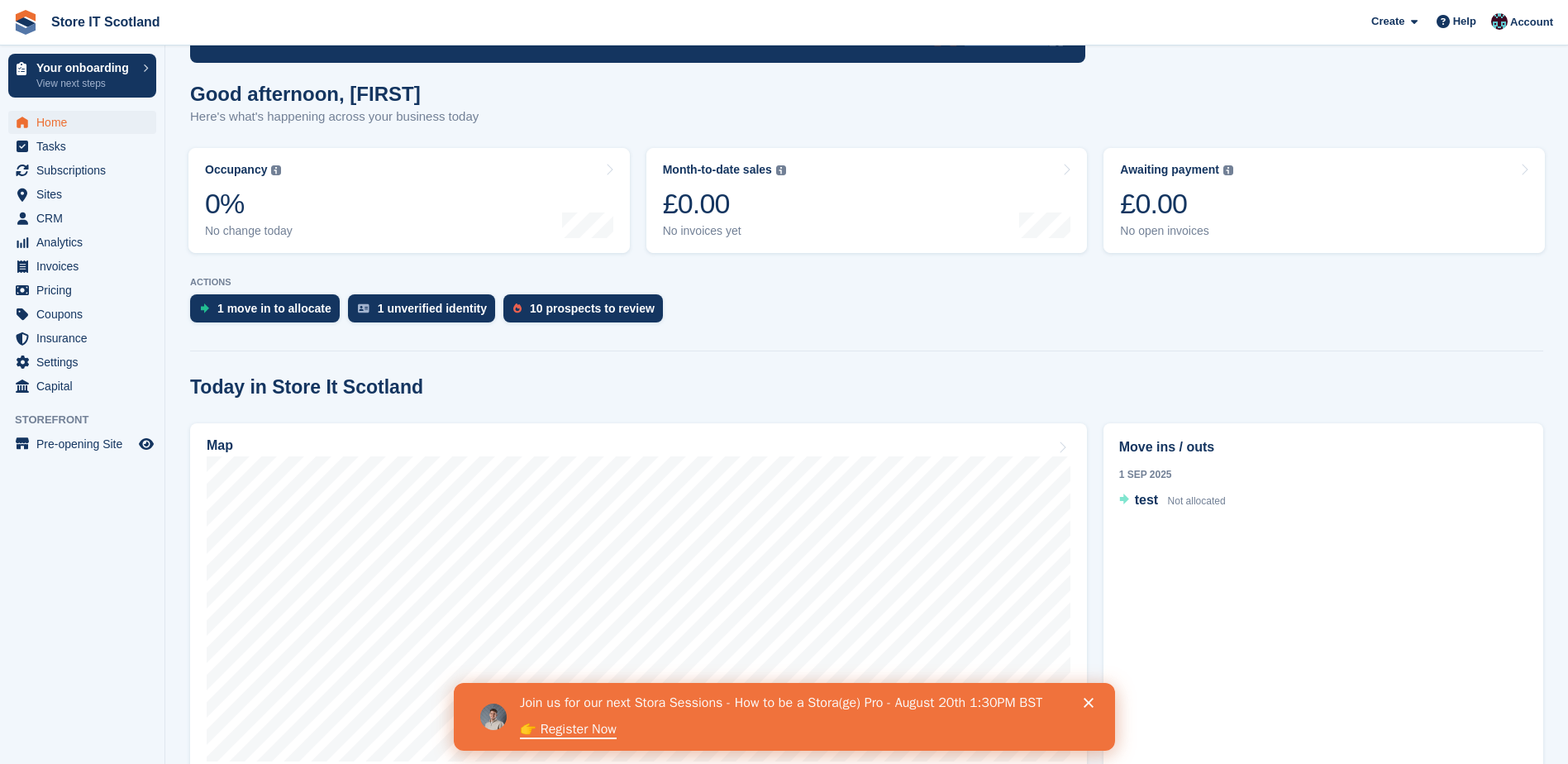 click on "1 Sep 2025" at bounding box center (1323, 475) 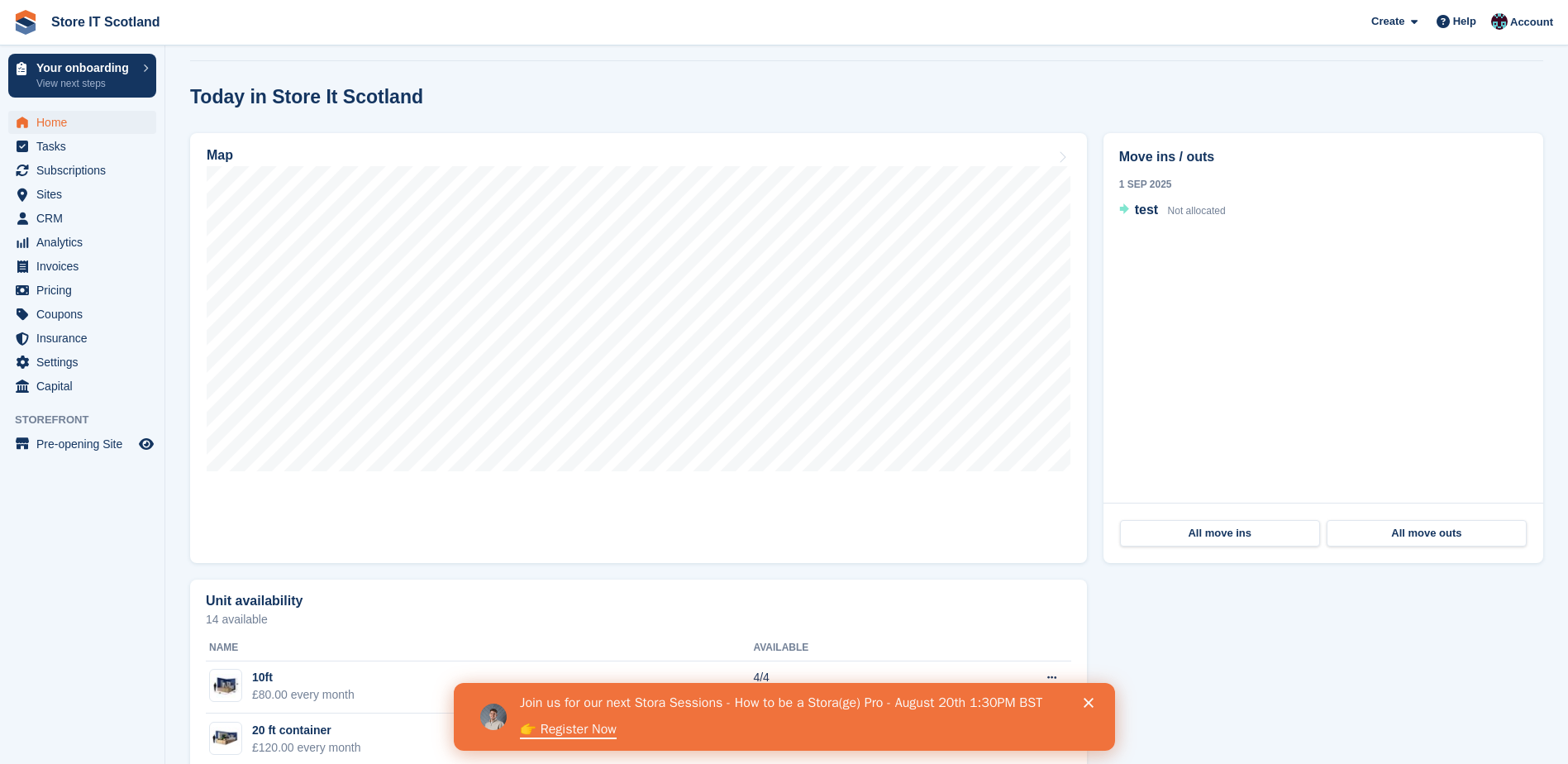 scroll, scrollTop: 494, scrollLeft: 0, axis: vertical 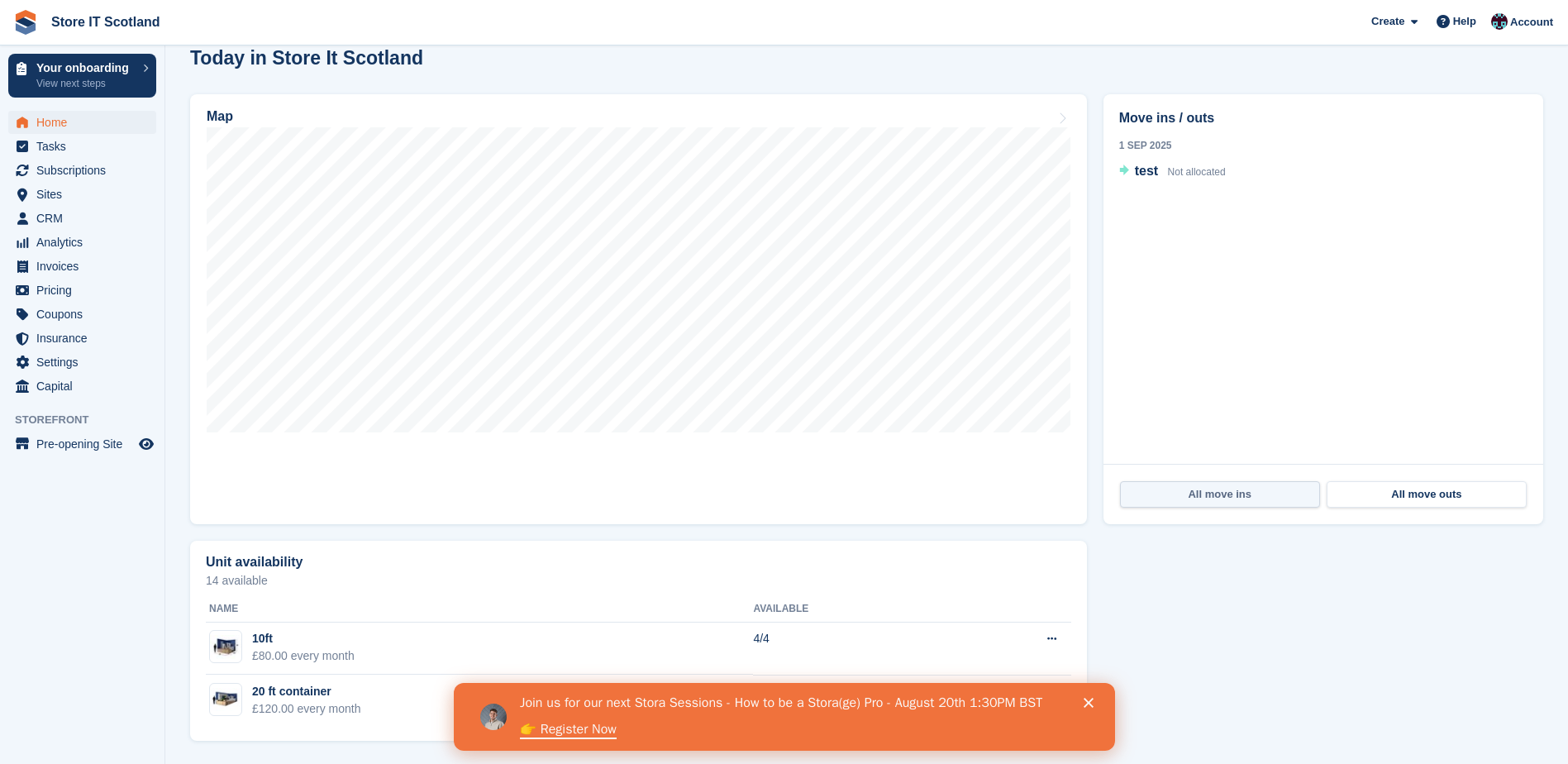 click on "All move ins" at bounding box center (1220, 494) 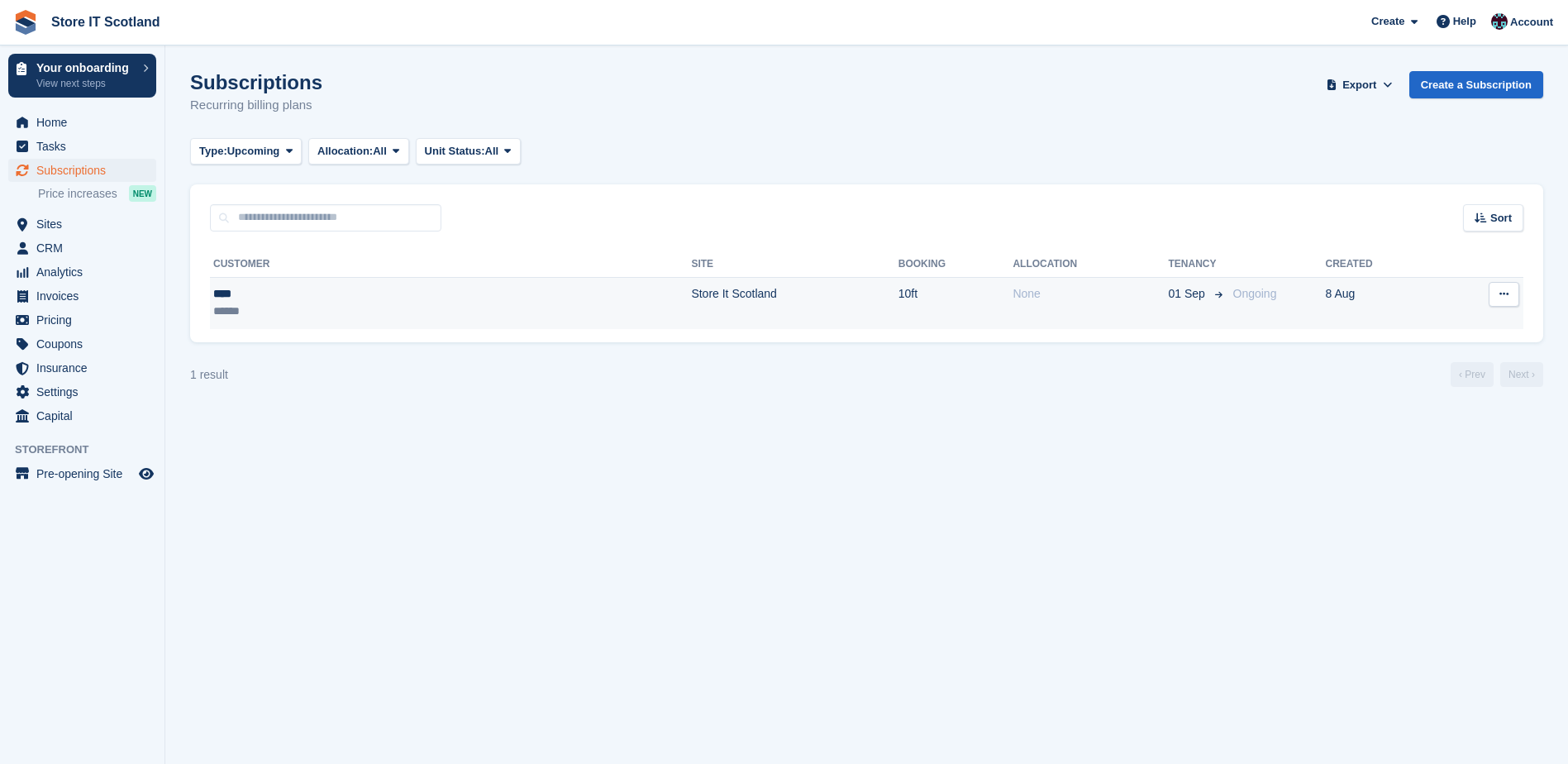 scroll, scrollTop: 0, scrollLeft: 0, axis: both 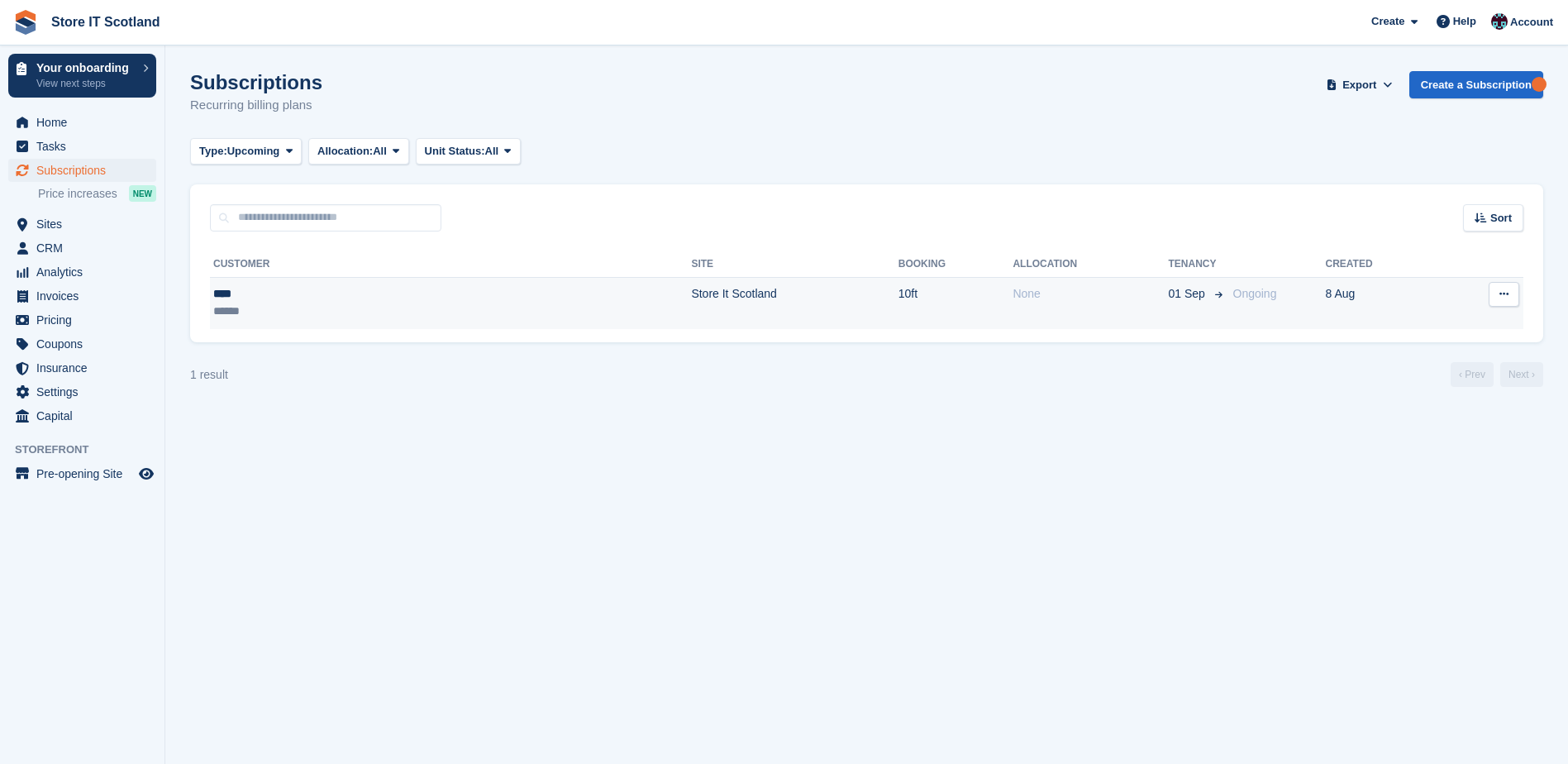 click at bounding box center [1504, 294] 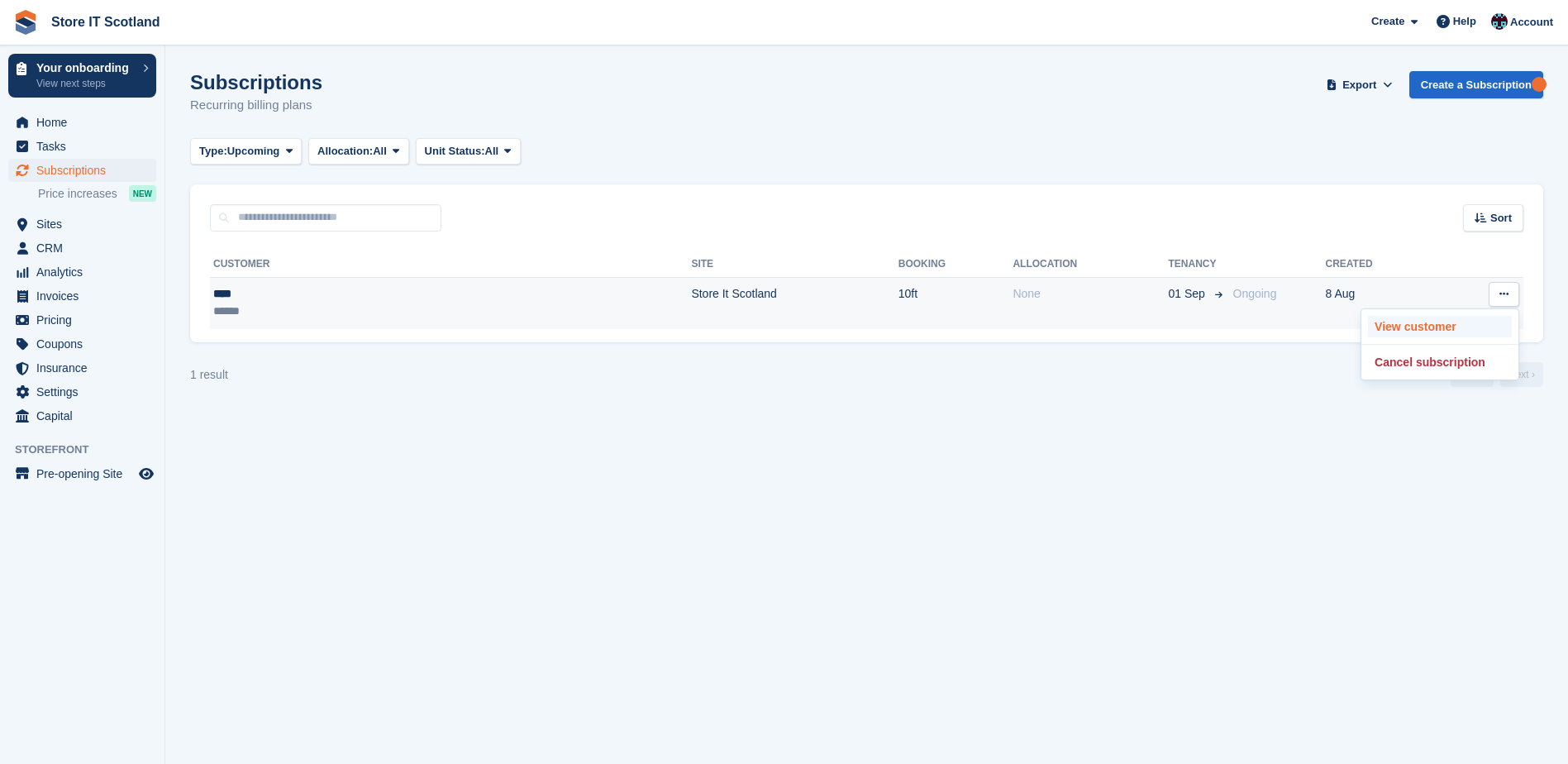 click on "View customer" at bounding box center (1440, 327) 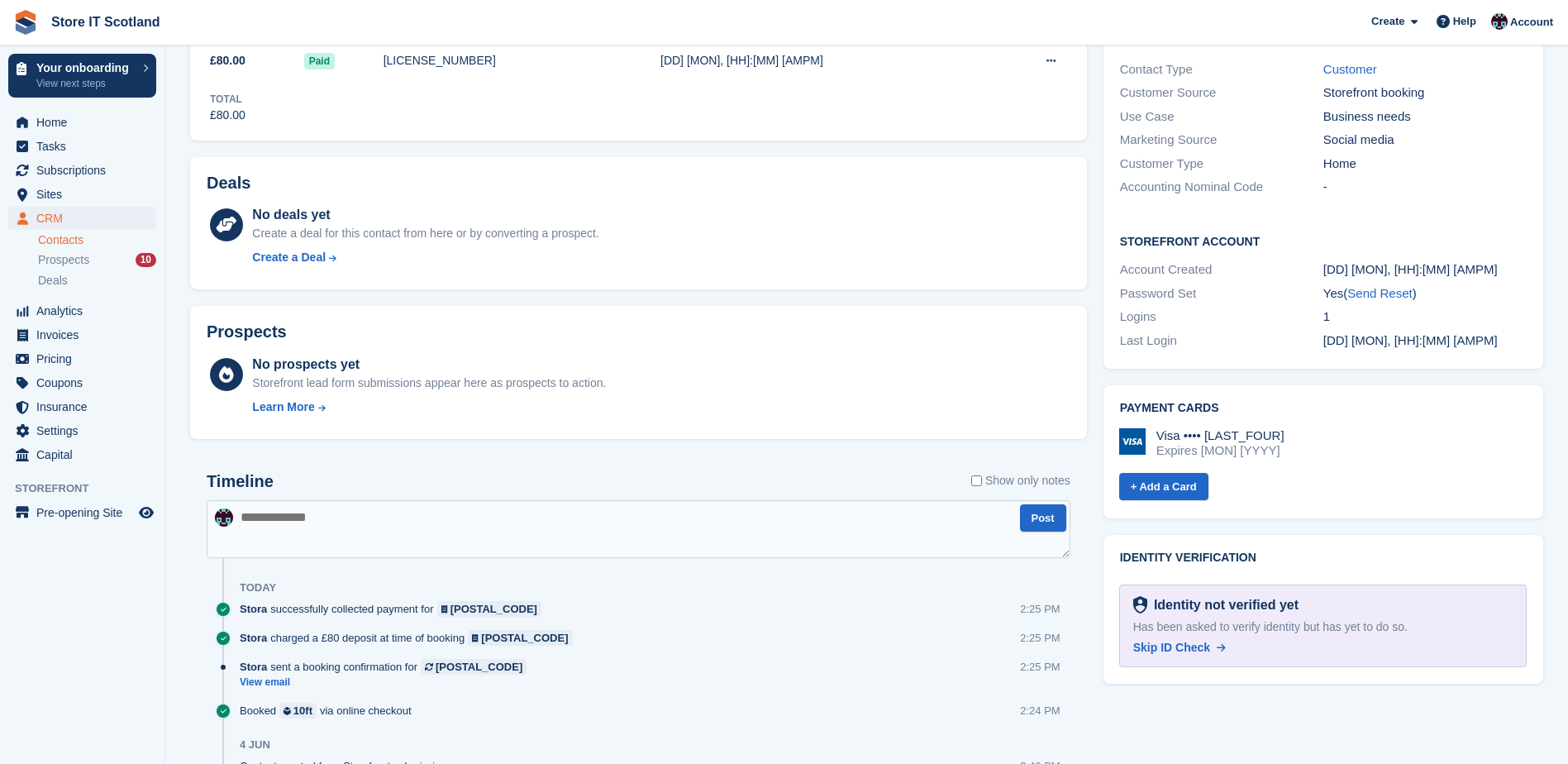 scroll, scrollTop: 0, scrollLeft: 0, axis: both 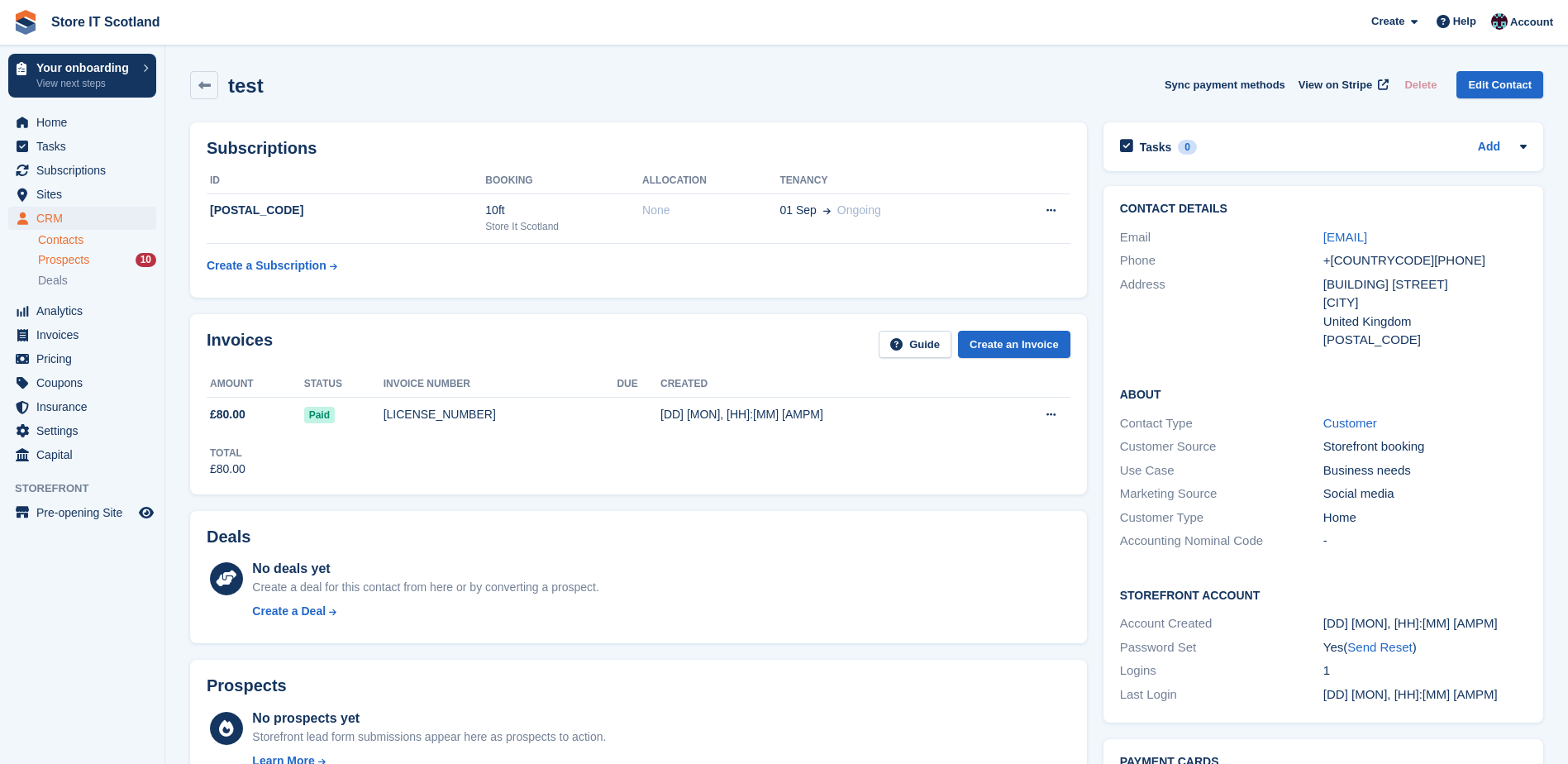 click on "Prospects" at bounding box center [64, 260] 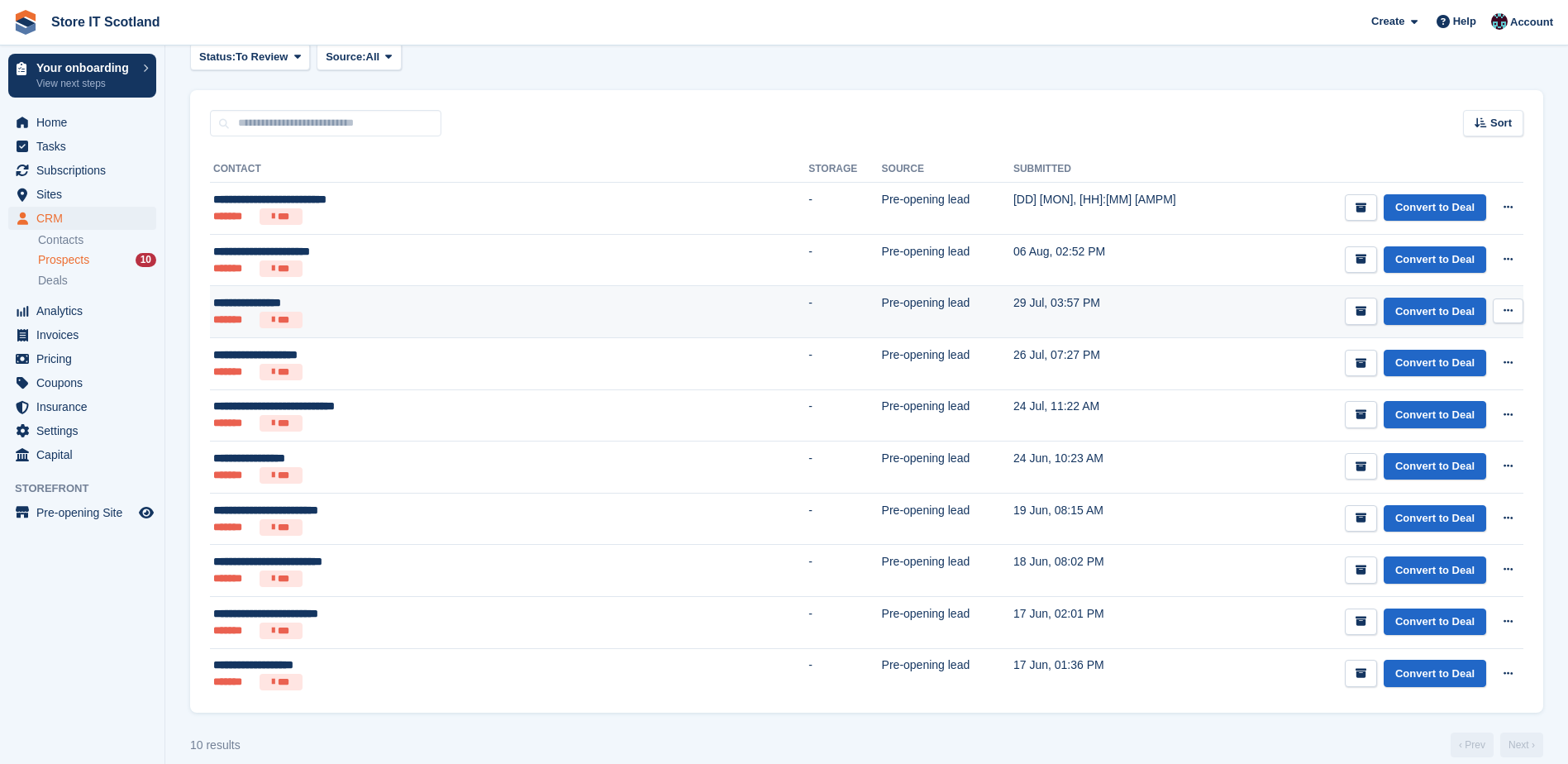 scroll, scrollTop: 207, scrollLeft: 0, axis: vertical 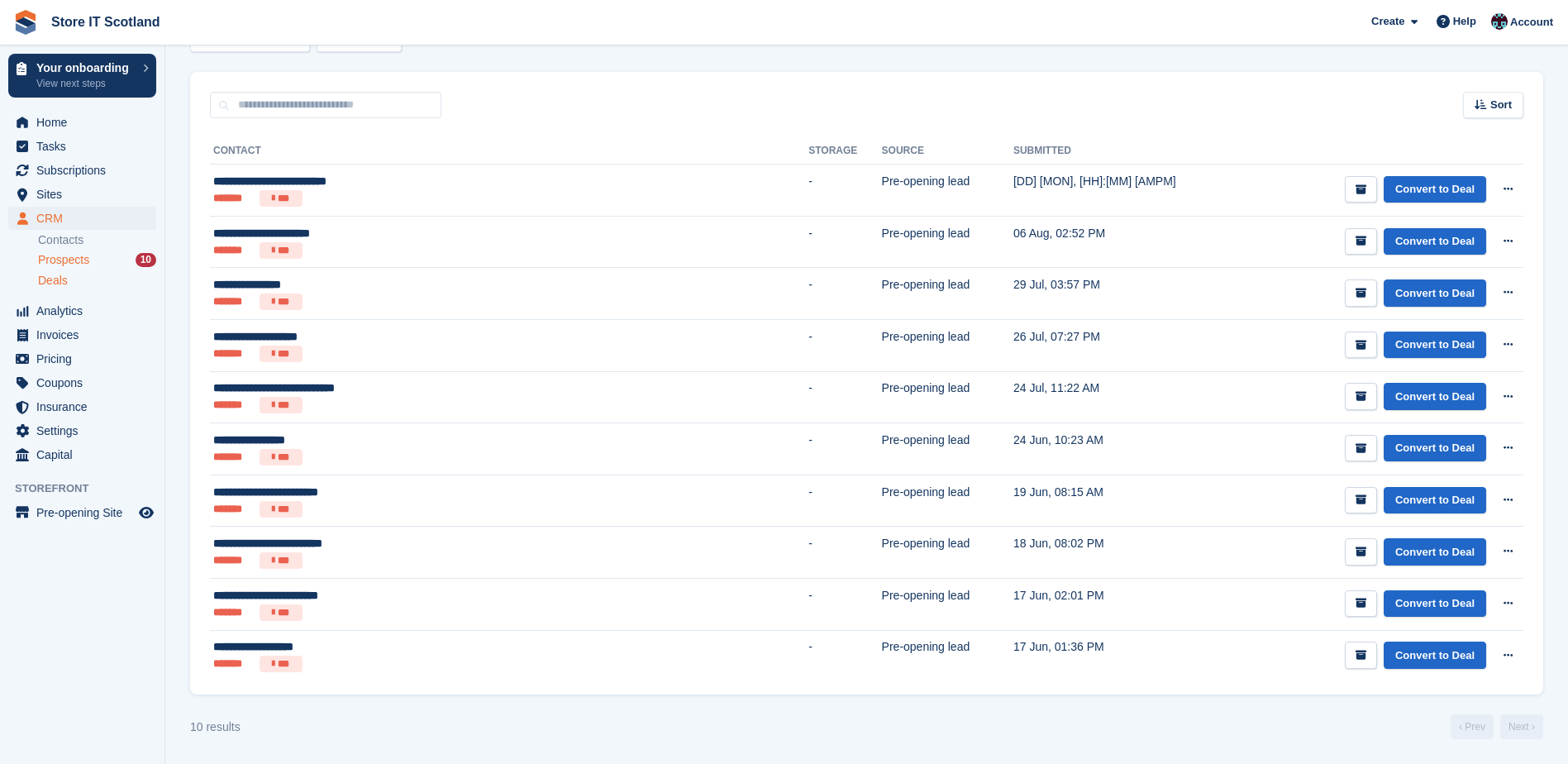 click on "Deals" at bounding box center [53, 280] 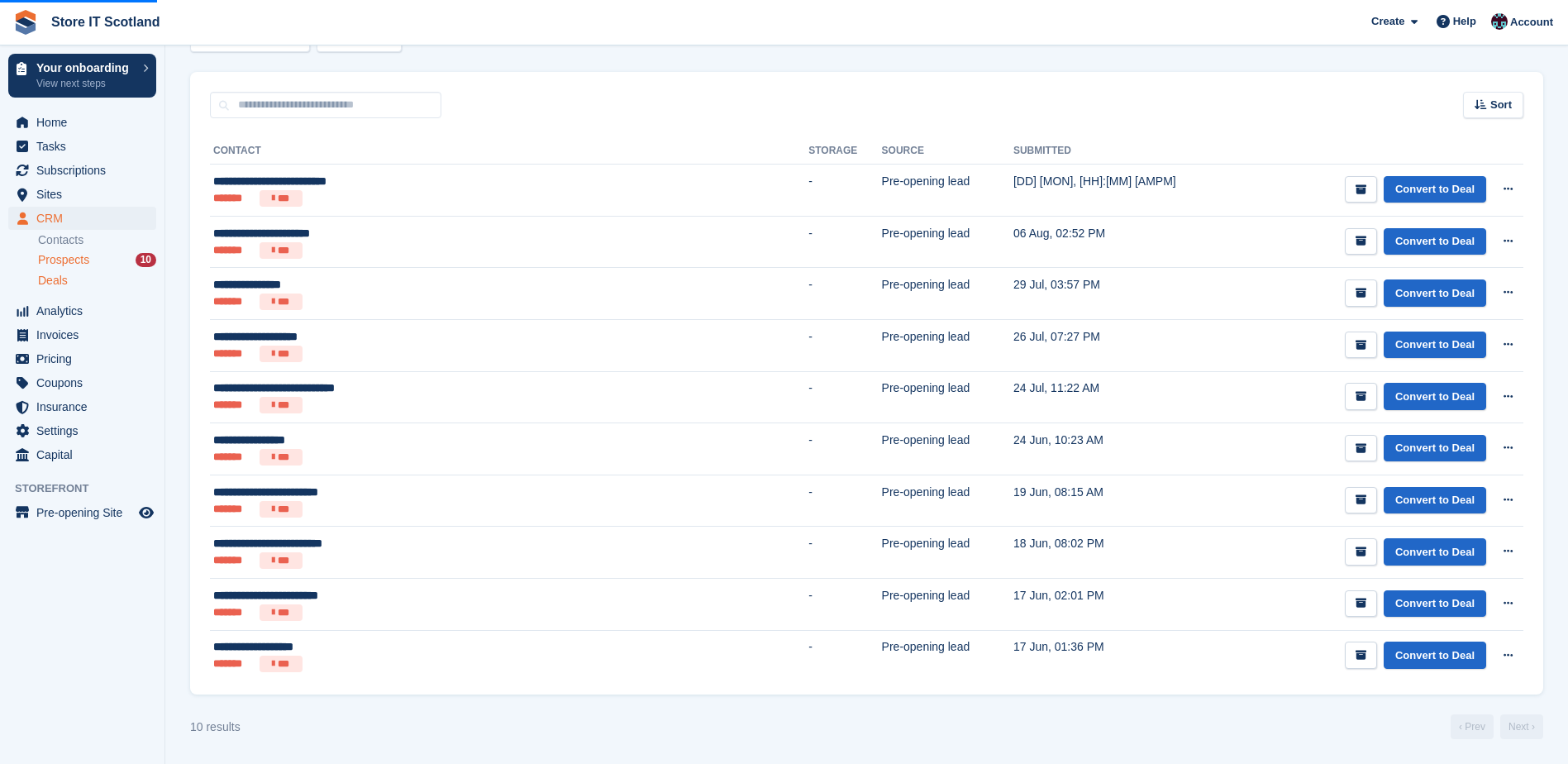 scroll, scrollTop: 0, scrollLeft: 0, axis: both 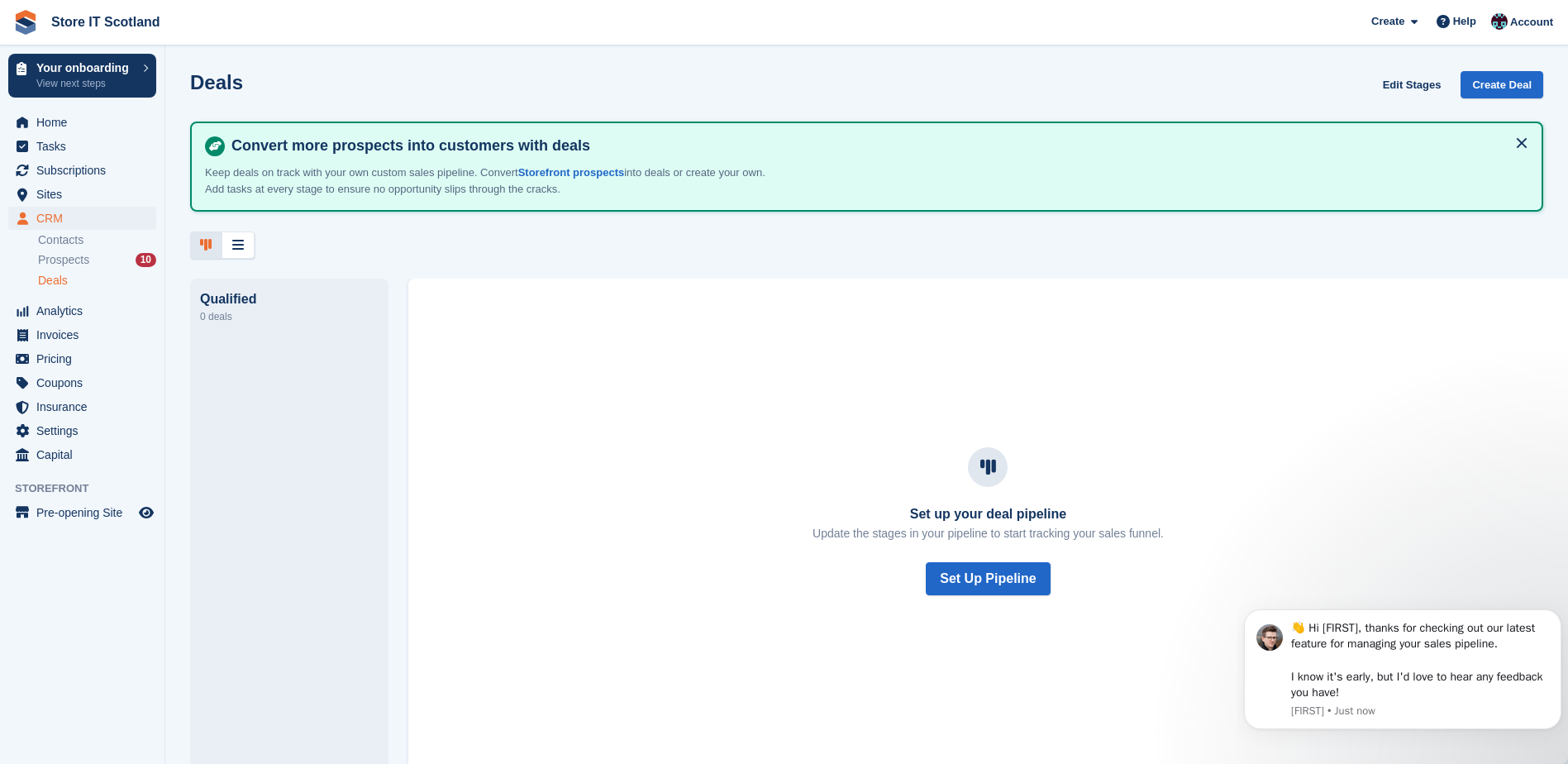 click on "Deals" at bounding box center [53, 280] 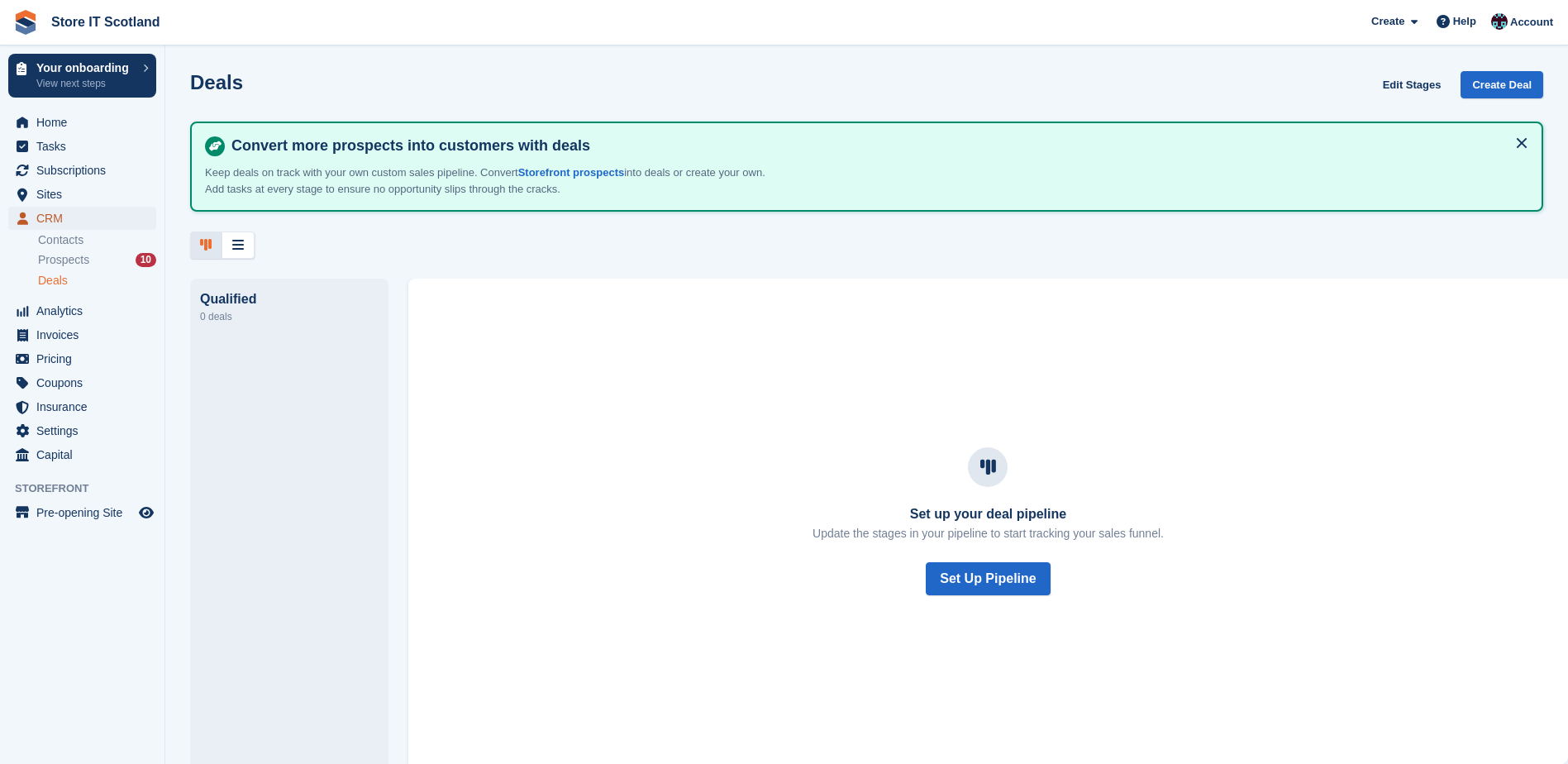 click on "CRM" at bounding box center [86, 218] 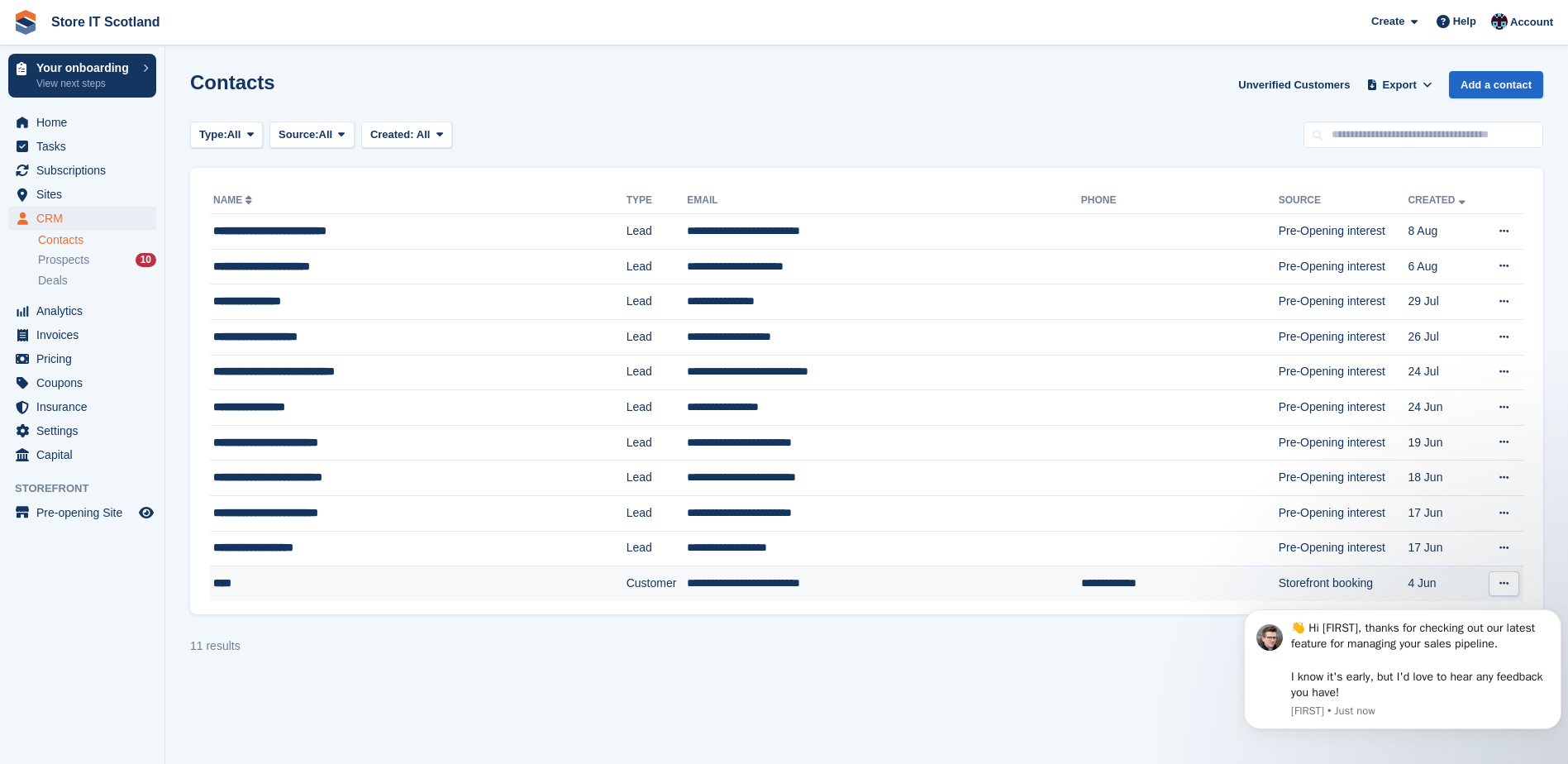 scroll, scrollTop: 0, scrollLeft: 0, axis: both 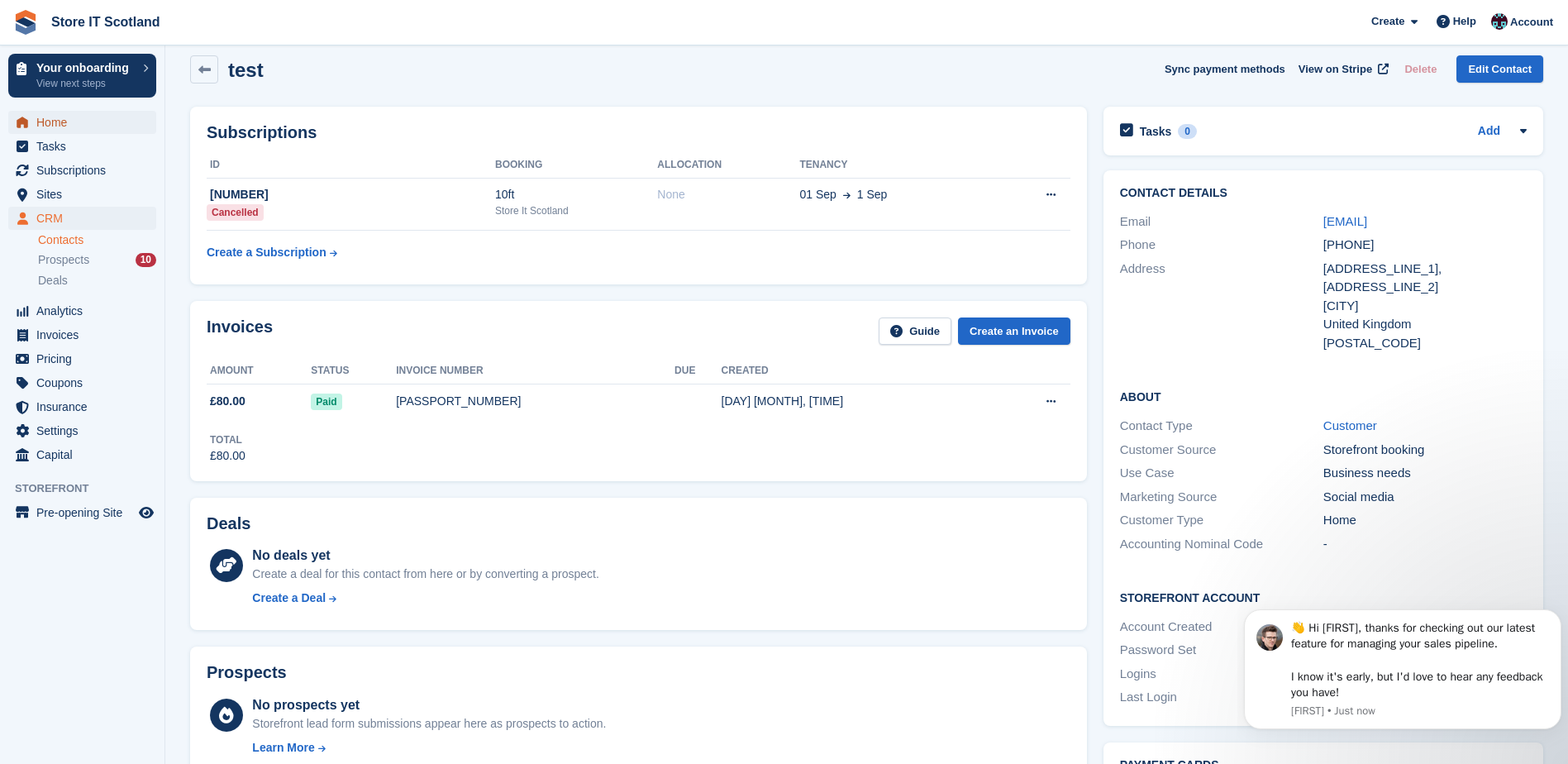 click on "Home" at bounding box center [86, 122] 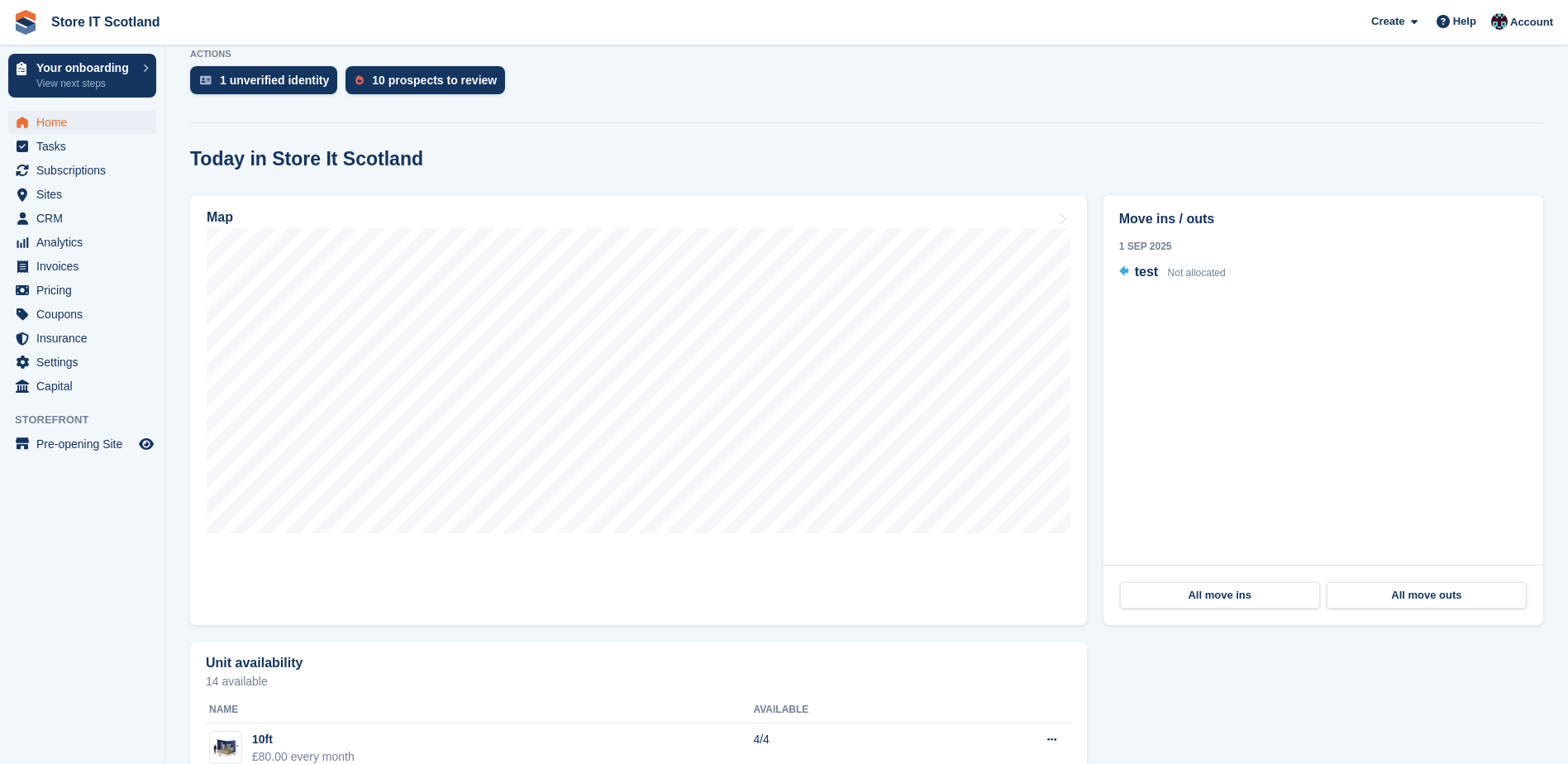 scroll, scrollTop: 413, scrollLeft: 0, axis: vertical 